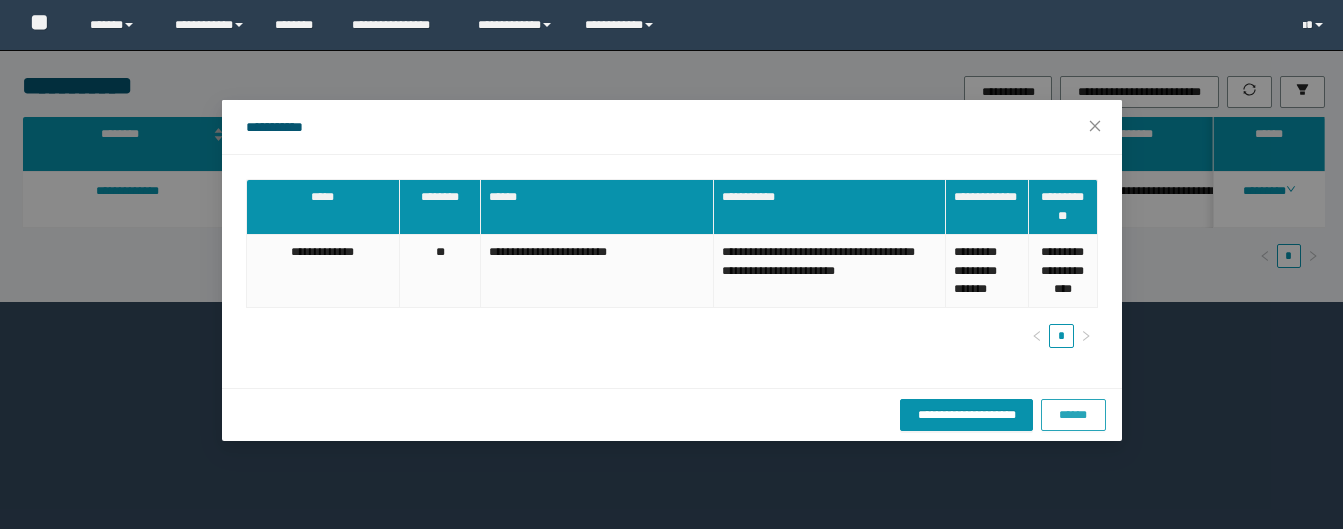 scroll, scrollTop: 0, scrollLeft: 0, axis: both 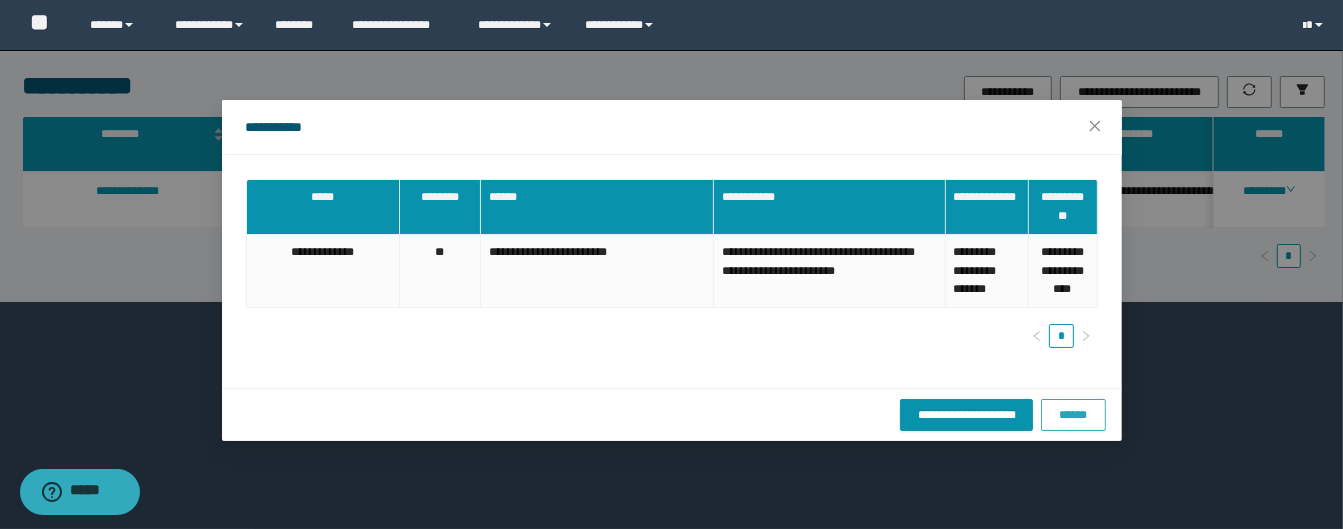 click on "******" at bounding box center [1073, 415] 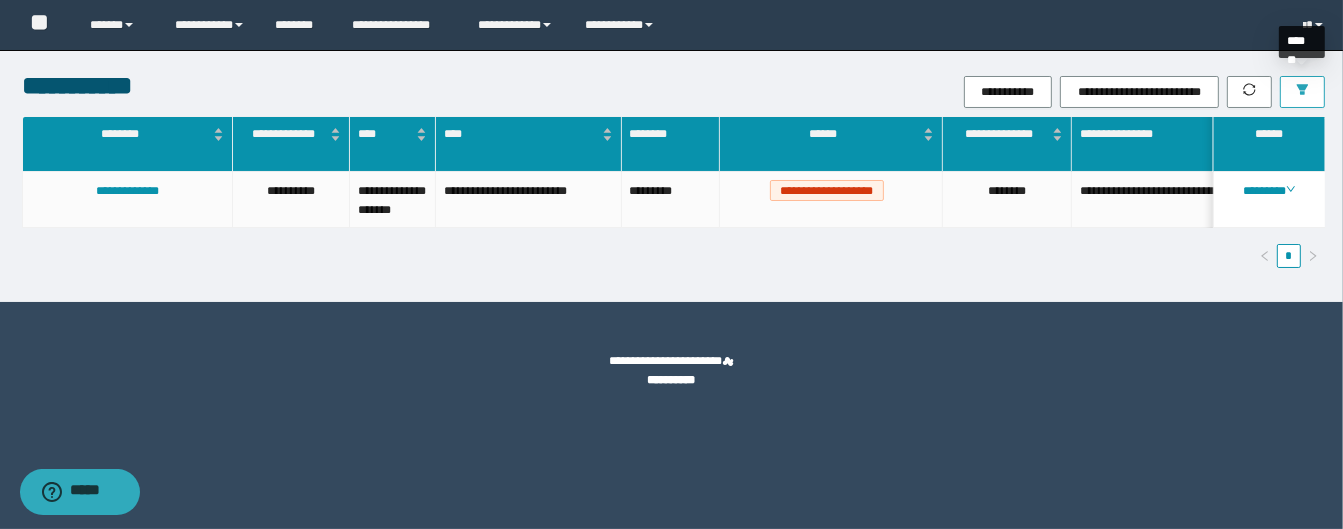 click at bounding box center [1302, 92] 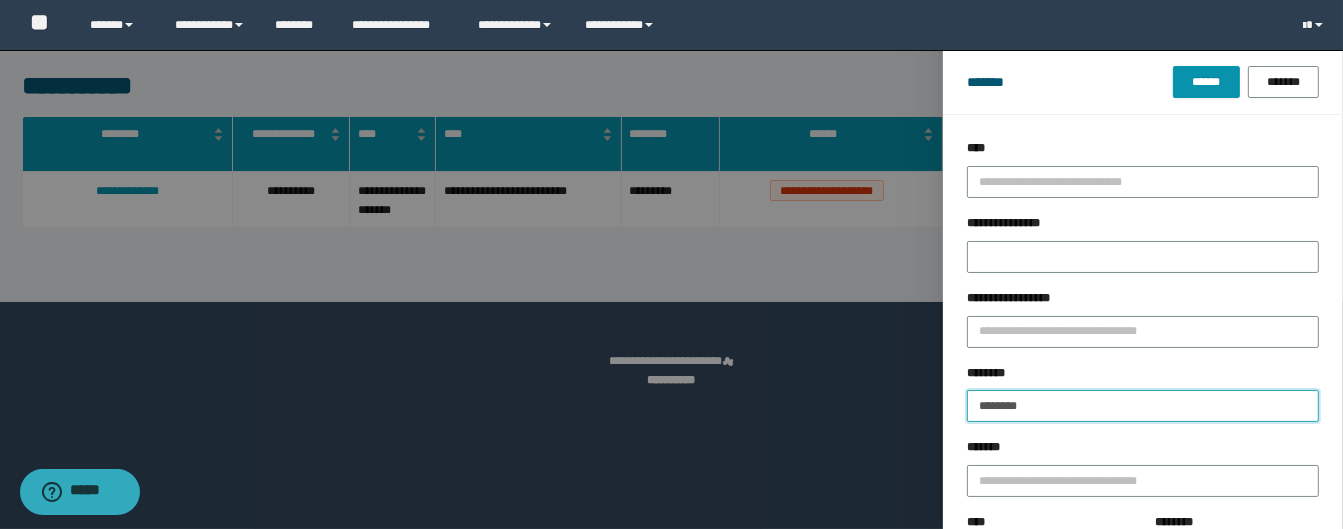 drag, startPoint x: 1044, startPoint y: 420, endPoint x: 925, endPoint y: 380, distance: 125.54282 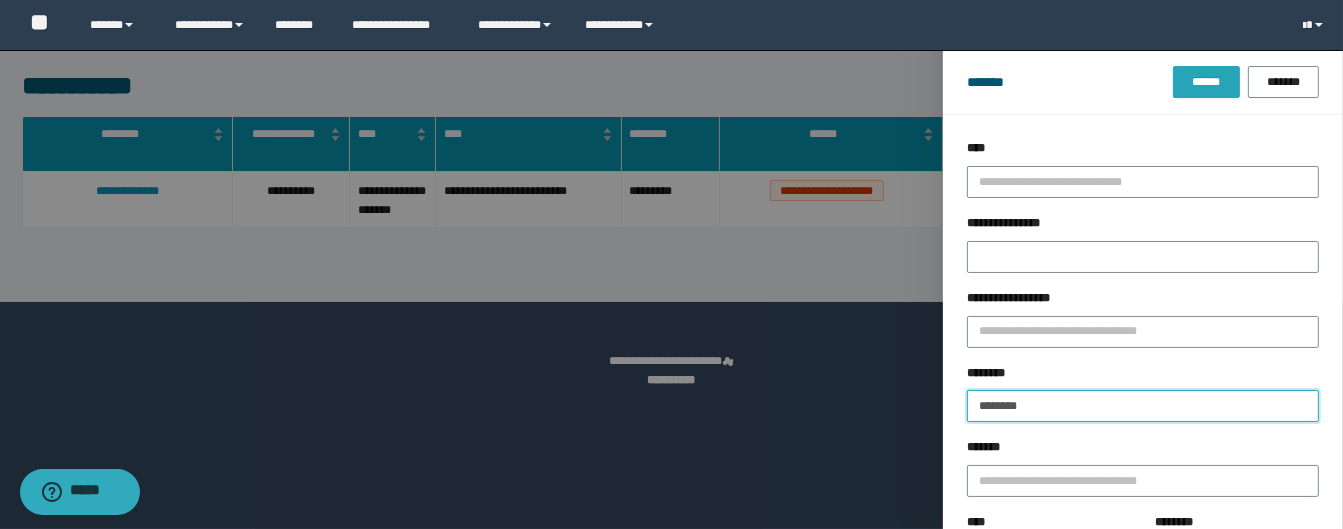 paste on "**" 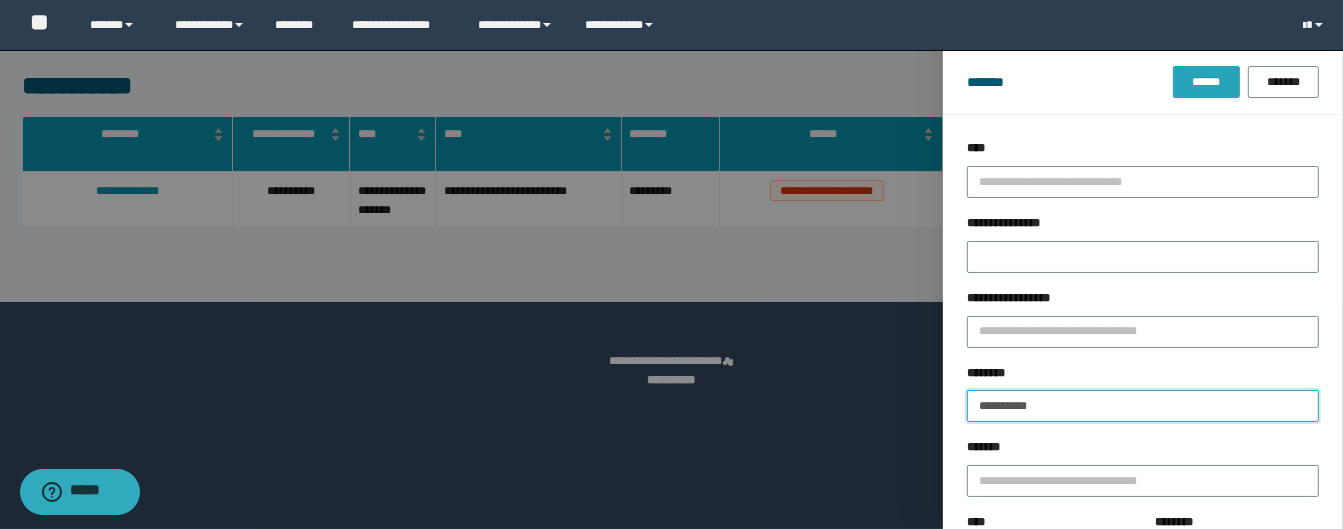 type on "**********" 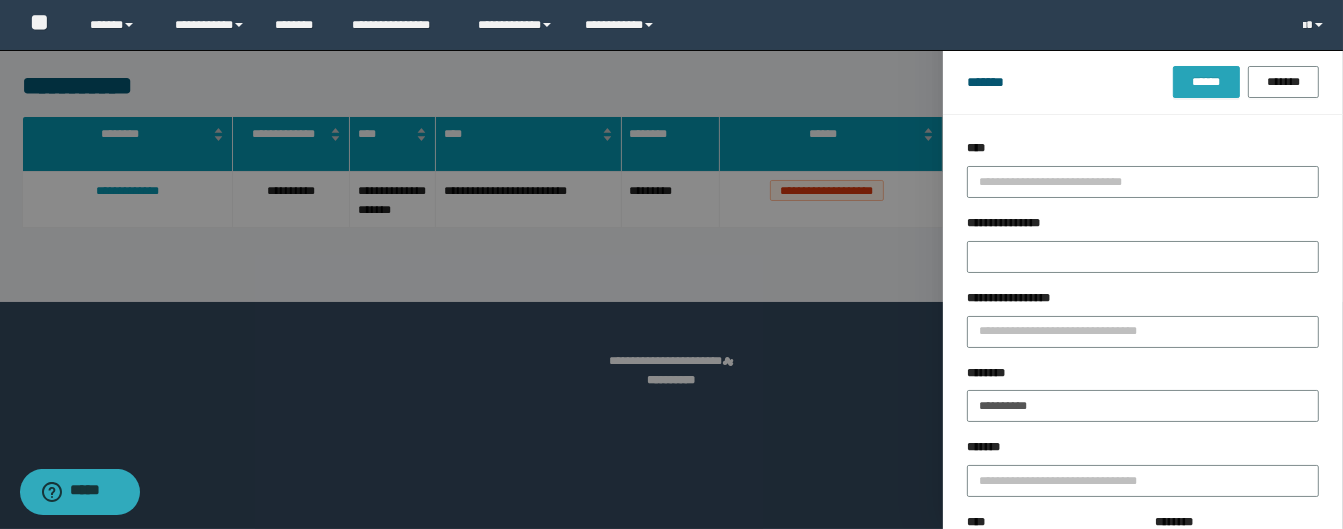 click on "******" at bounding box center [1206, 82] 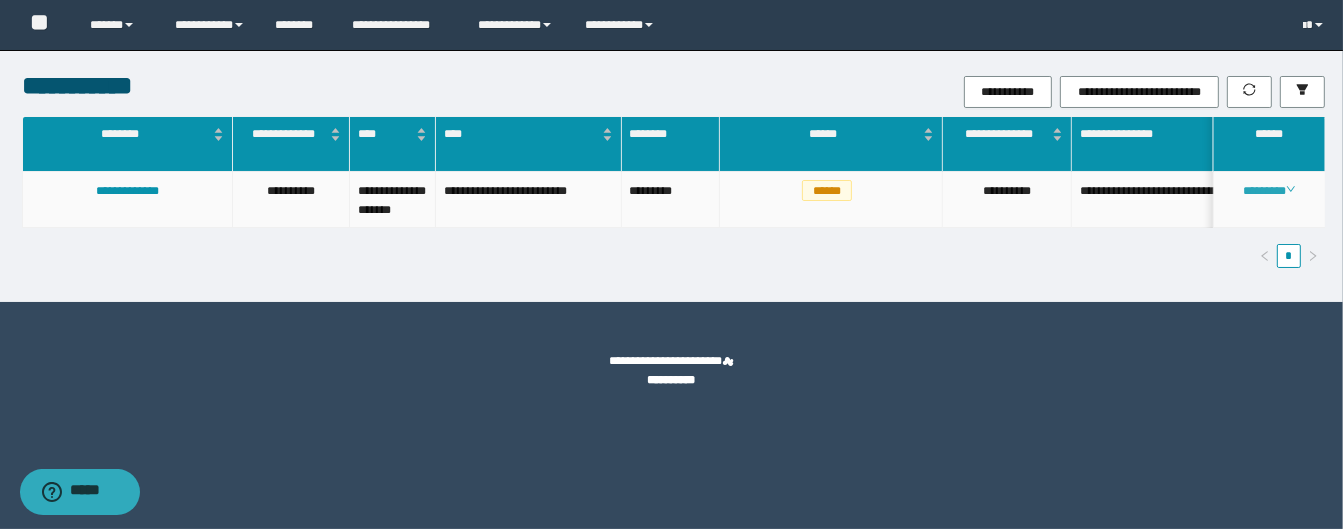 click on "********" at bounding box center (1269, 191) 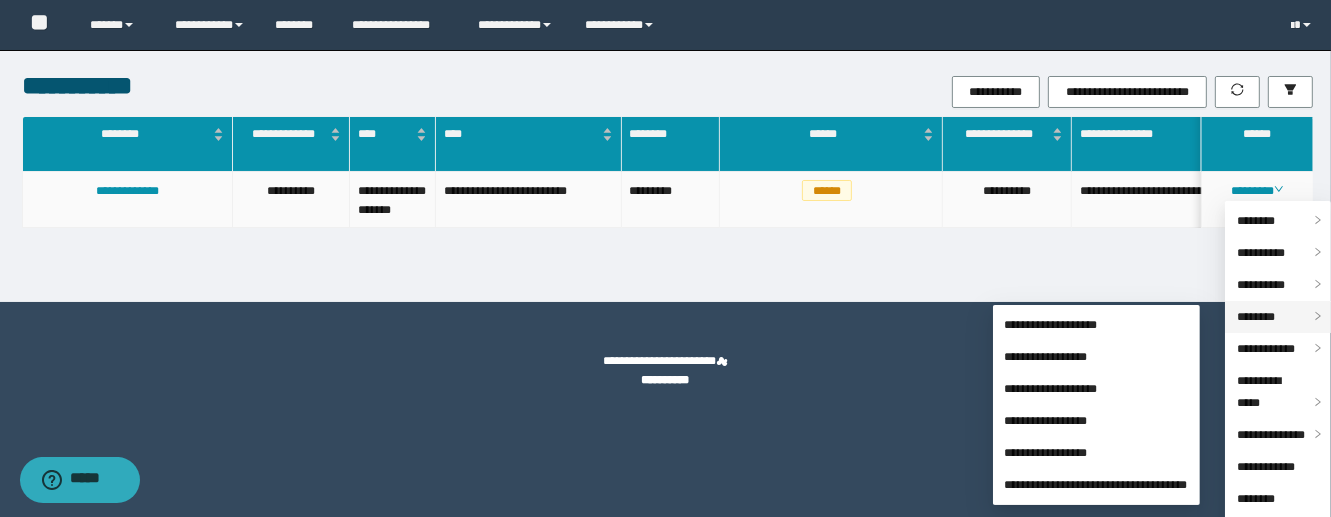 click on "********" at bounding box center (1256, 317) 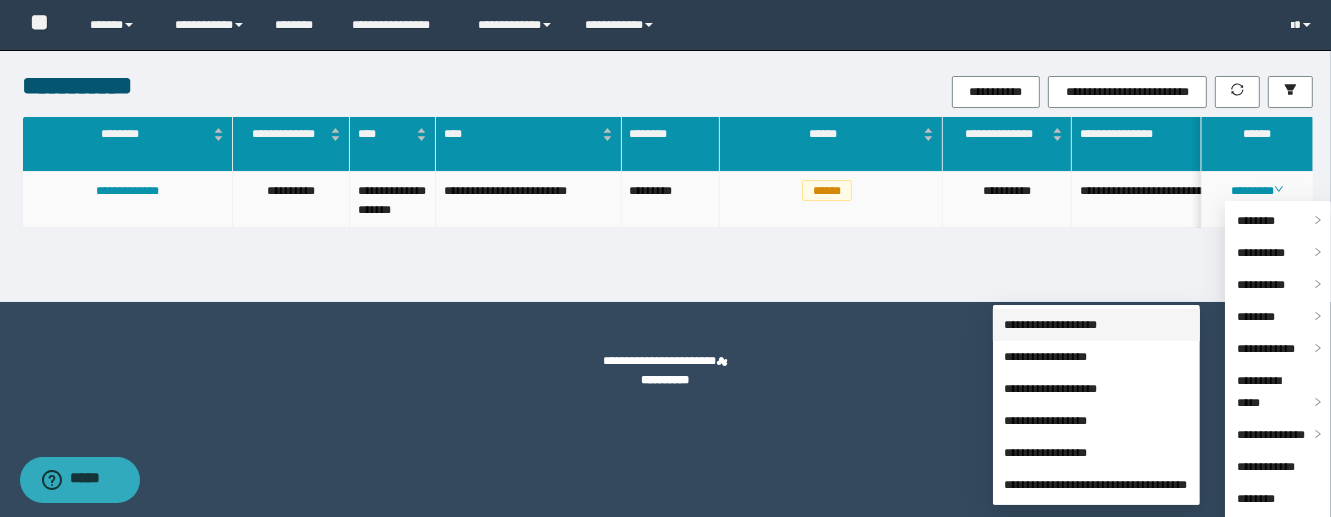 click on "**********" at bounding box center [1051, 325] 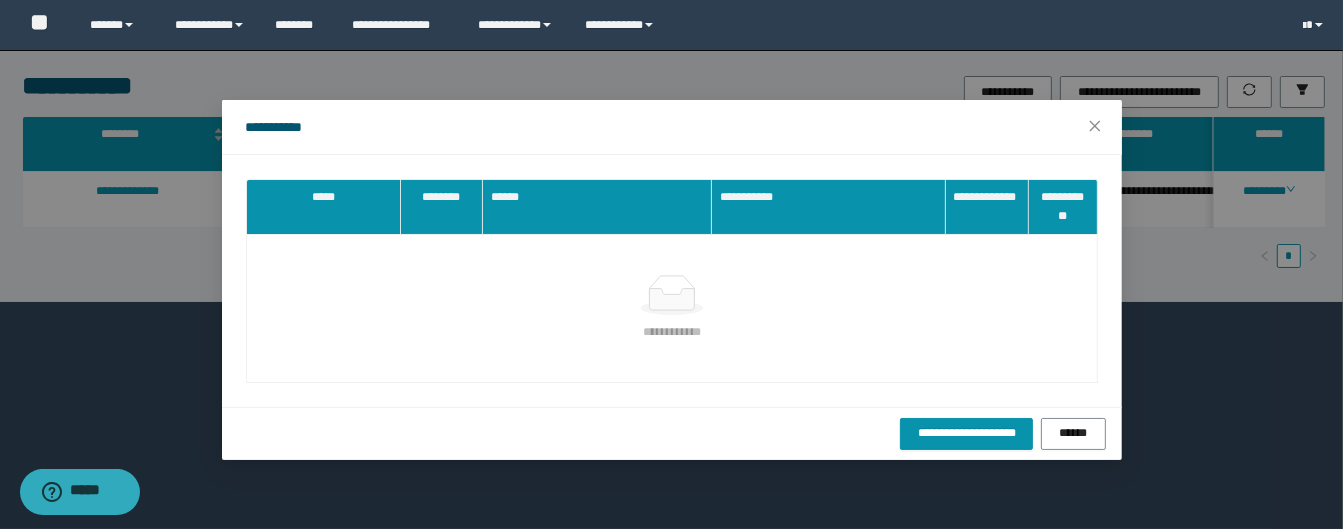 click at bounding box center (672, 295) 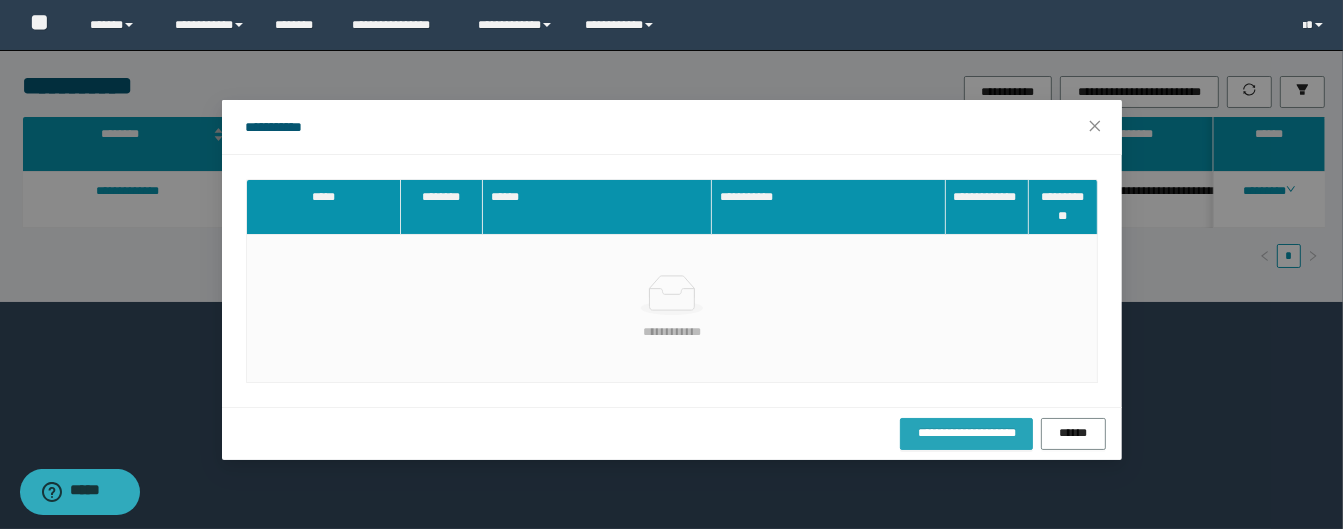 click on "**********" at bounding box center (966, 433) 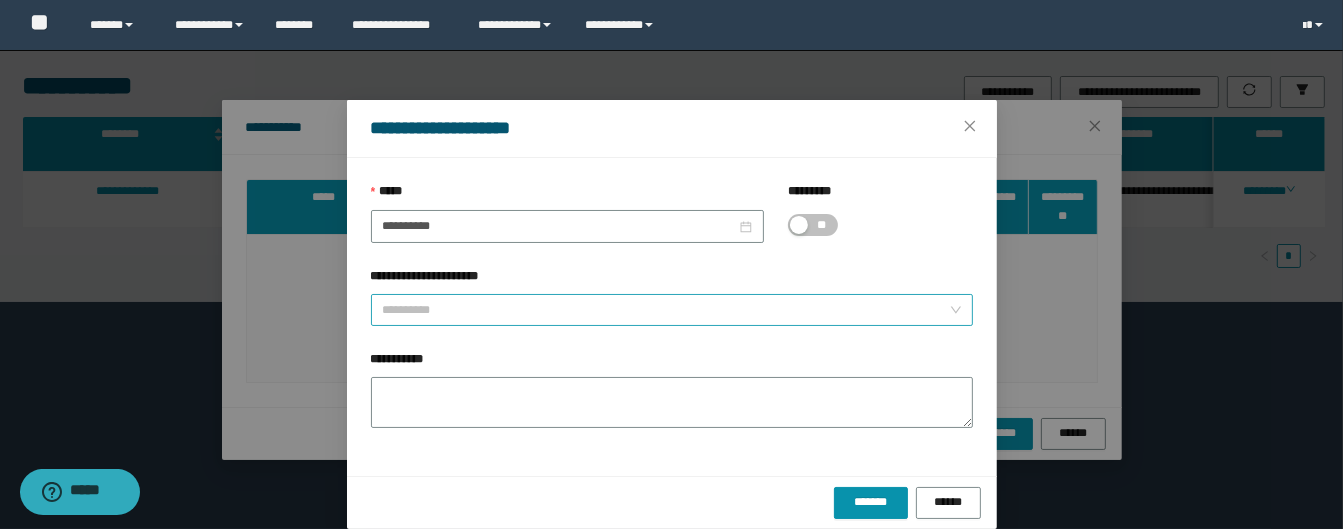 click on "**********" at bounding box center (666, 310) 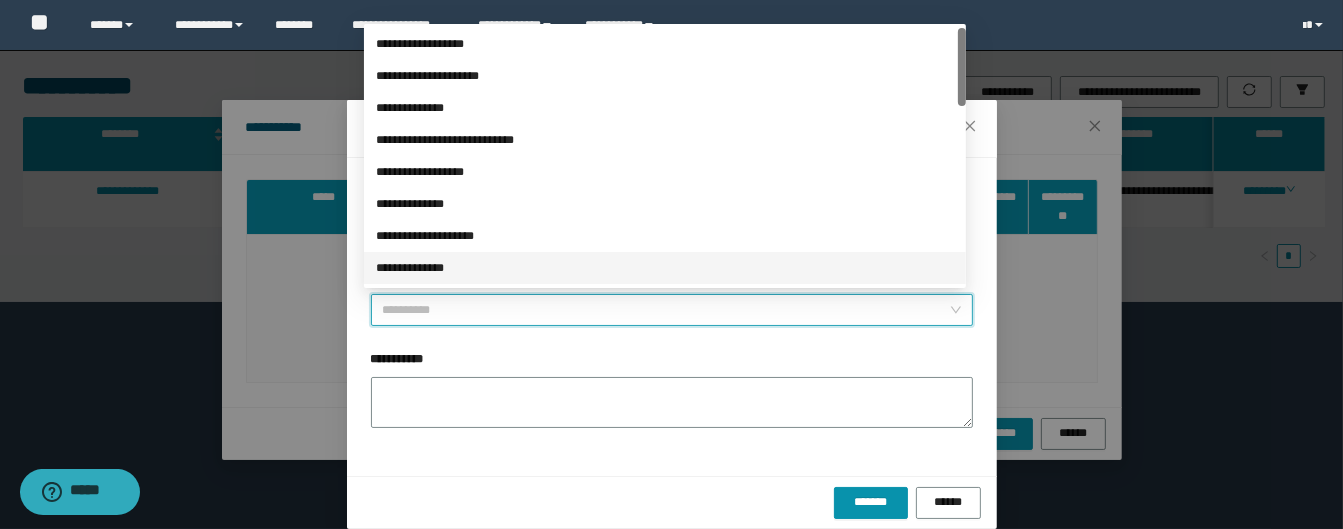 click on "**********" at bounding box center [666, 310] 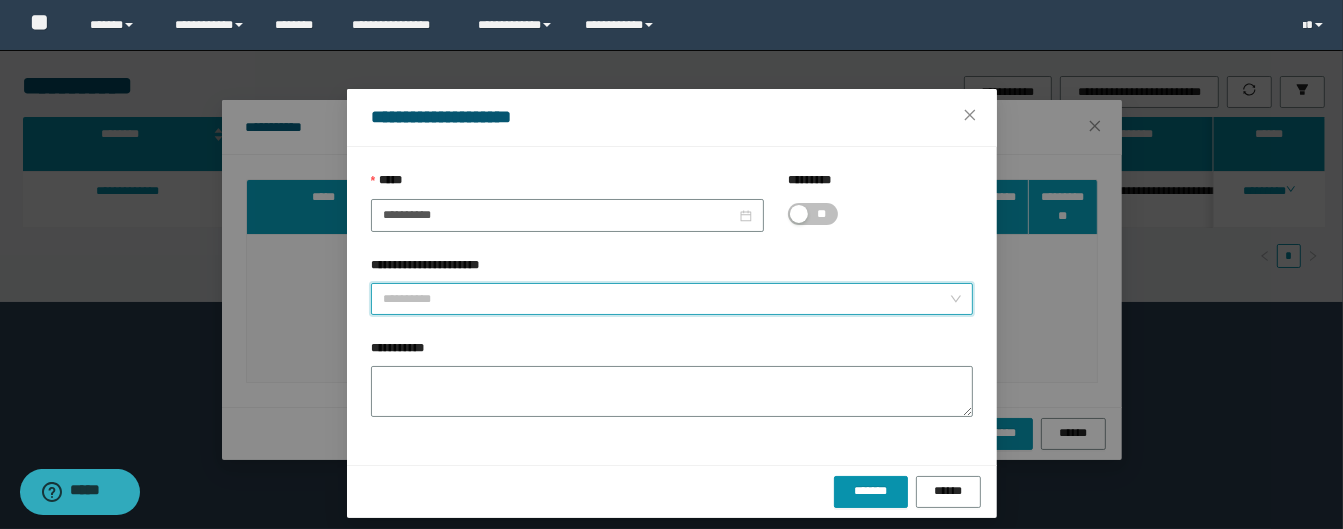 scroll, scrollTop: 21, scrollLeft: 0, axis: vertical 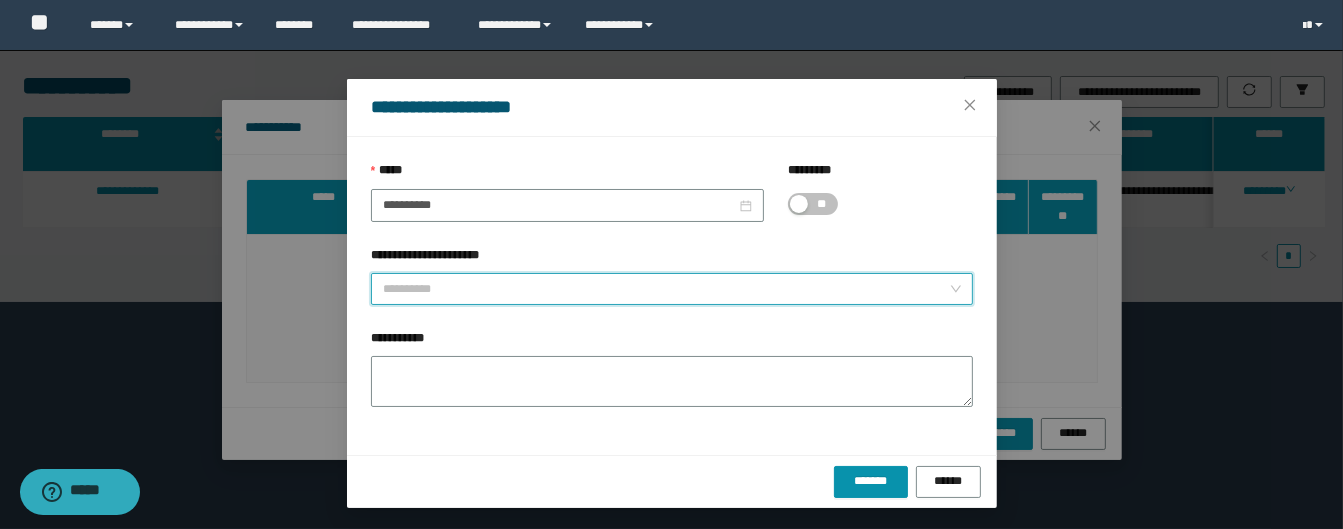 click on "**********" at bounding box center (672, 108) 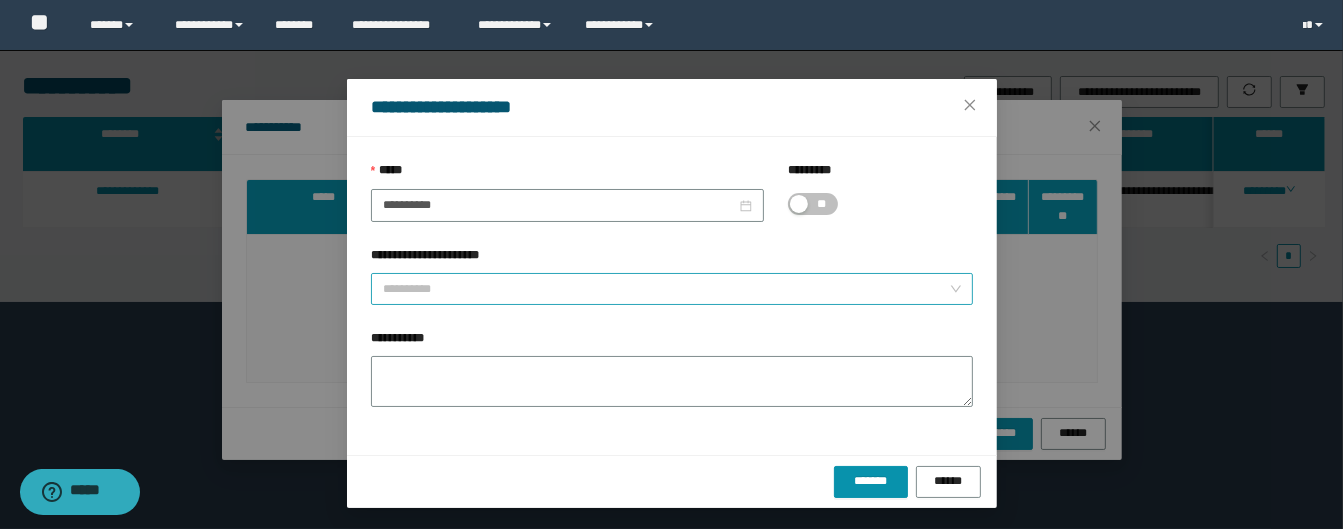click on "**********" at bounding box center (666, 289) 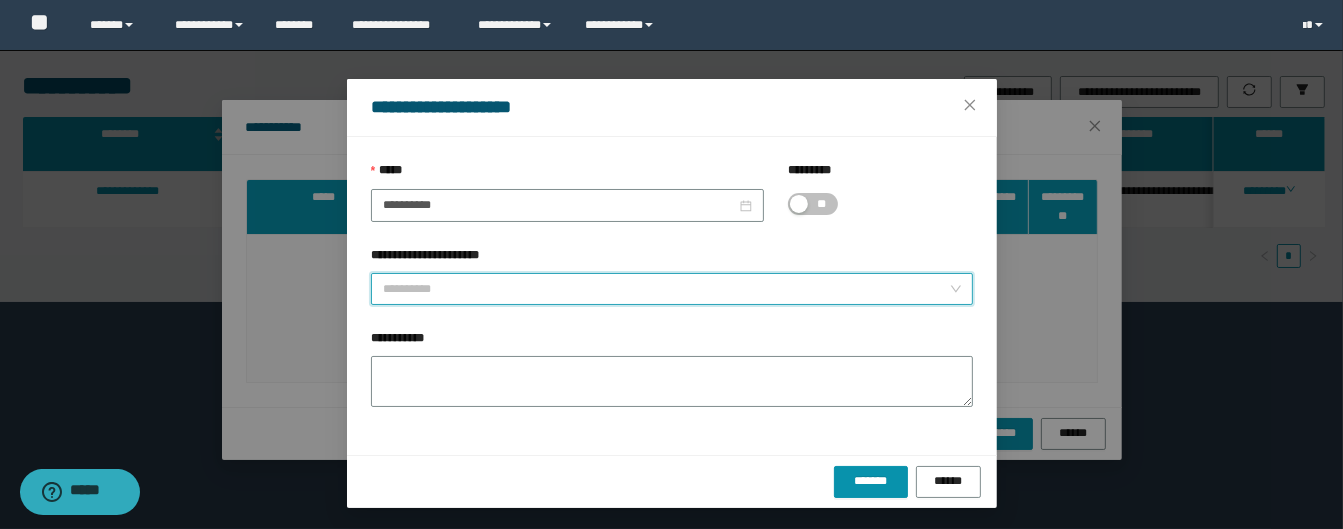 click on "**********" at bounding box center (666, 289) 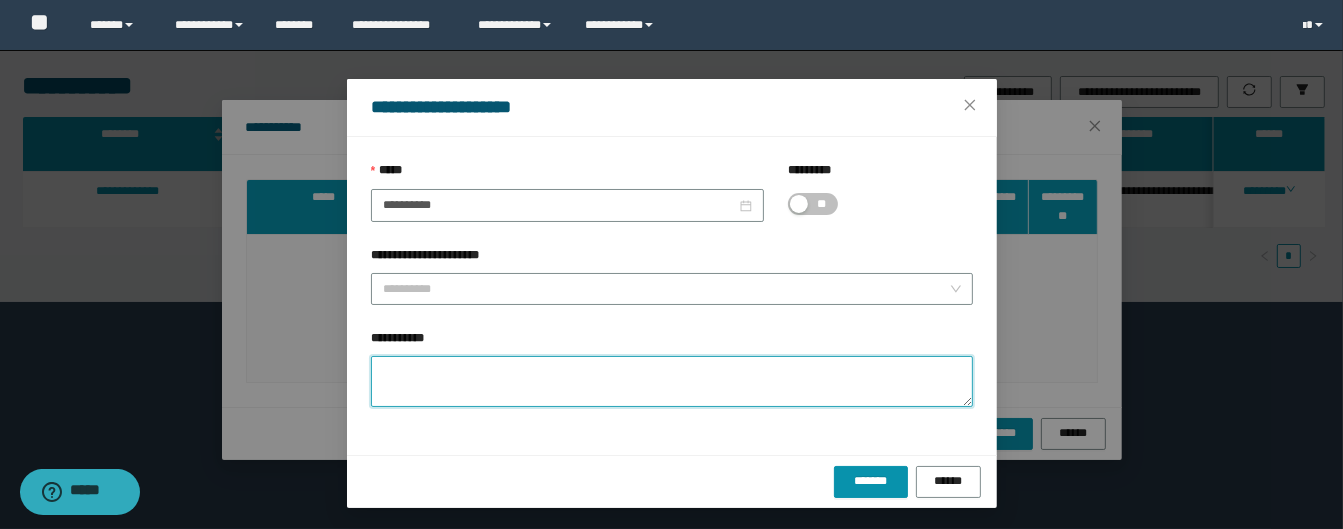 click on "**********" at bounding box center [672, 381] 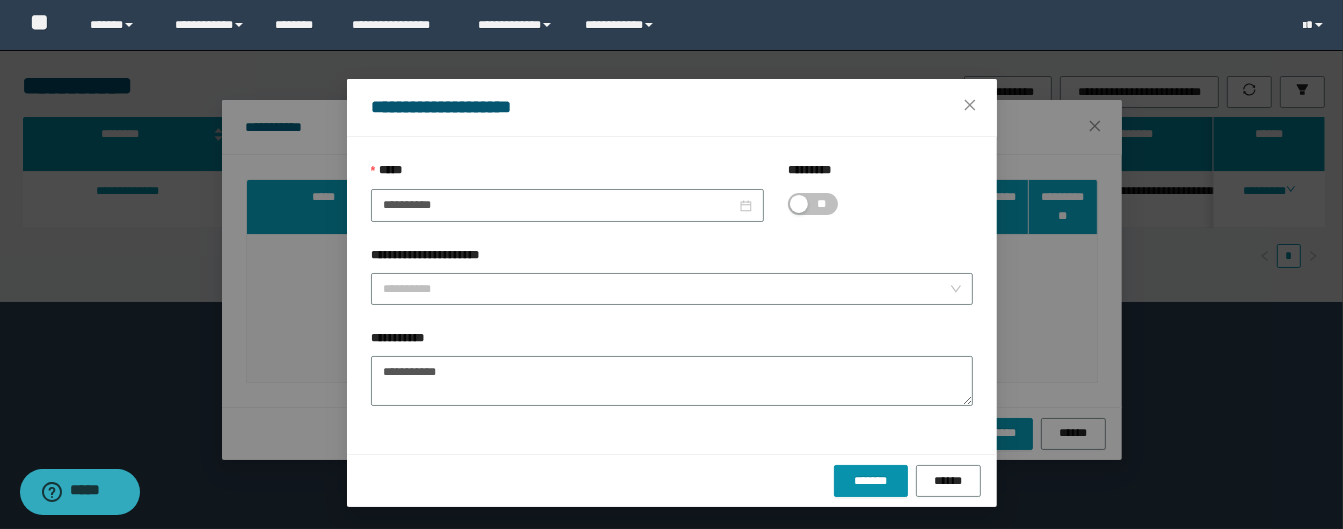 drag, startPoint x: 366, startPoint y: 245, endPoint x: 384, endPoint y: 262, distance: 24.758837 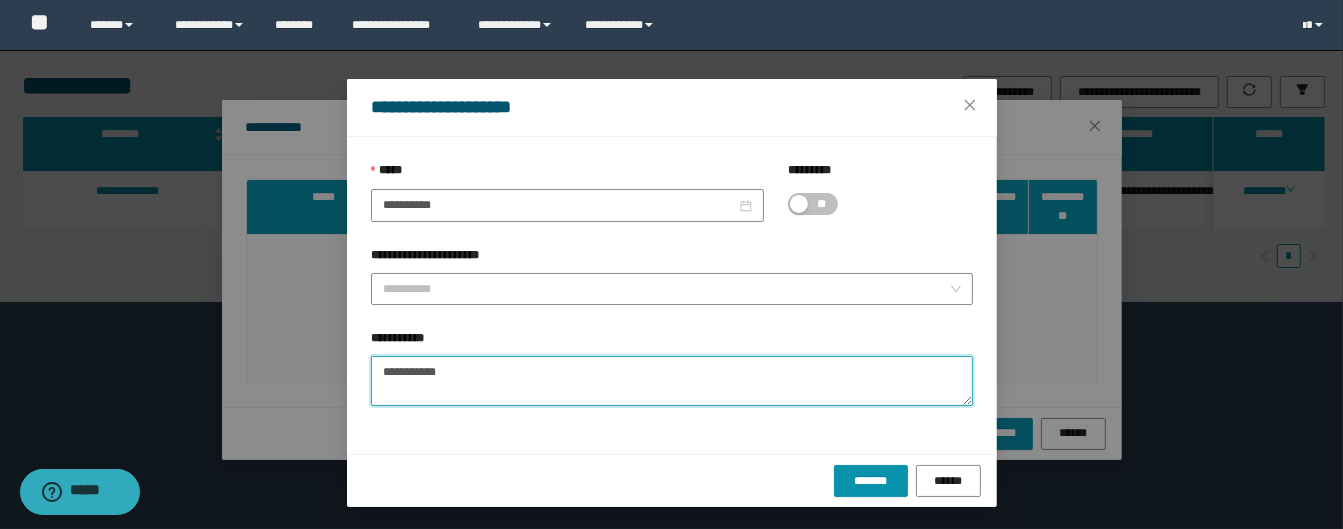 drag, startPoint x: 449, startPoint y: 372, endPoint x: 299, endPoint y: 372, distance: 150 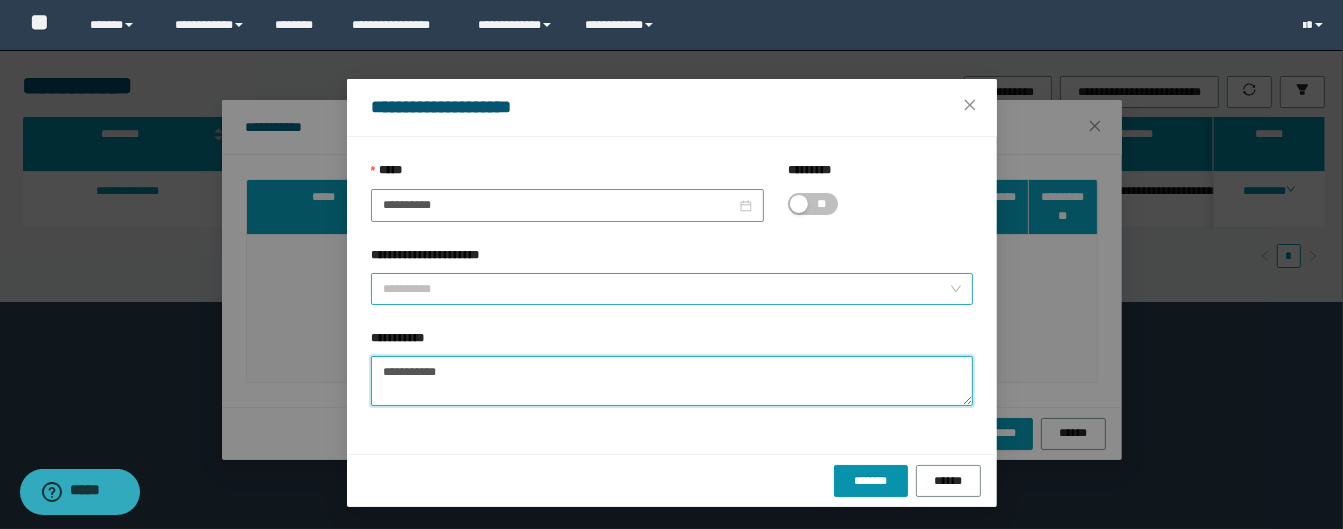 paste on "**********" 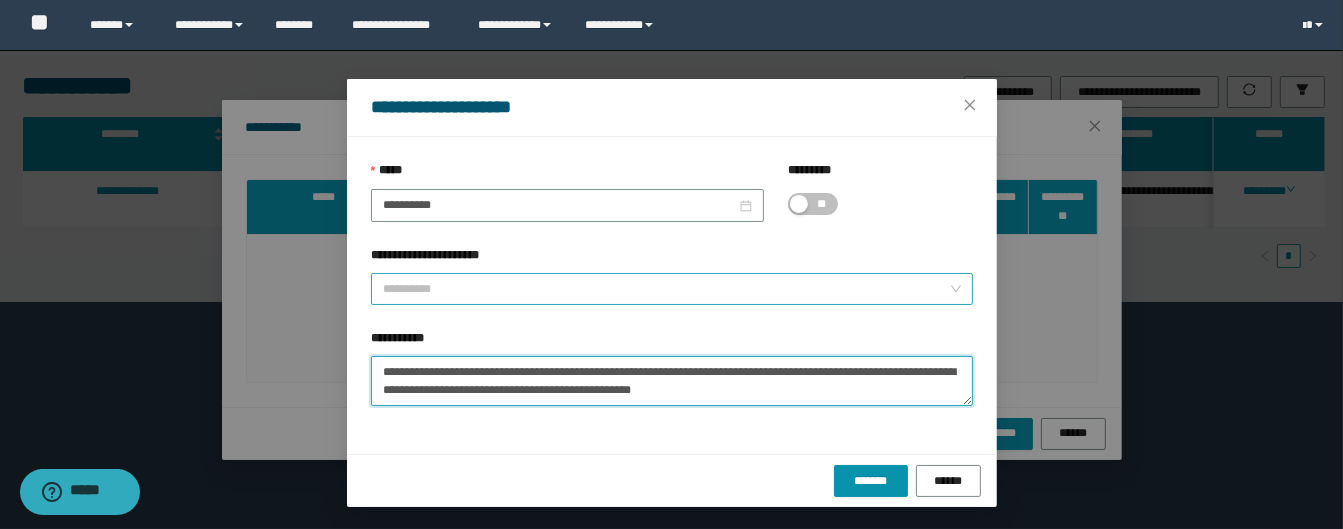 scroll, scrollTop: 12, scrollLeft: 0, axis: vertical 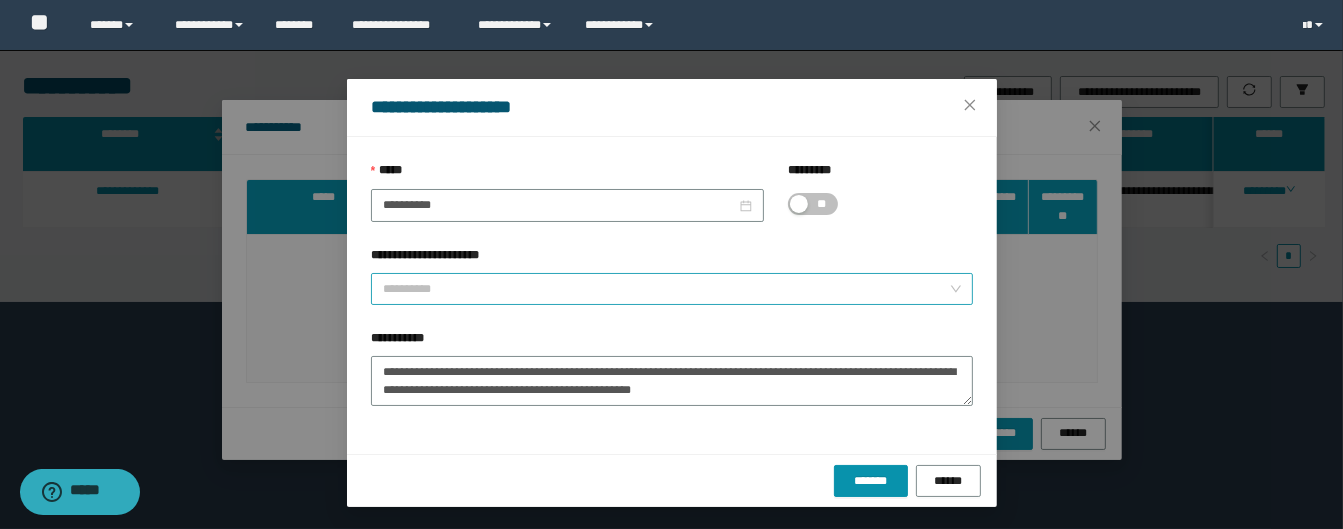 click on "**********" at bounding box center (666, 289) 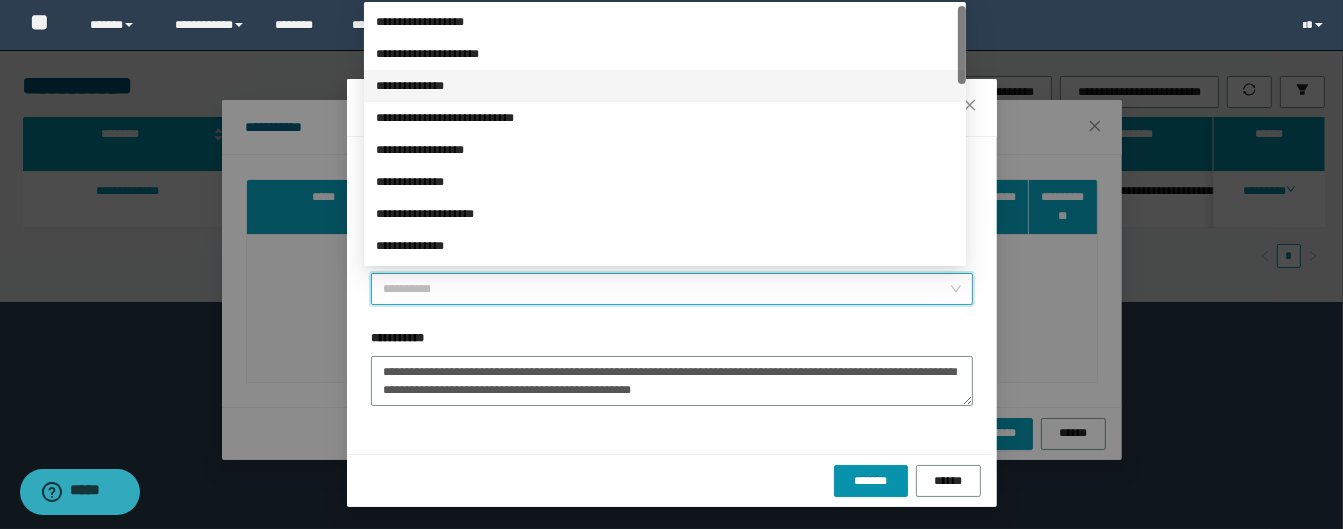 click on "**********" at bounding box center (665, 86) 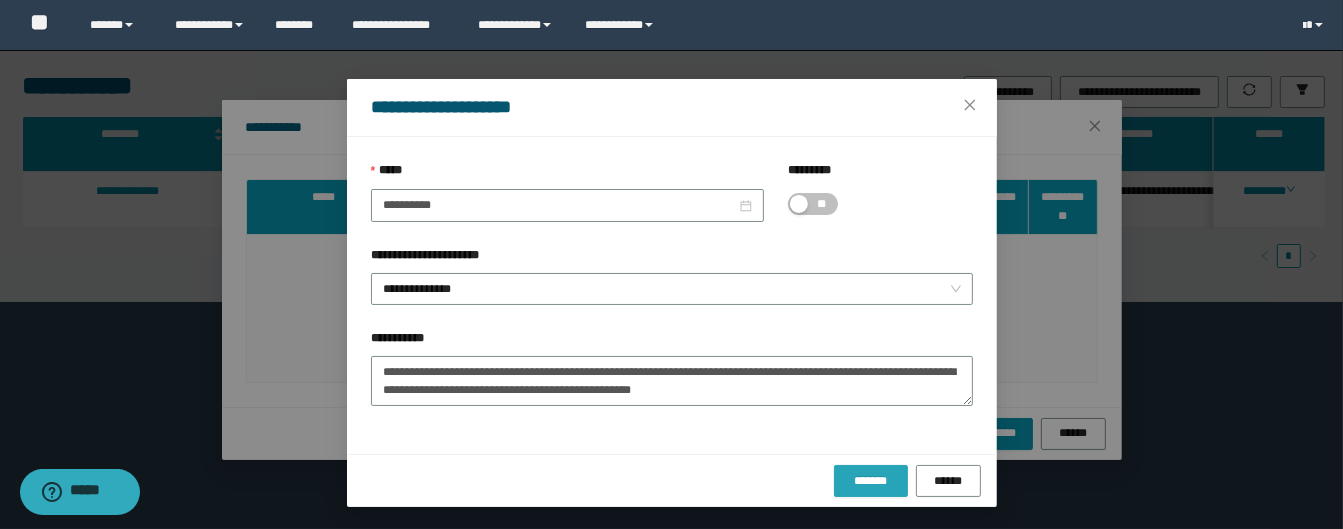 click on "*******" at bounding box center [871, 481] 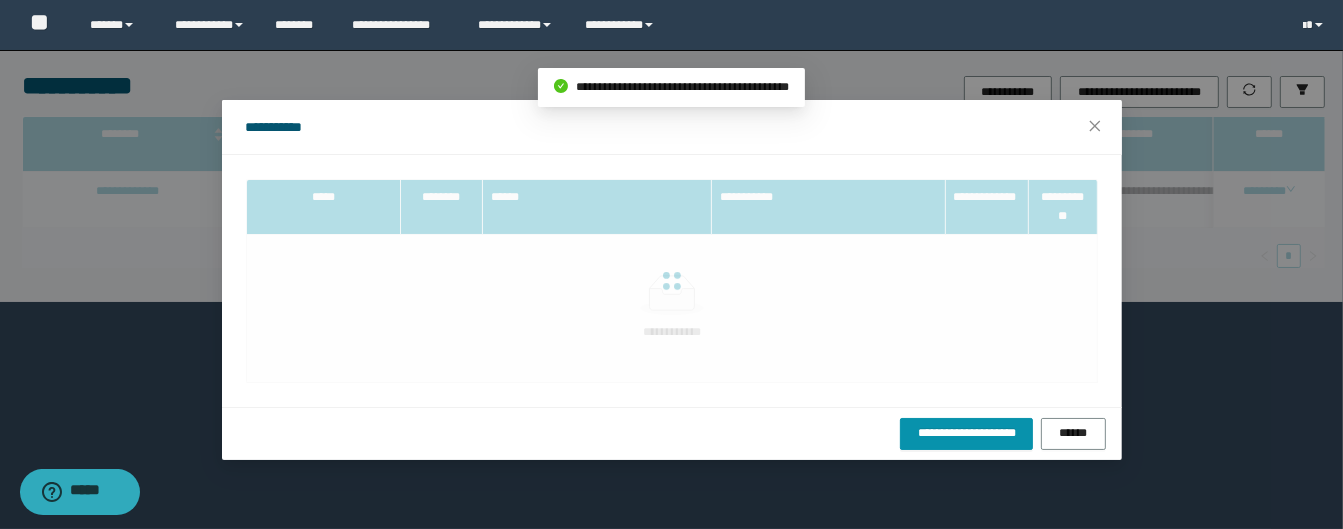 scroll, scrollTop: 0, scrollLeft: 0, axis: both 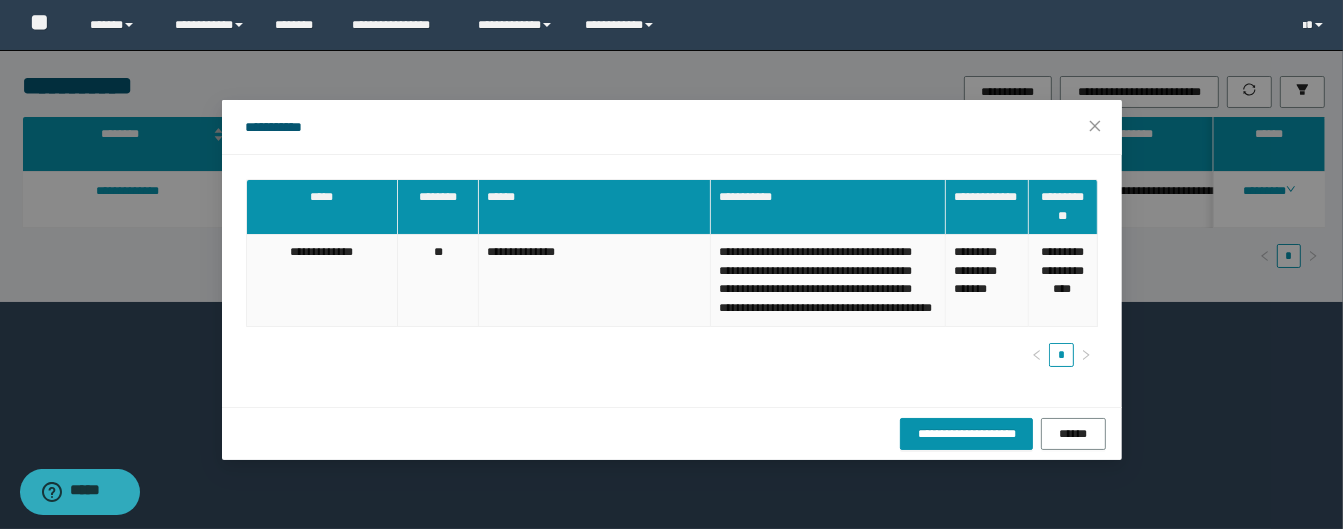 click on "**" at bounding box center (438, 281) 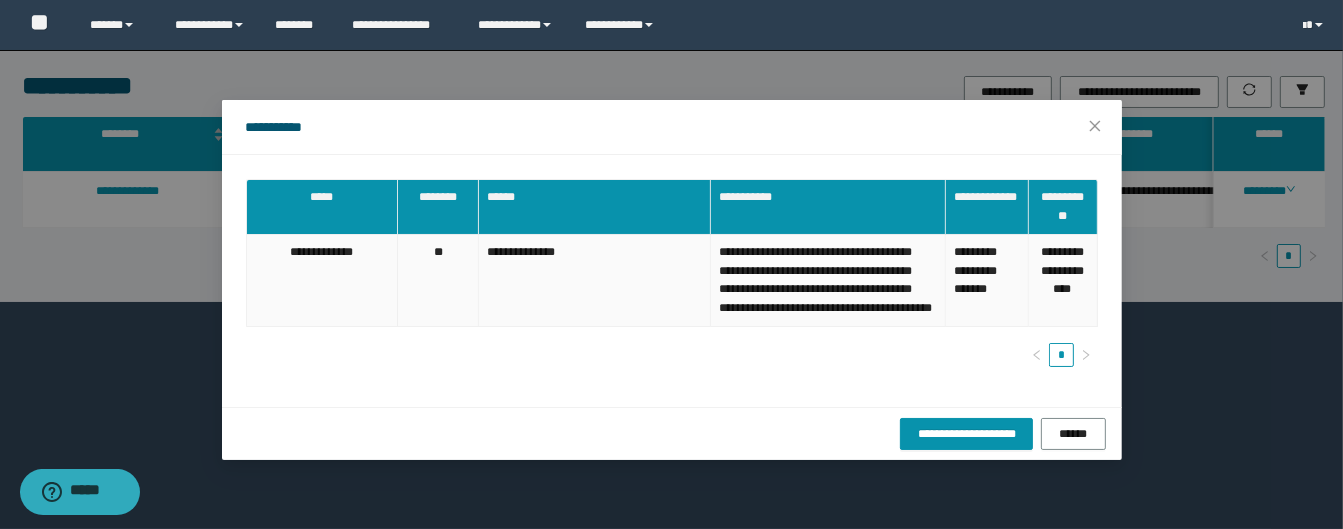 drag, startPoint x: 333, startPoint y: 288, endPoint x: 349, endPoint y: 295, distance: 17.464249 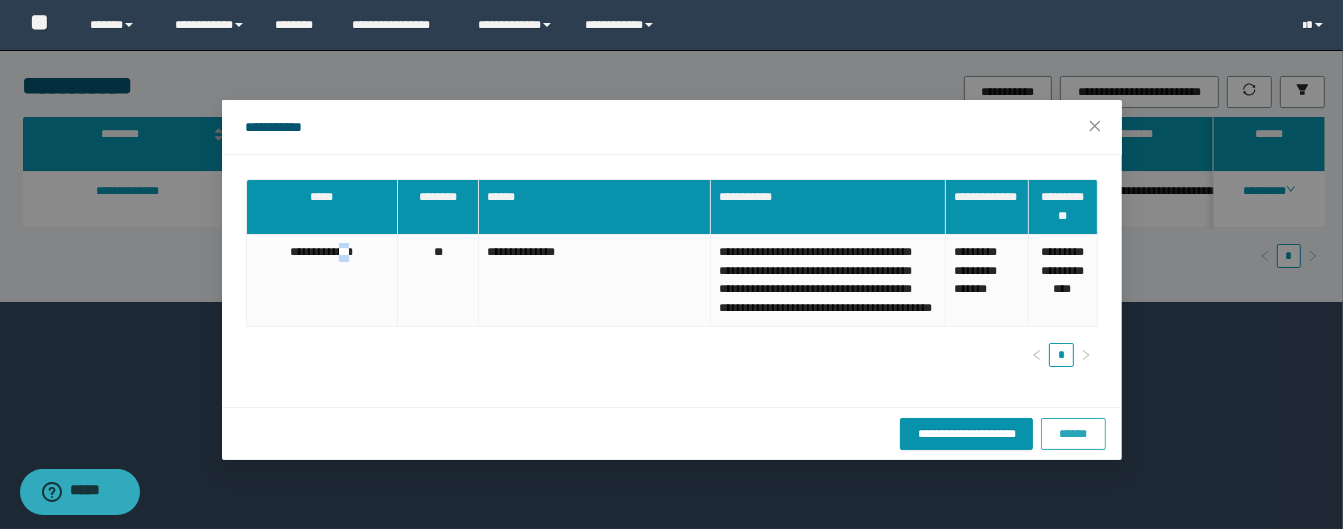 click on "******" at bounding box center (1073, 434) 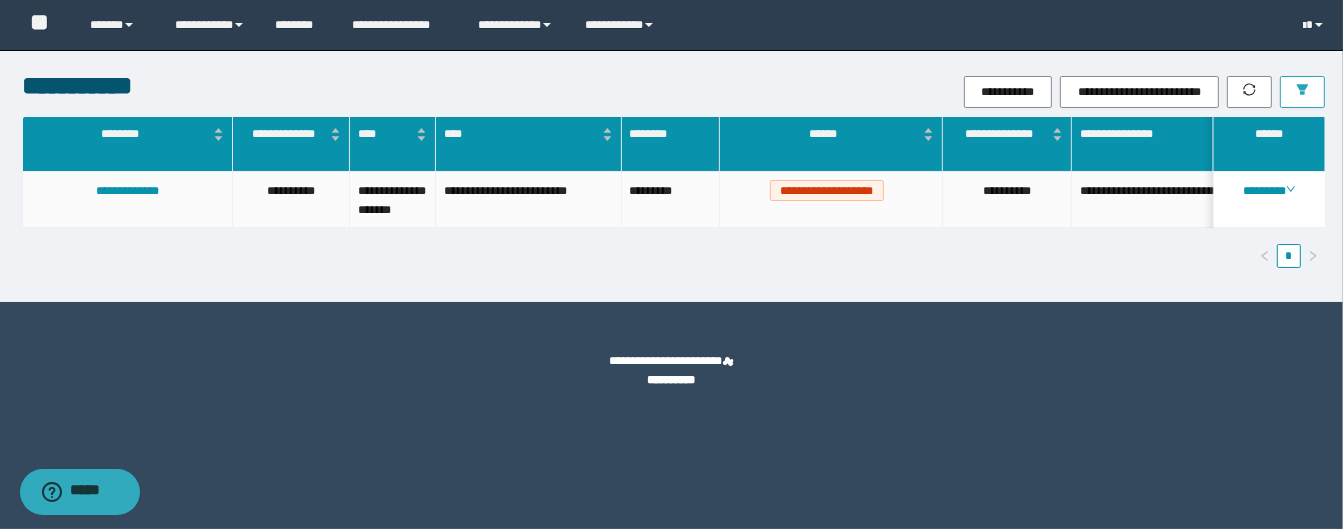 click at bounding box center (1302, 92) 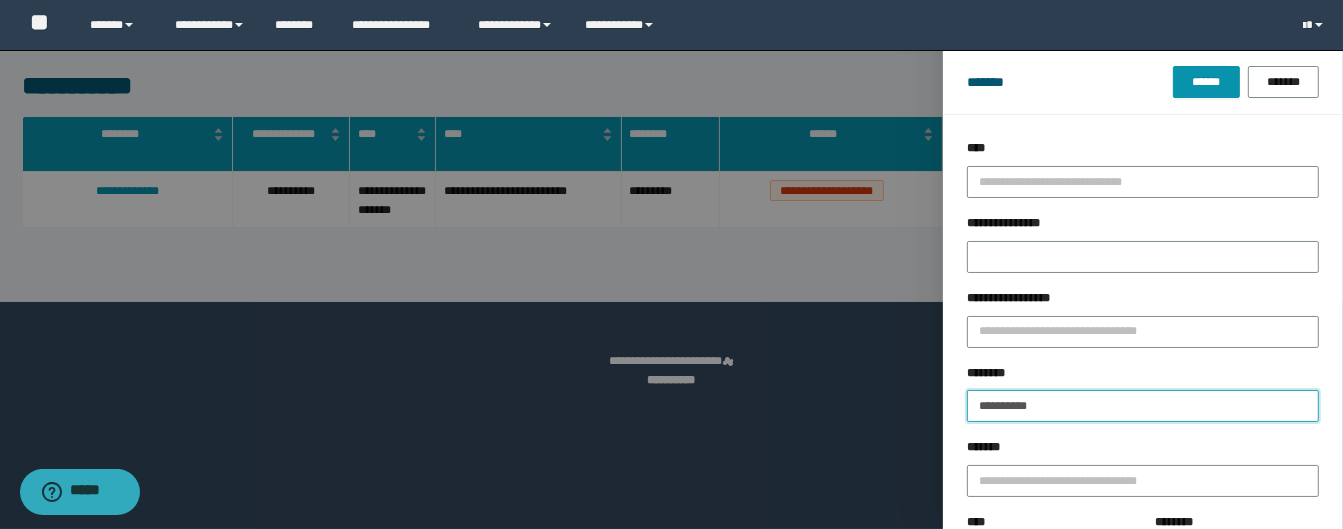 drag, startPoint x: 1060, startPoint y: 401, endPoint x: 1074, endPoint y: 288, distance: 113.86395 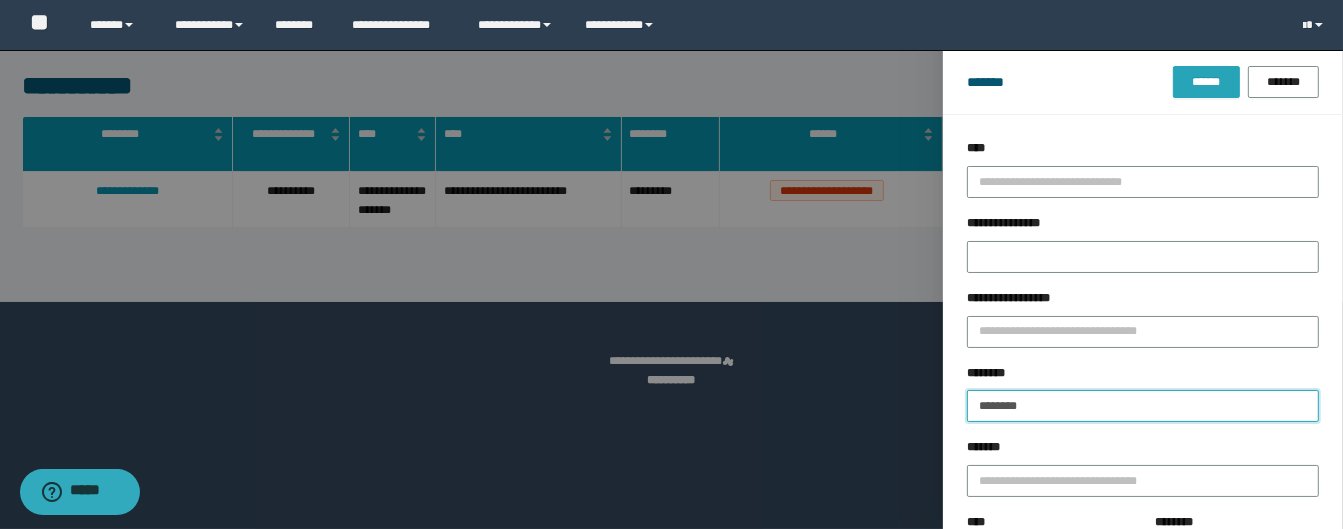 type on "********" 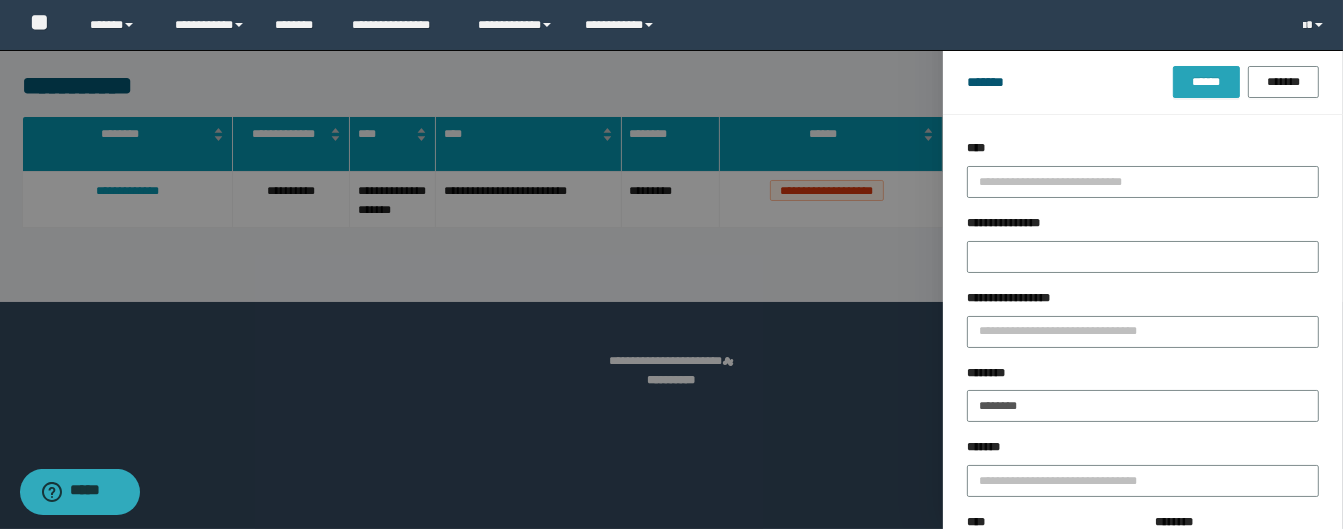 click on "******" at bounding box center (1206, 82) 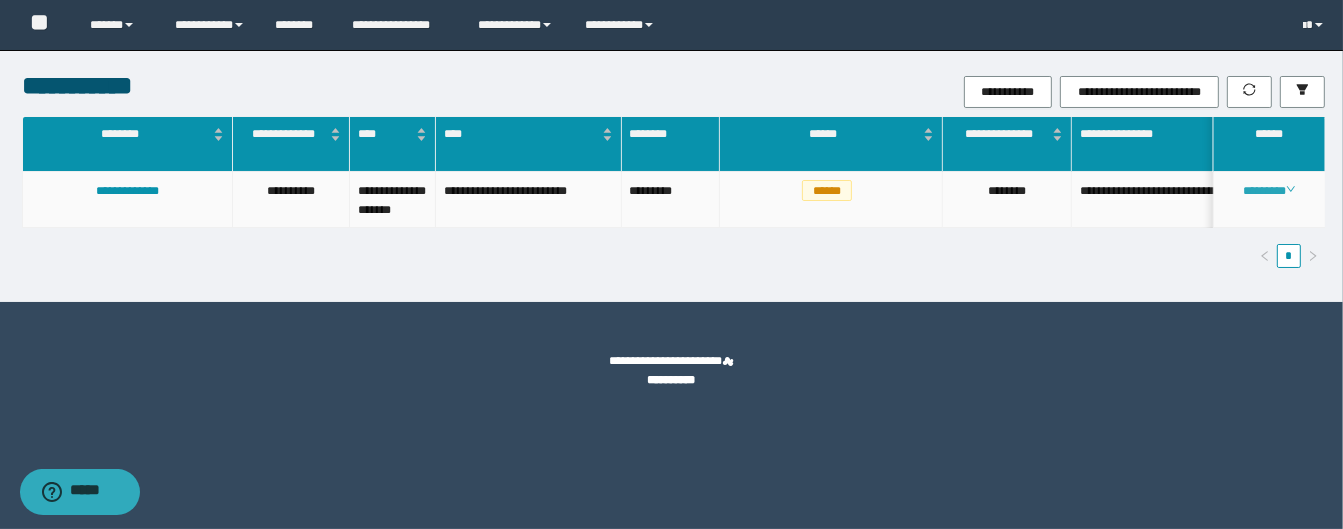 click on "********" at bounding box center (1269, 191) 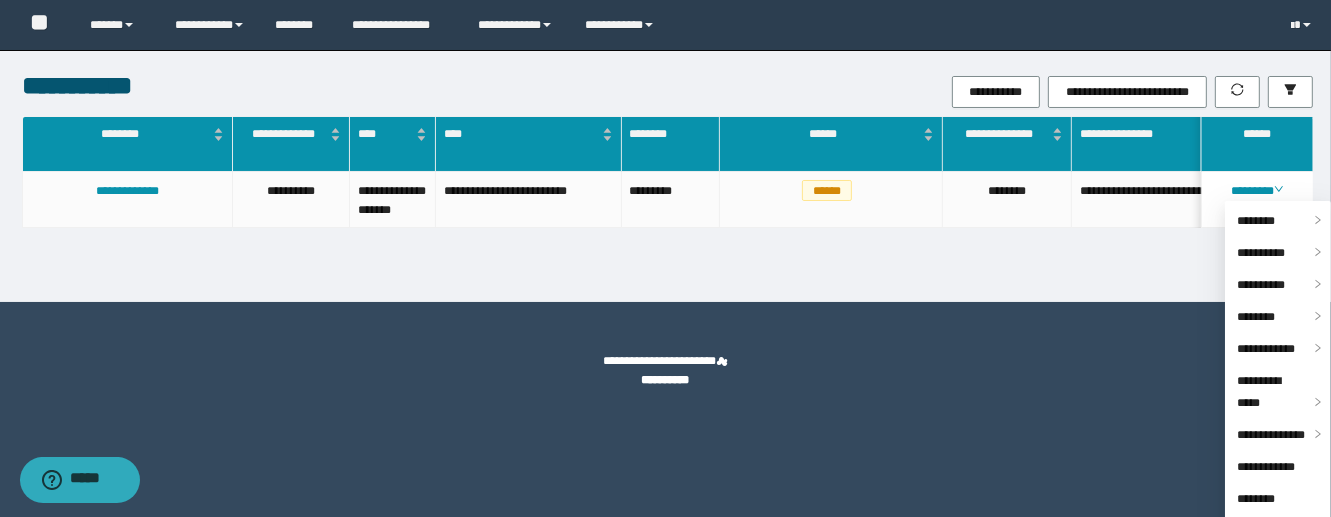 click on "**********" at bounding box center (668, 200) 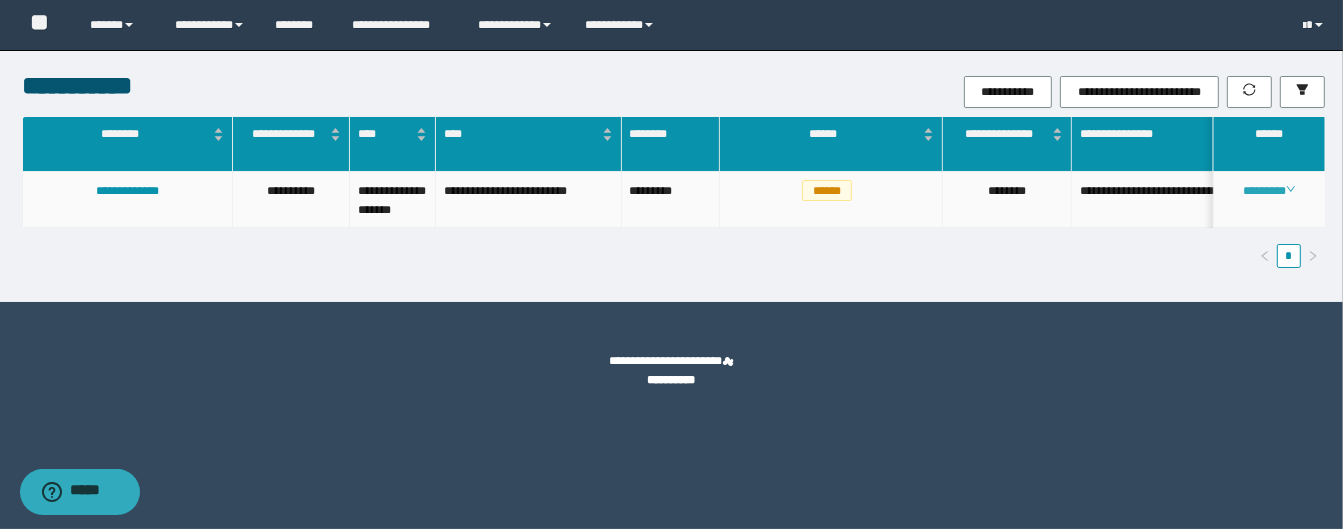 click on "********" at bounding box center (1269, 191) 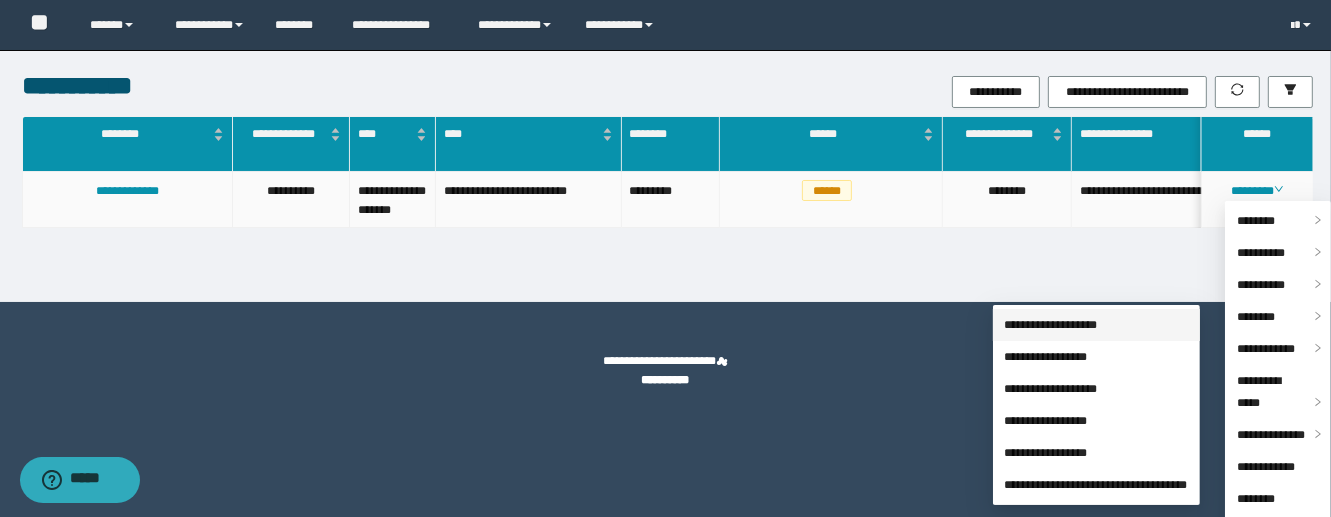 click on "**********" at bounding box center [1051, 325] 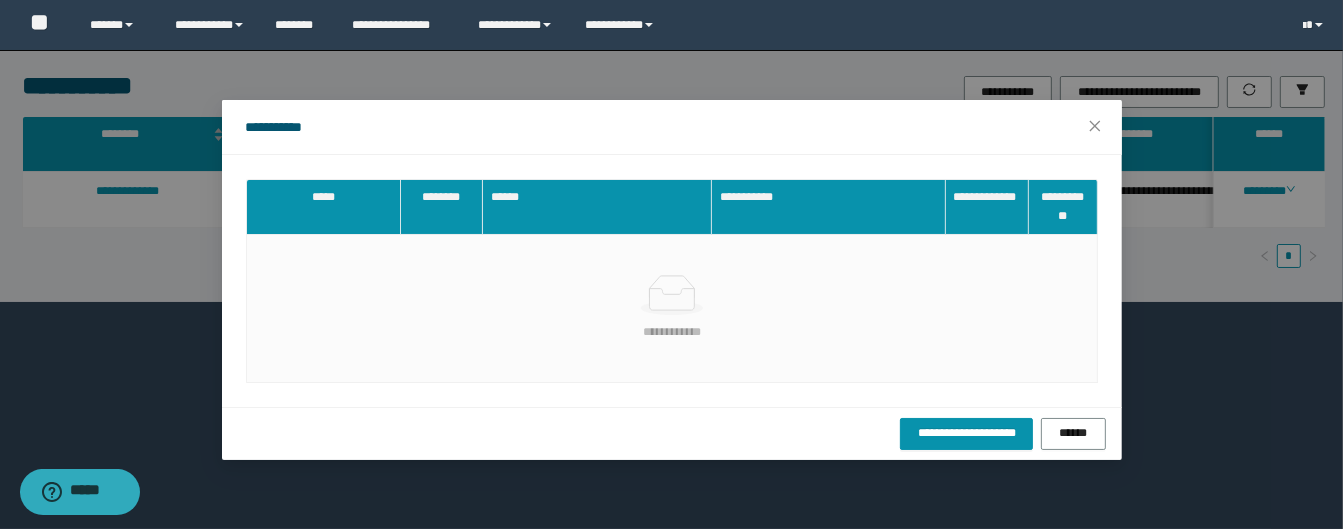 click on "**********" at bounding box center (672, 433) 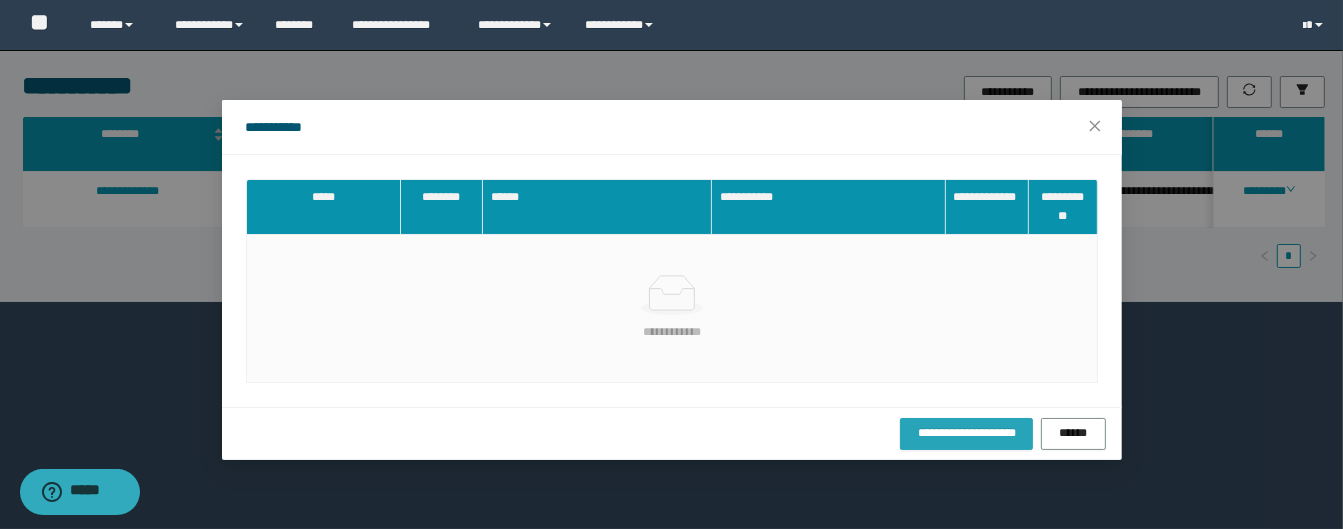 click on "**********" at bounding box center [966, 433] 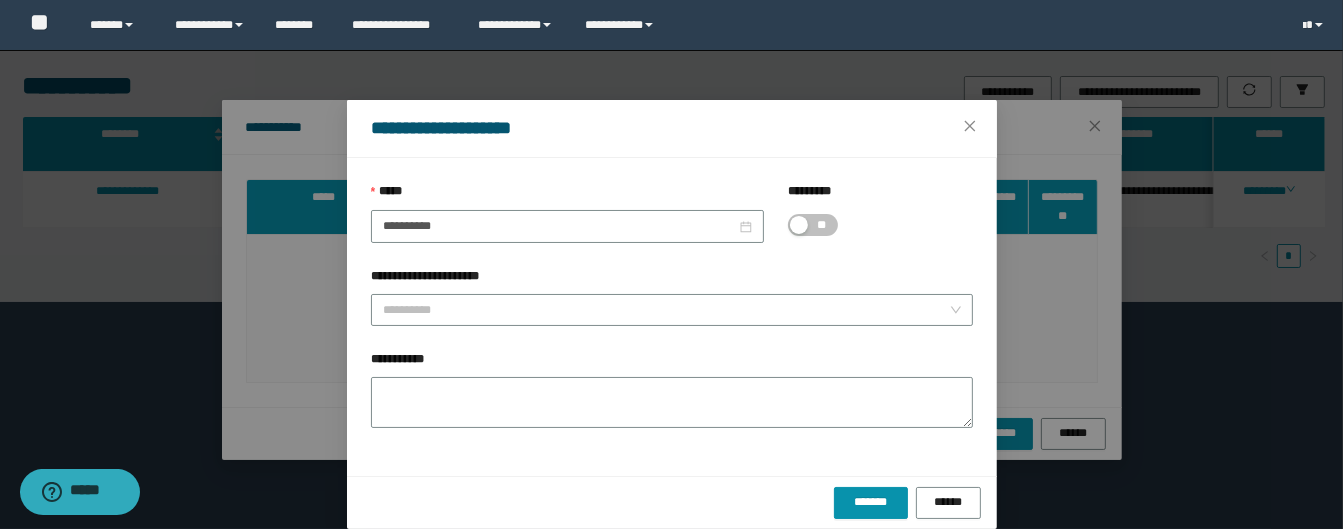 click on "**" at bounding box center (880, 225) 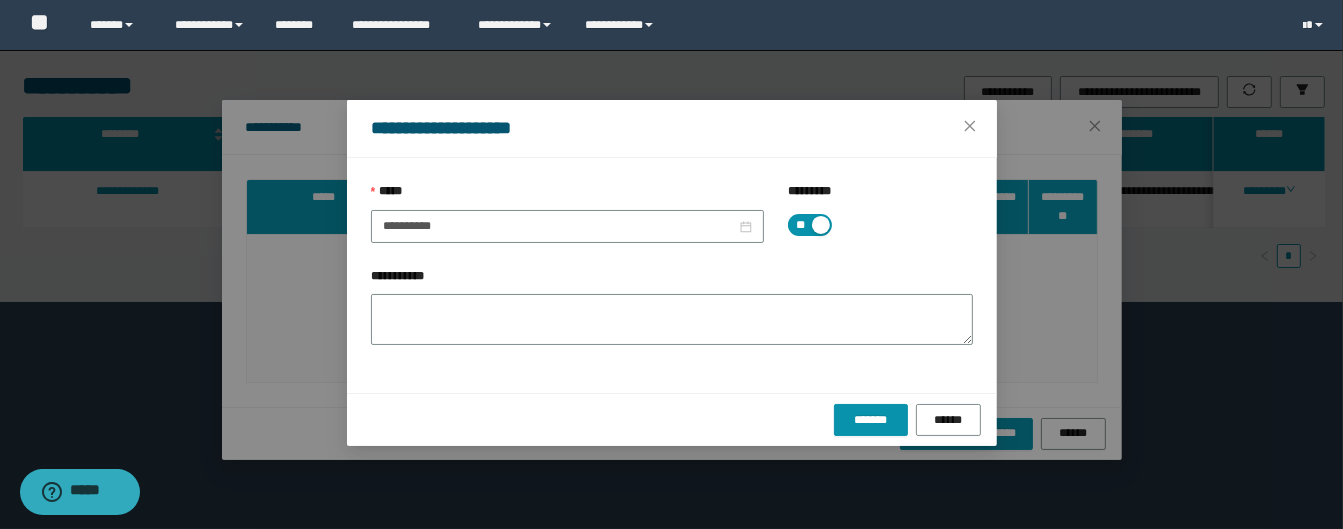 click on "**" at bounding box center [801, 225] 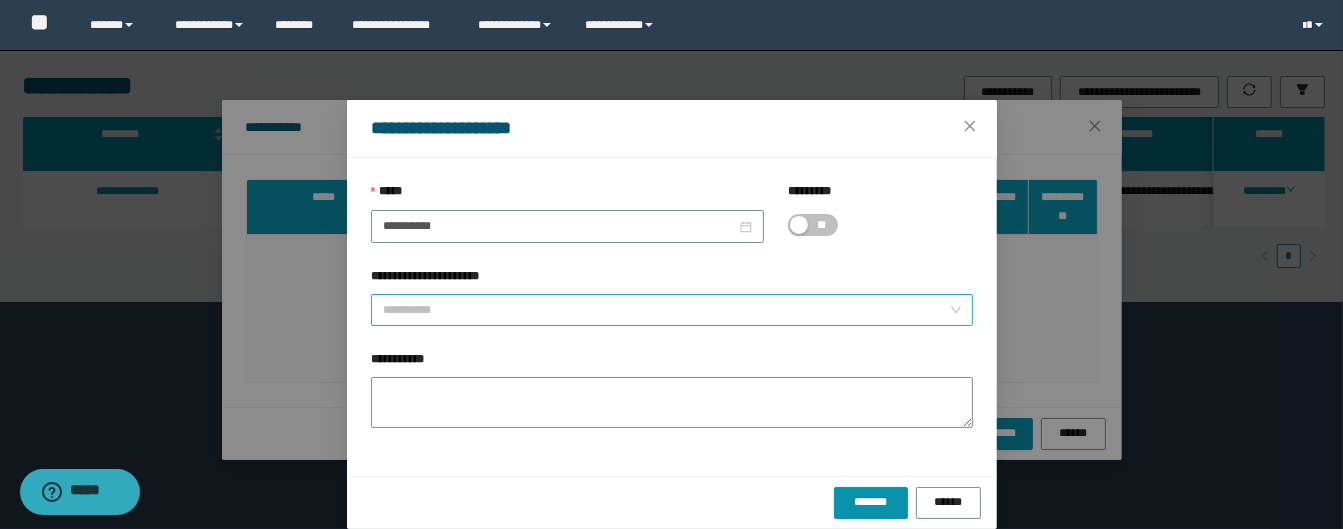 click on "**********" at bounding box center (666, 310) 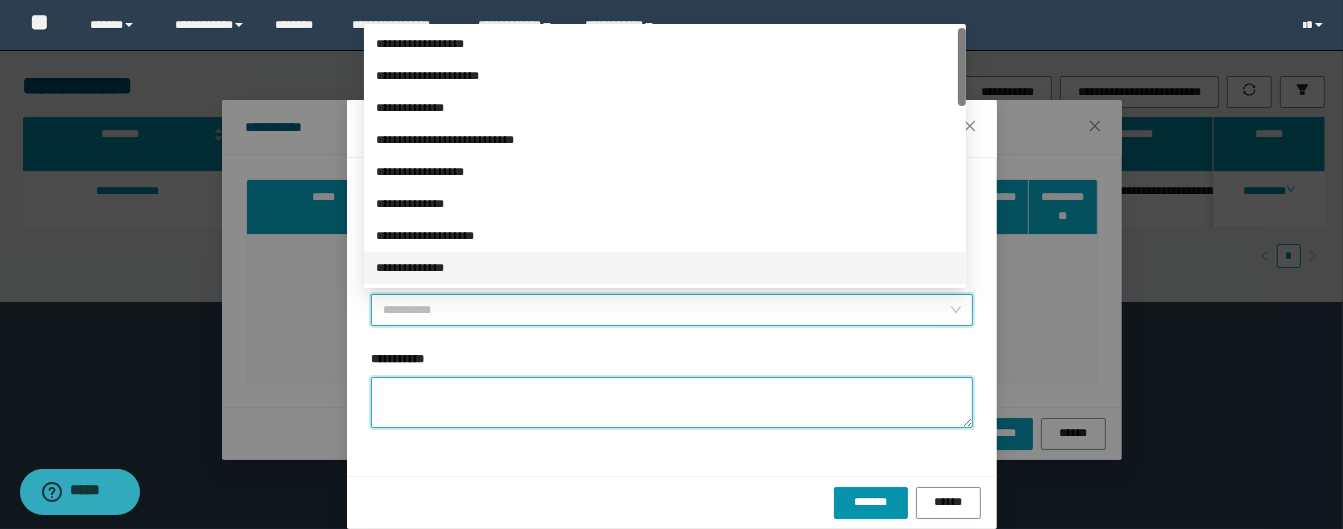 click on "**********" at bounding box center (672, 402) 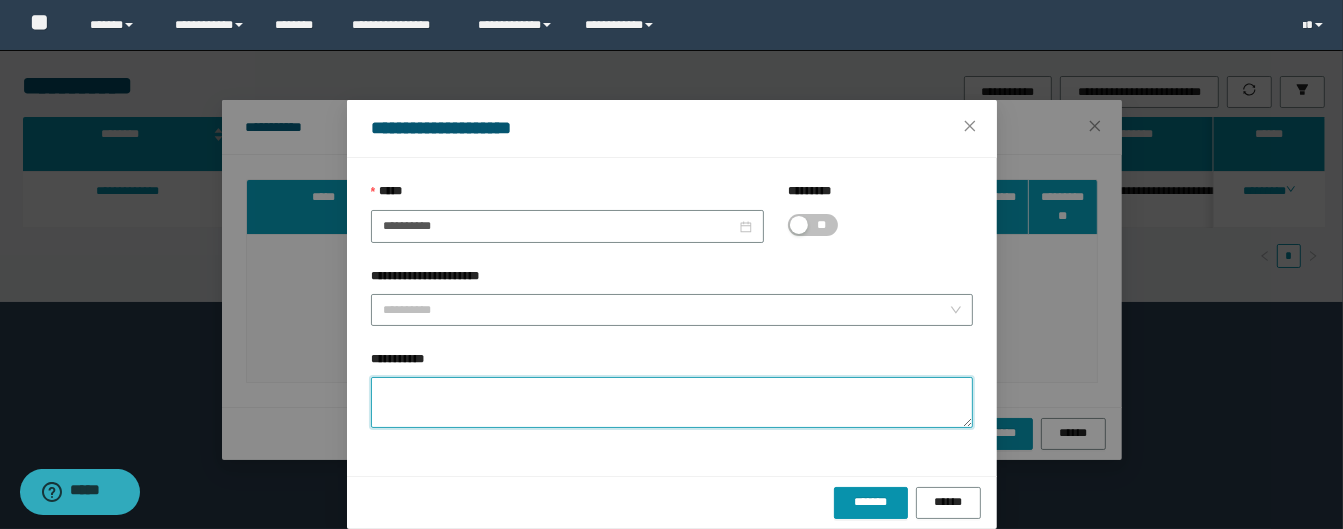 paste on "**********" 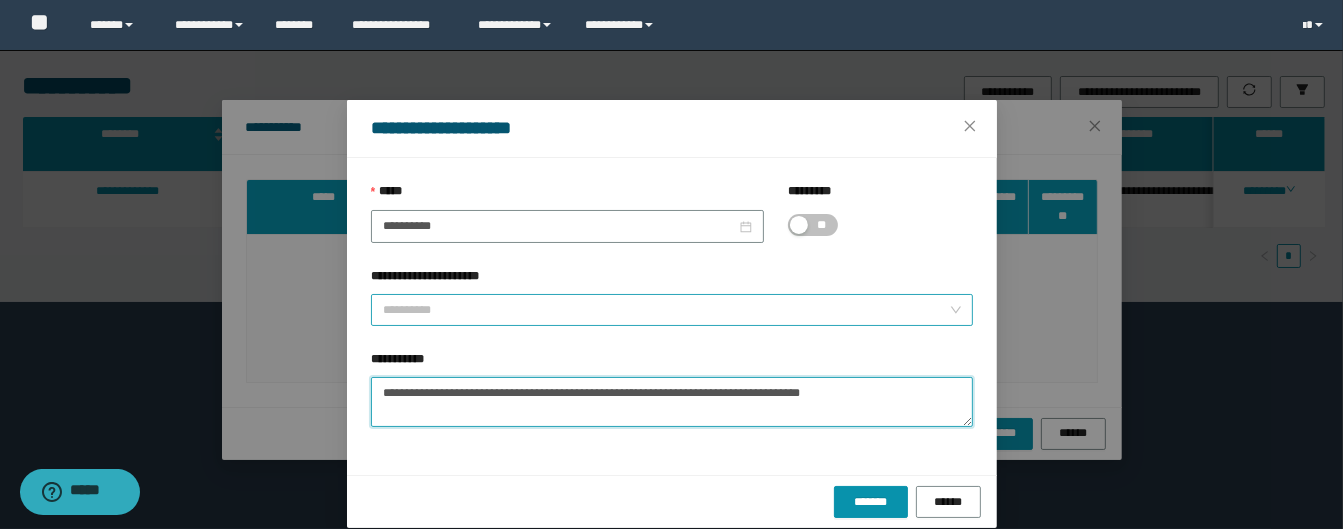 type on "**********" 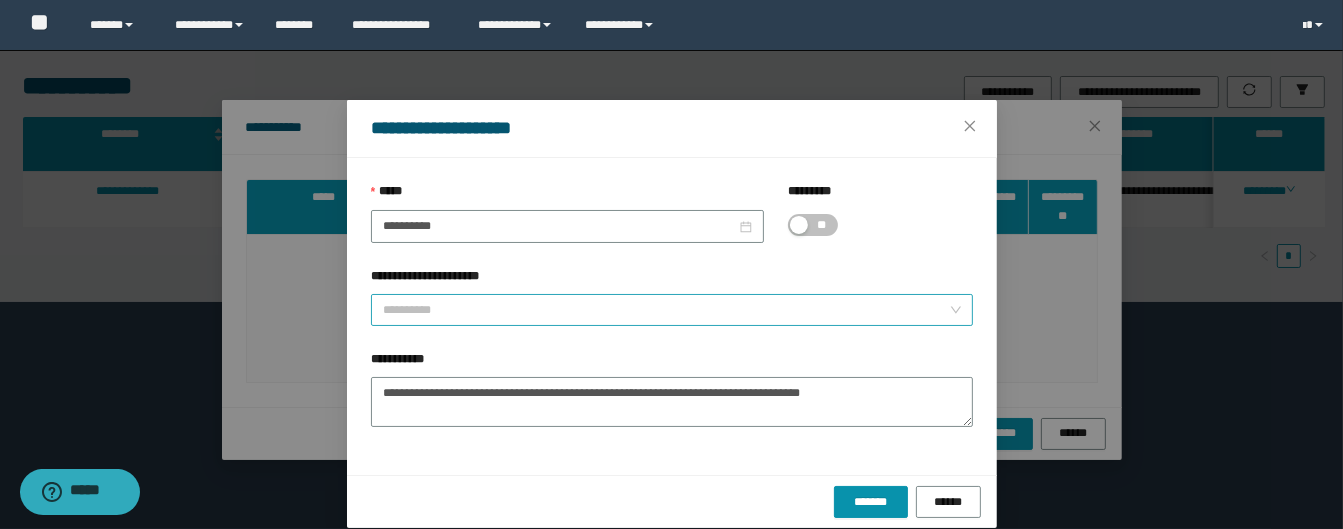 click on "**********" at bounding box center [666, 310] 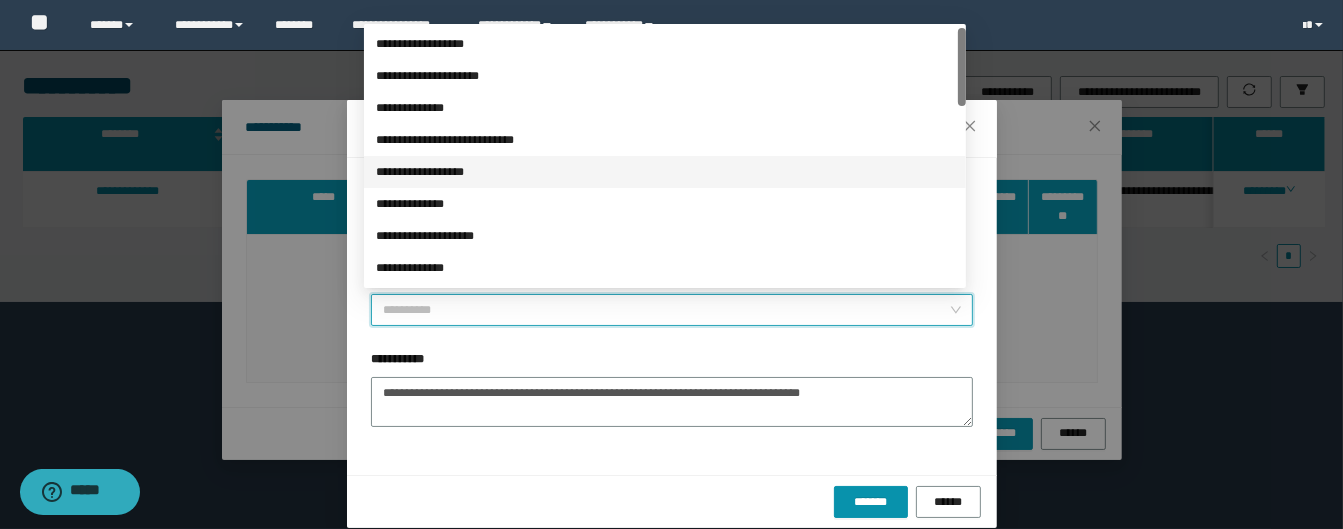 drag, startPoint x: 456, startPoint y: 232, endPoint x: 468, endPoint y: 168, distance: 65.11528 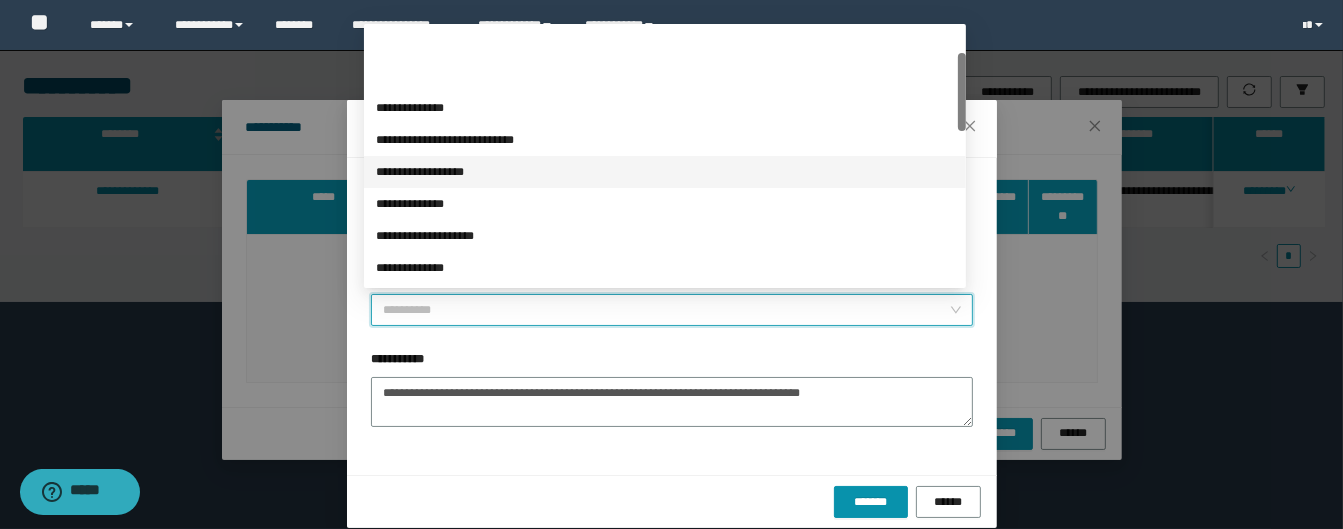 scroll, scrollTop: 80, scrollLeft: 0, axis: vertical 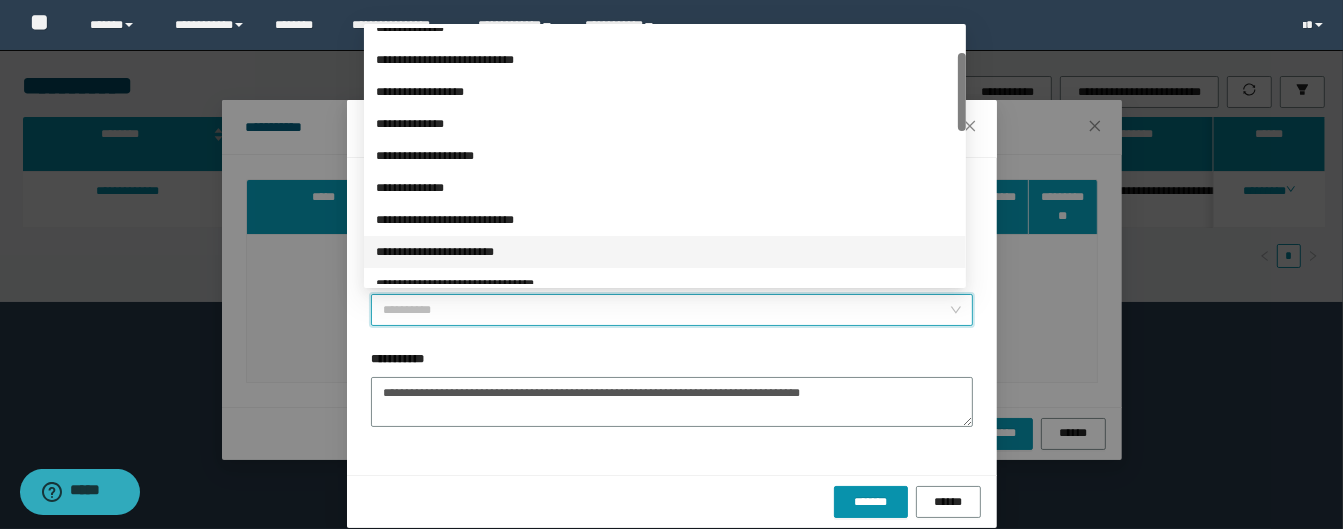 click on "**********" at bounding box center (665, 252) 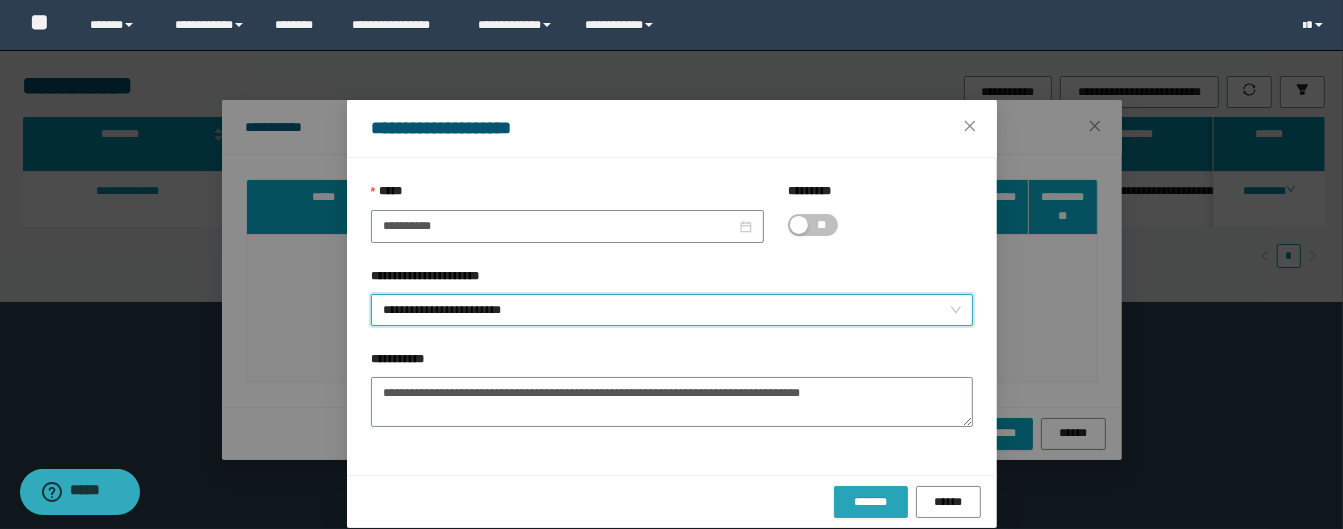 click on "*******" at bounding box center [871, 502] 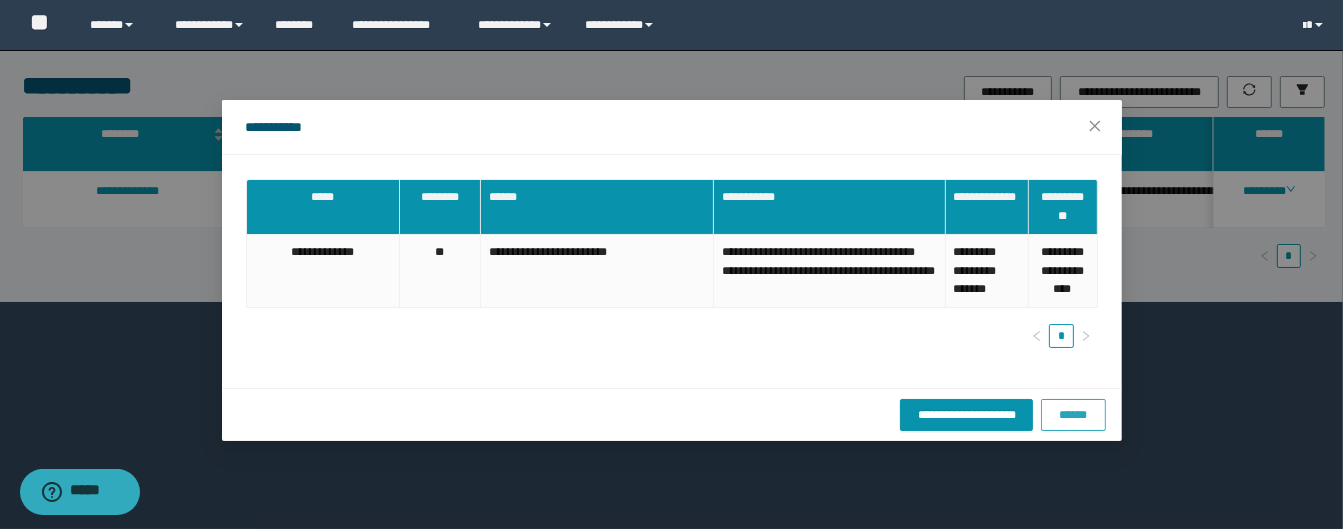 drag, startPoint x: 1051, startPoint y: 431, endPoint x: 953, endPoint y: 508, distance: 124.631454 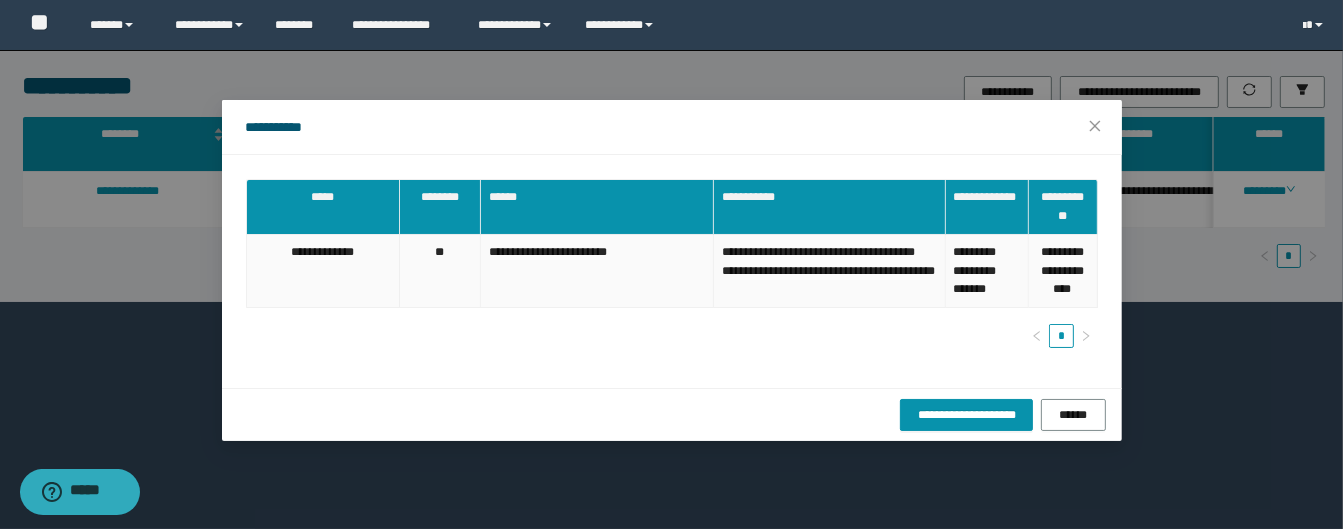 drag, startPoint x: 300, startPoint y: 312, endPoint x: 344, endPoint y: 322, distance: 45.122055 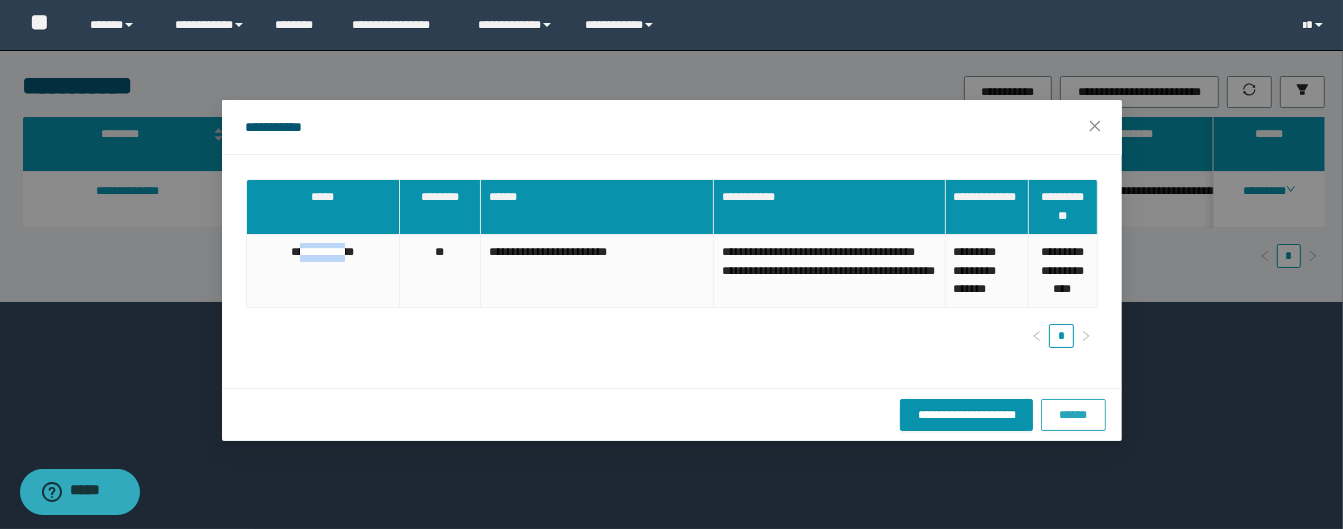 drag, startPoint x: 1065, startPoint y: 435, endPoint x: 1258, endPoint y: 114, distance: 374.55307 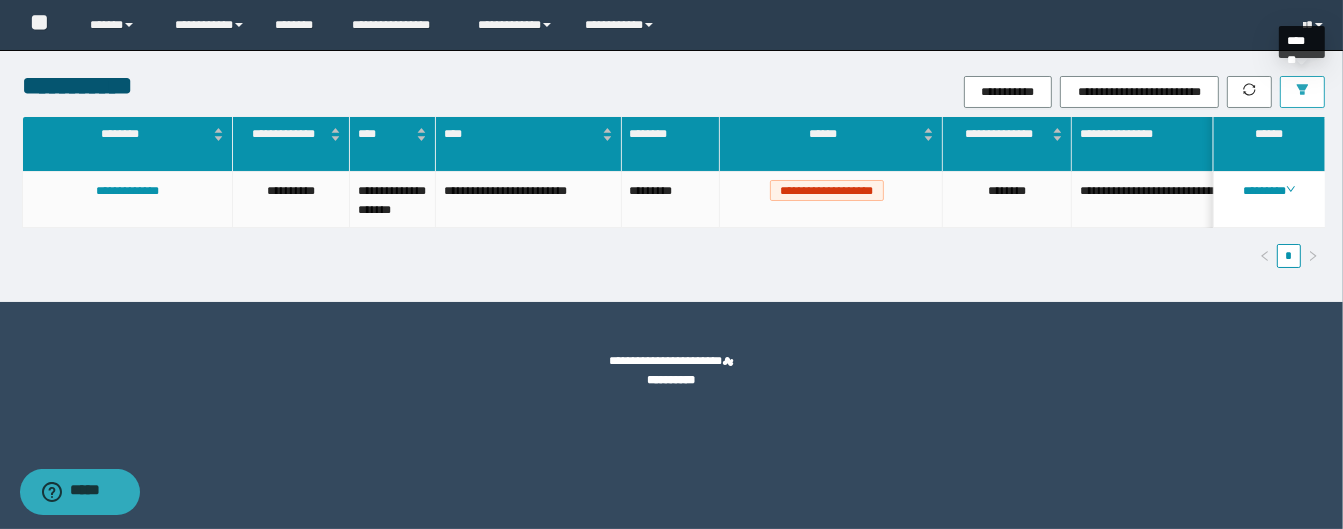 click at bounding box center [1302, 92] 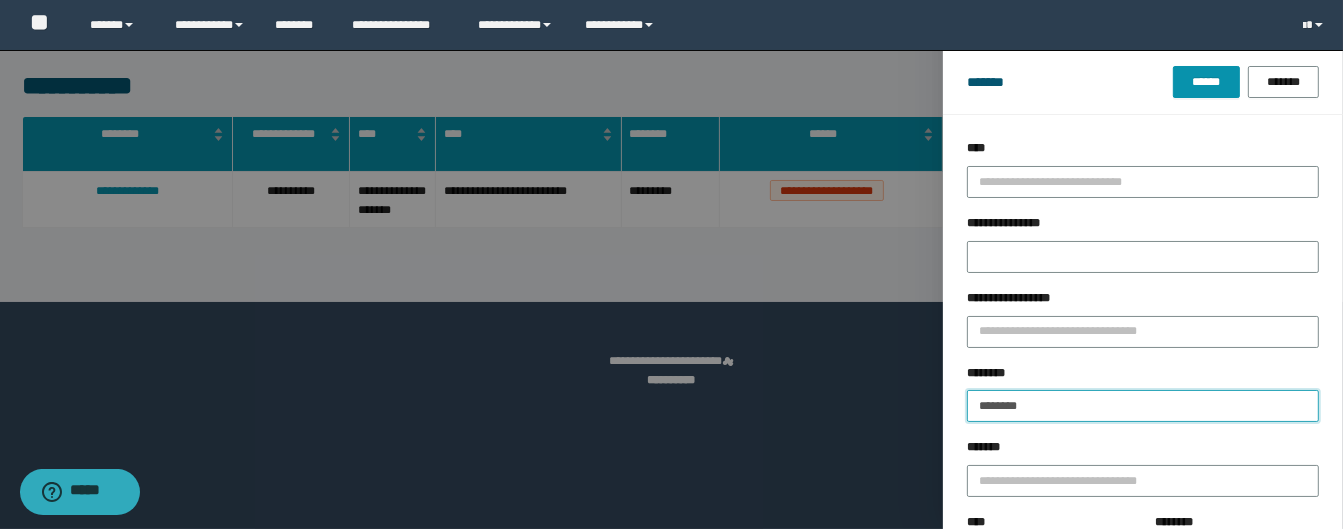 drag, startPoint x: 1060, startPoint y: 408, endPoint x: 1140, endPoint y: 201, distance: 221.92116 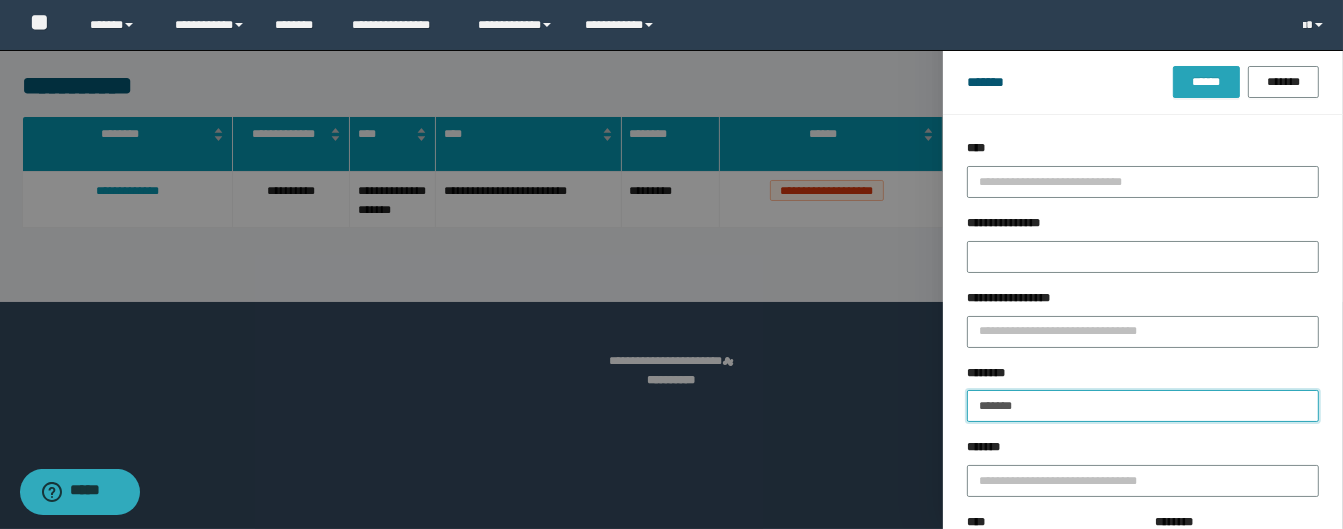 type on "*******" 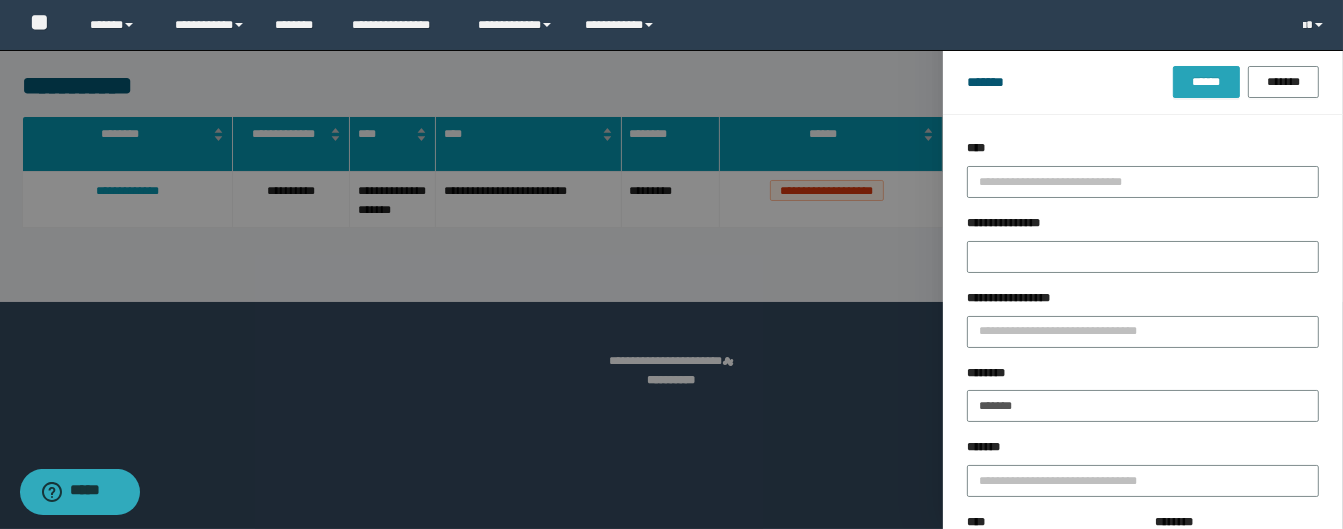click on "******" at bounding box center (1206, 82) 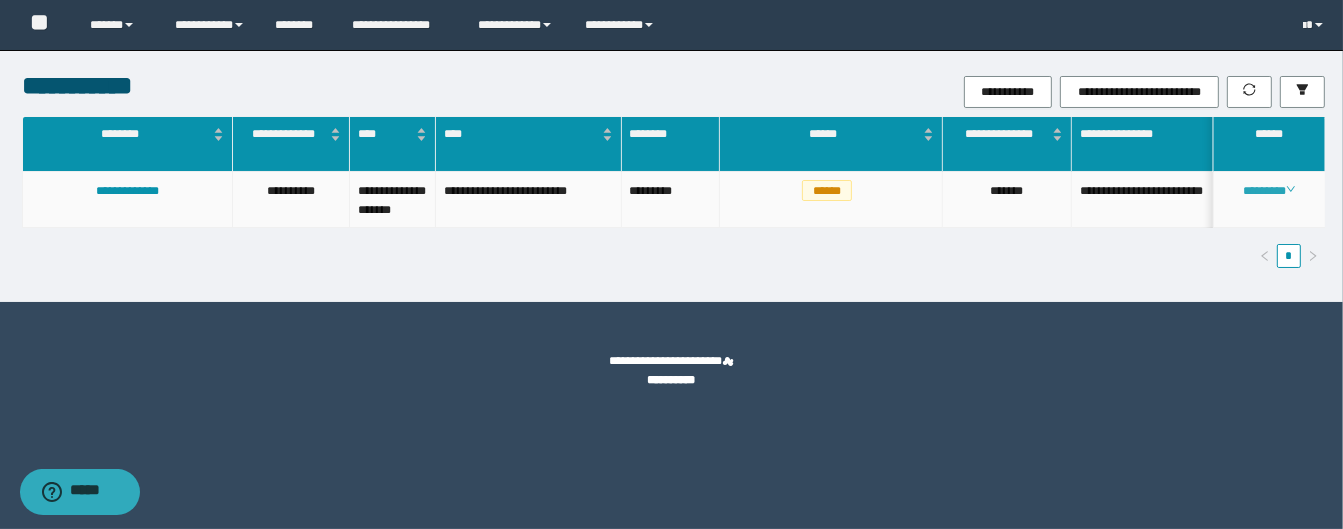 click on "********" at bounding box center (1269, 191) 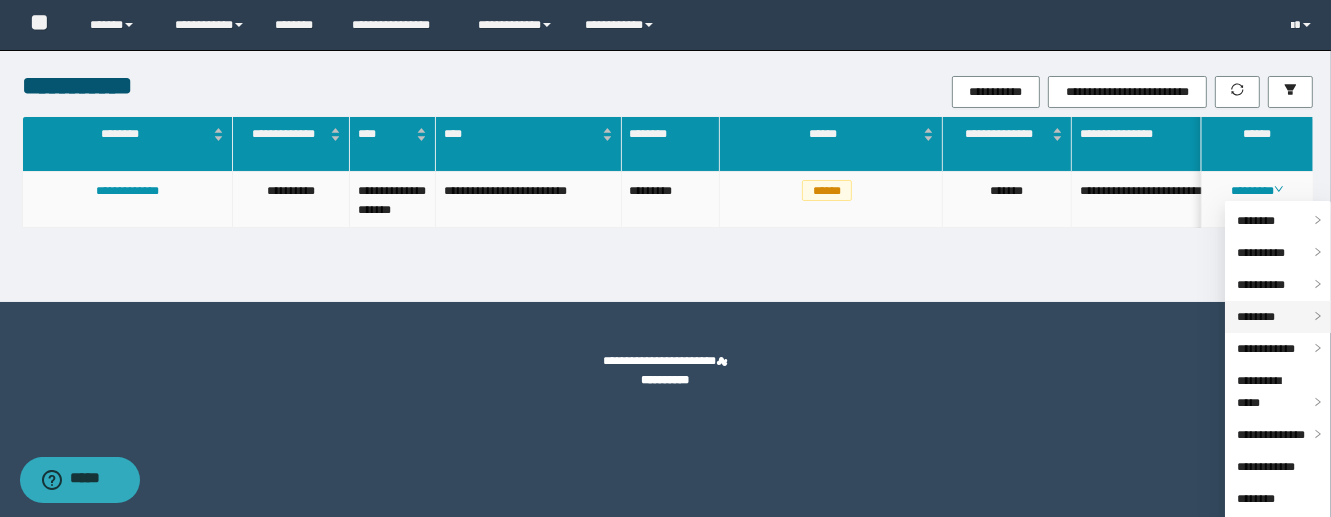 click on "********" at bounding box center [1256, 317] 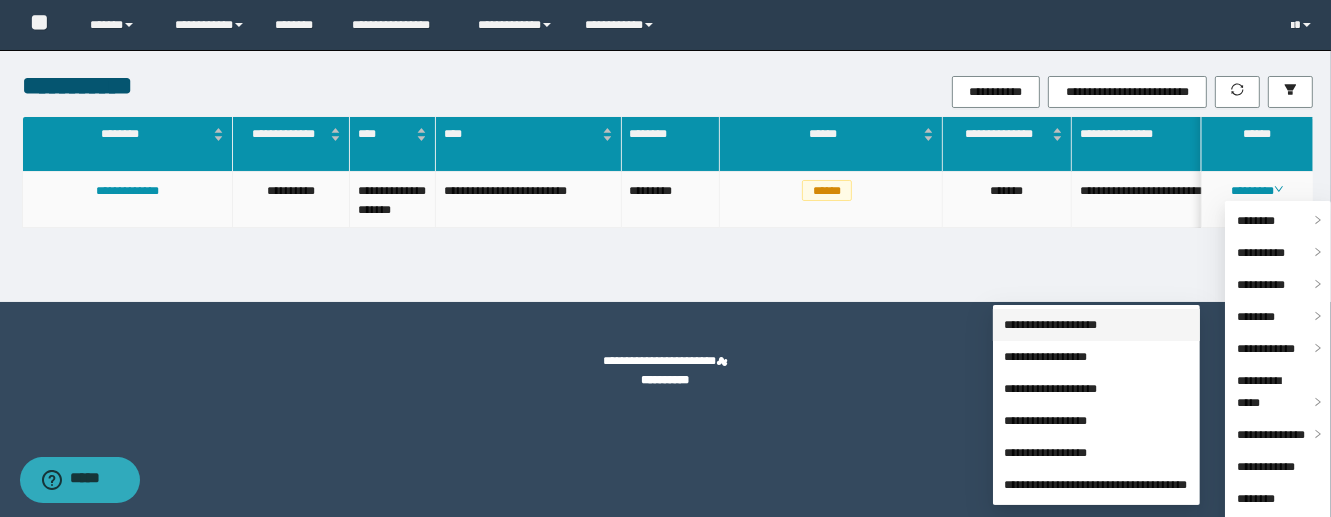 click on "**********" at bounding box center [1051, 325] 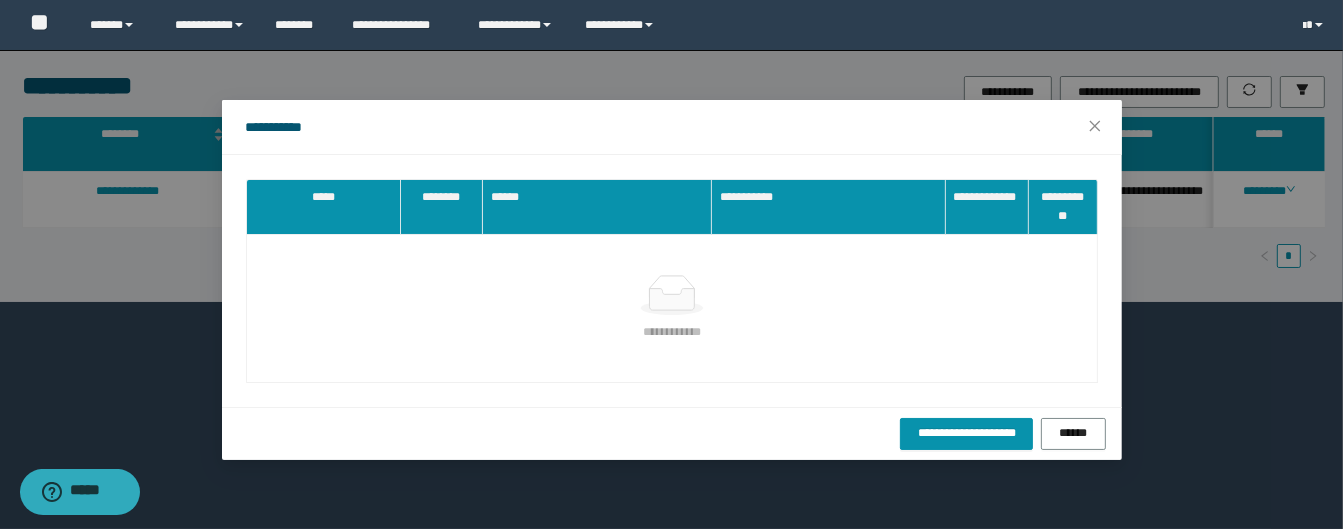 click on "**********" at bounding box center [672, 309] 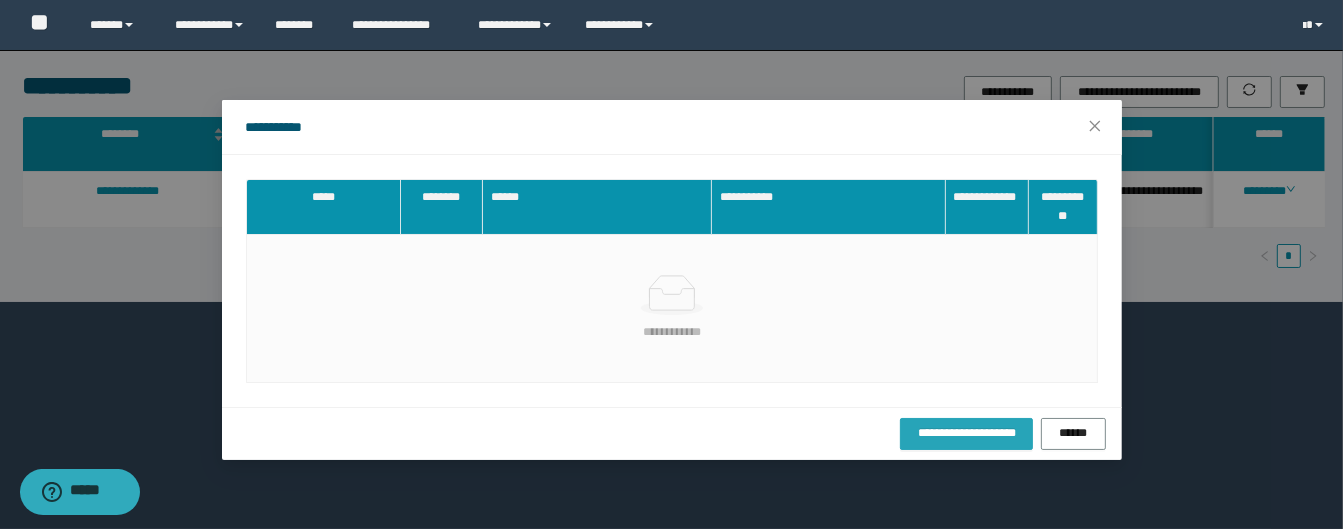 drag, startPoint x: 950, startPoint y: 435, endPoint x: 949, endPoint y: 388, distance: 47.010635 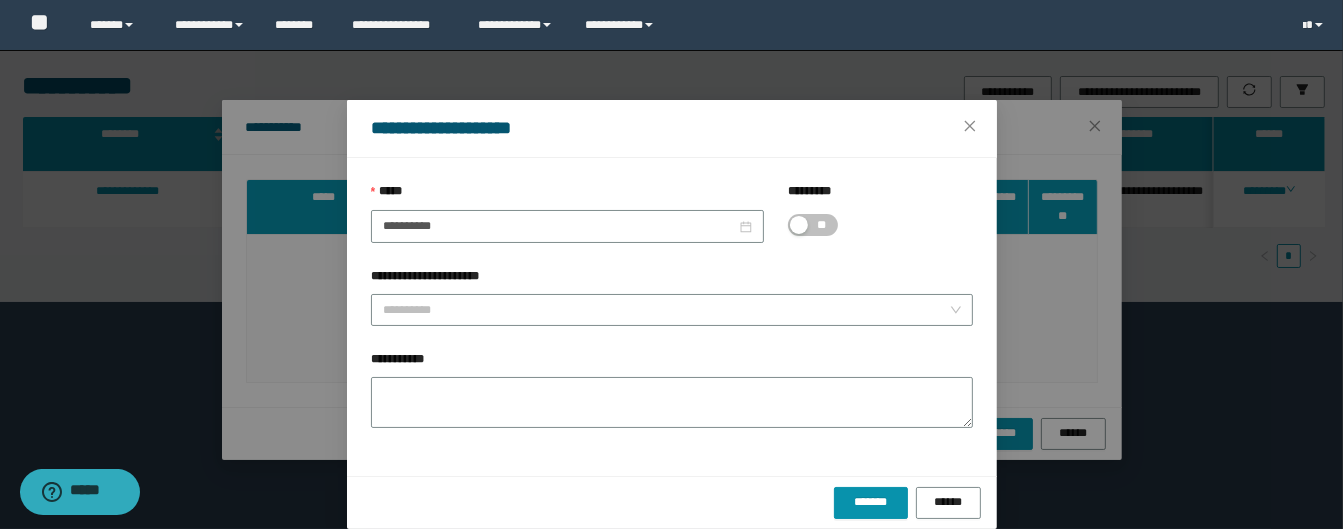 click on "**" at bounding box center (822, 225) 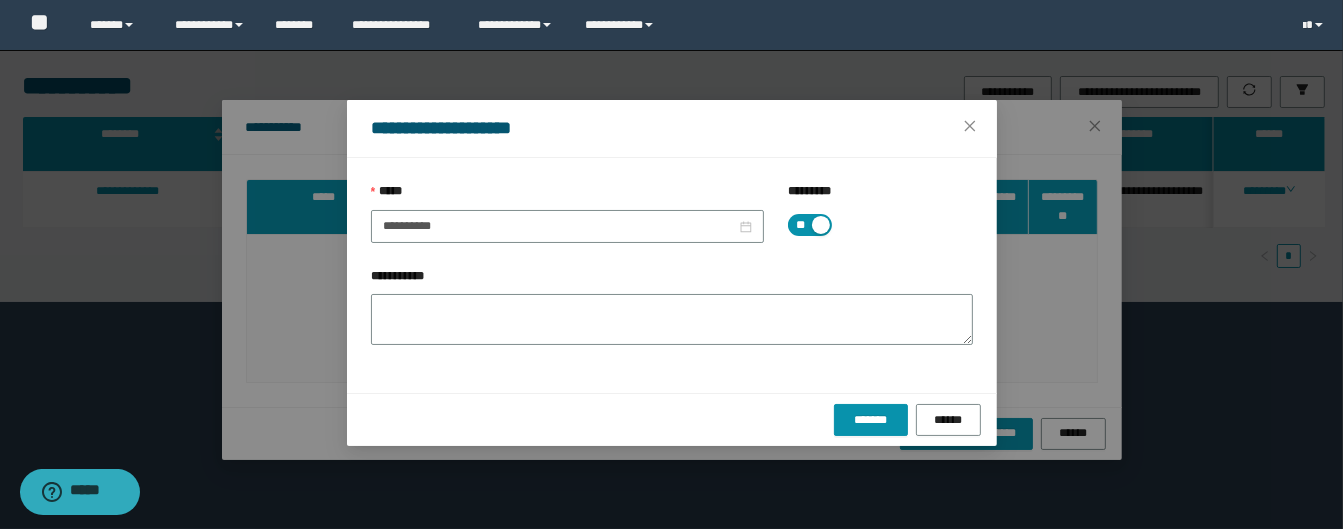 click at bounding box center (821, 225) 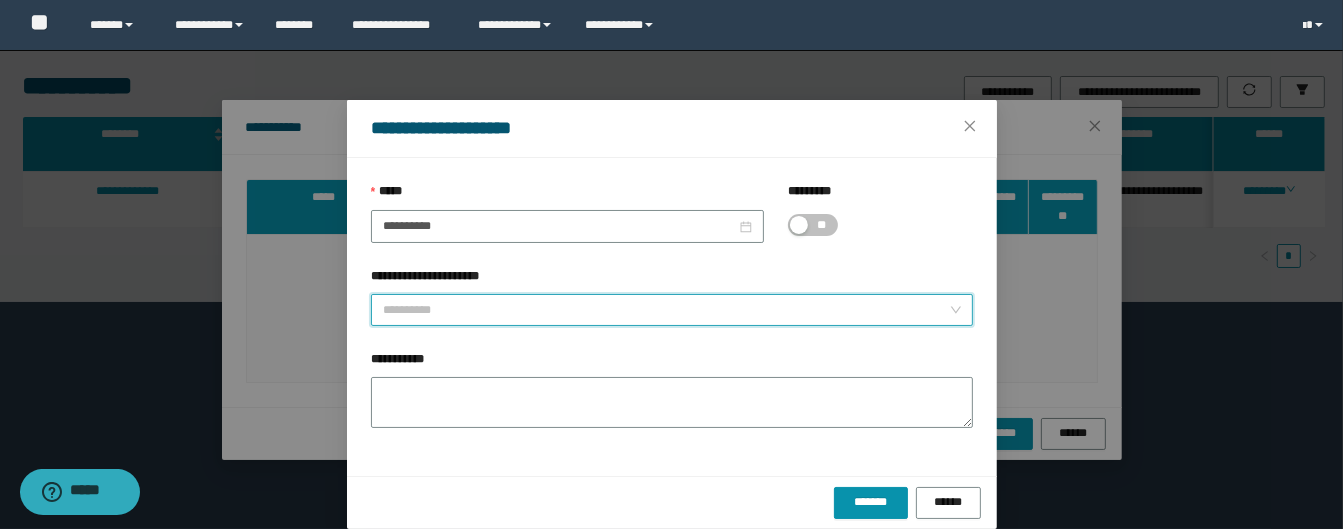 click on "**********" at bounding box center (666, 310) 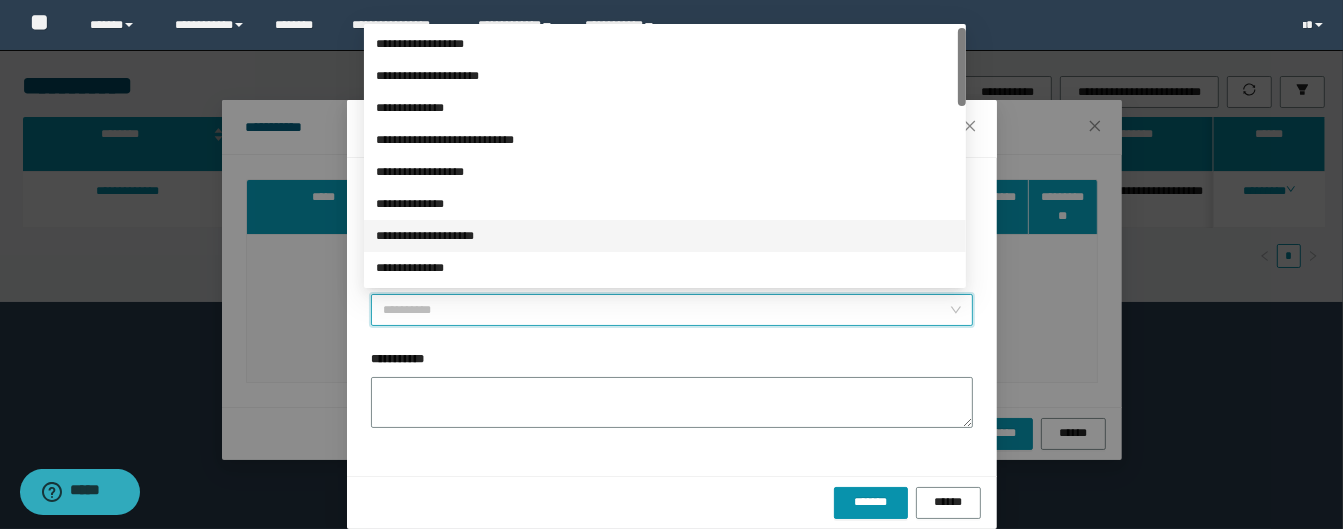 scroll, scrollTop: 80, scrollLeft: 0, axis: vertical 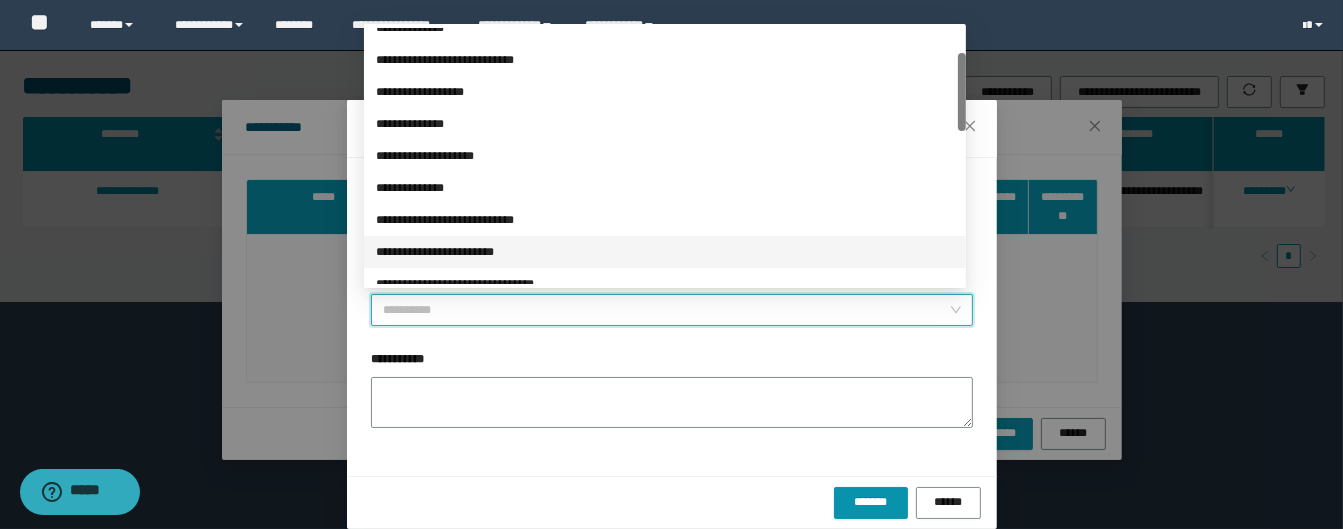 drag, startPoint x: 504, startPoint y: 241, endPoint x: 518, endPoint y: 272, distance: 34.0147 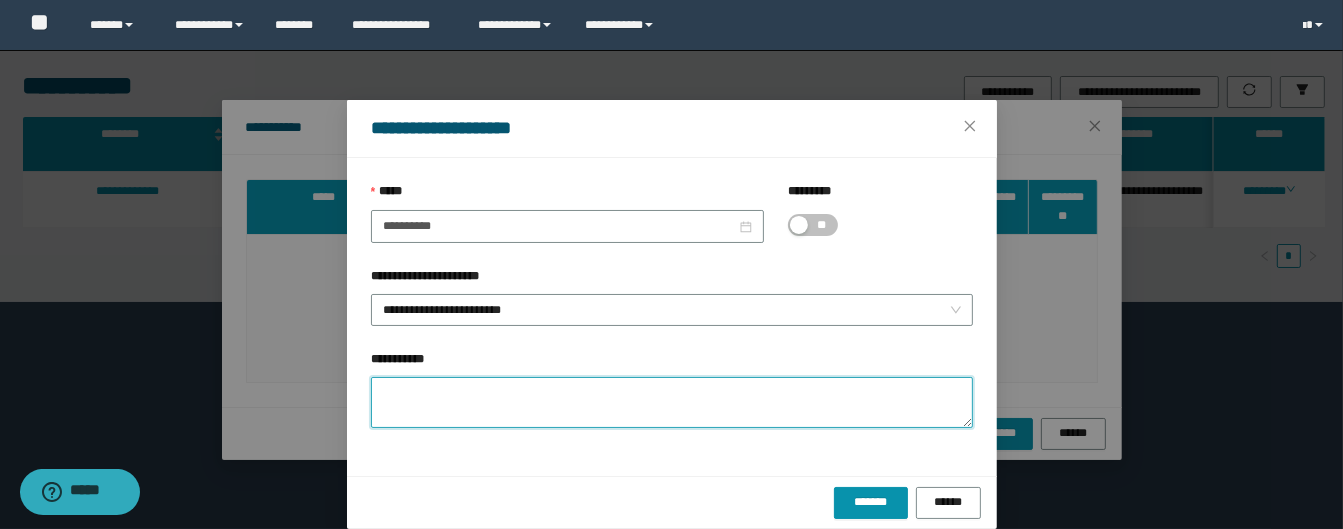 click on "**********" at bounding box center (672, 402) 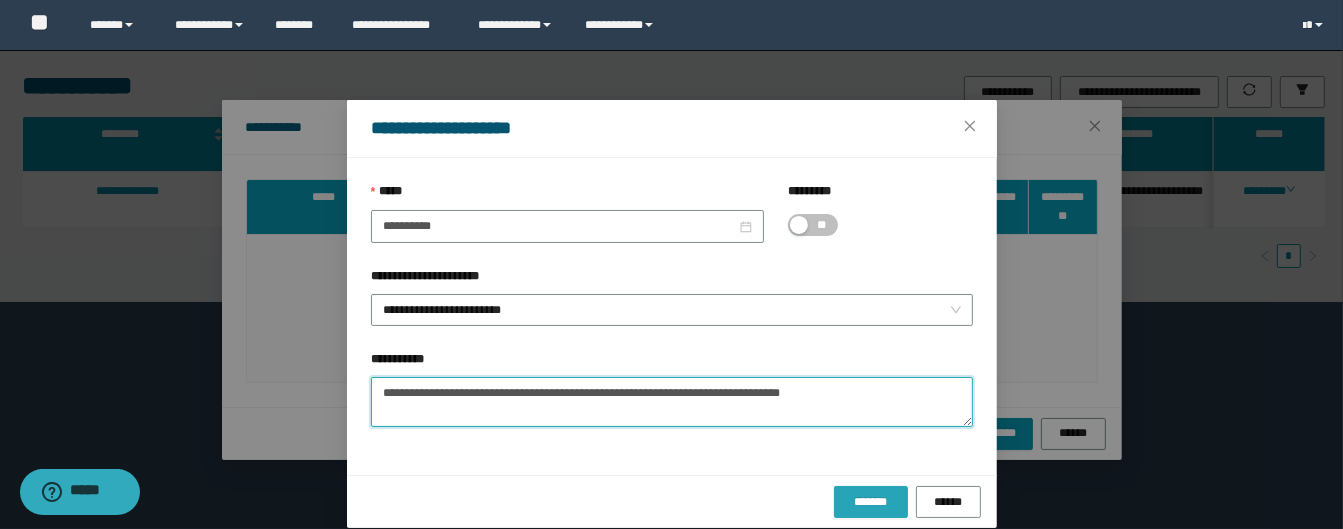type on "**********" 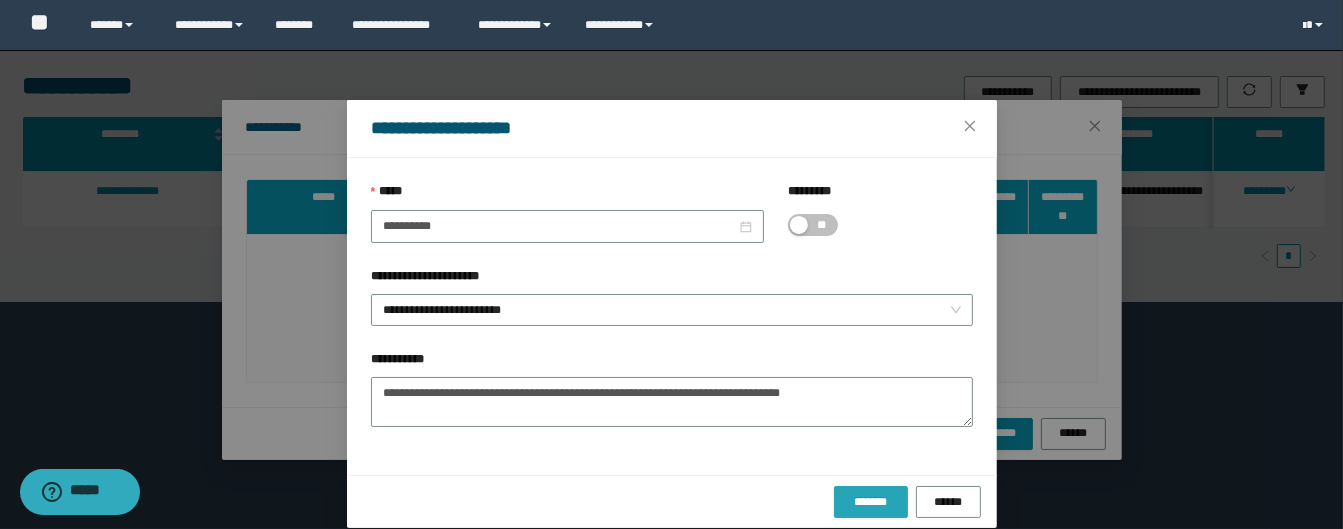 click on "*******" at bounding box center (871, 502) 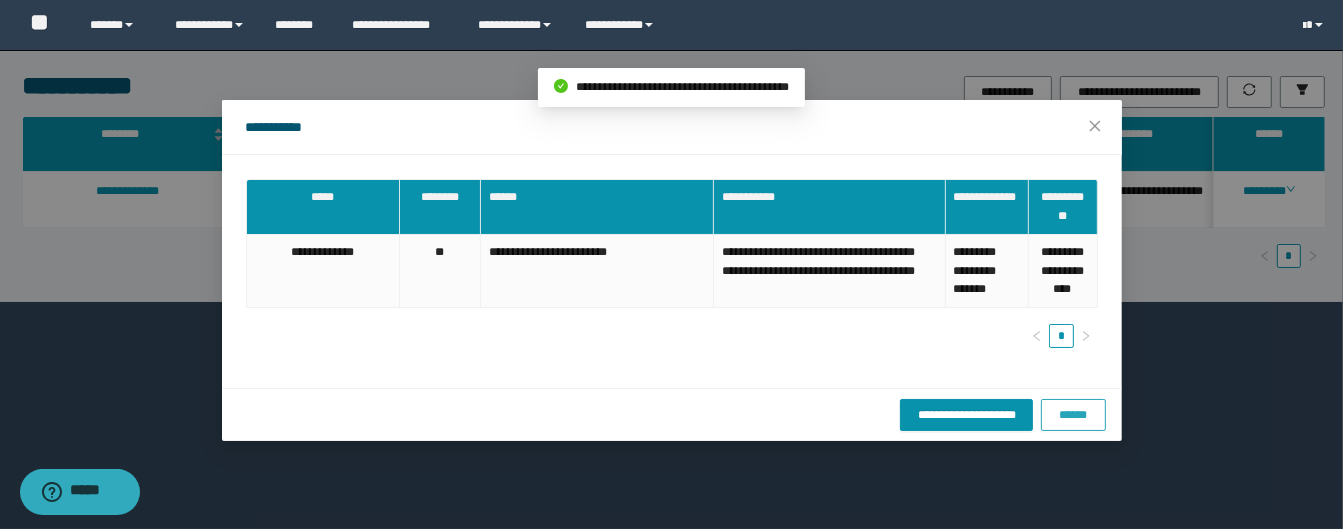 drag, startPoint x: 861, startPoint y: 395, endPoint x: 1074, endPoint y: 427, distance: 215.39035 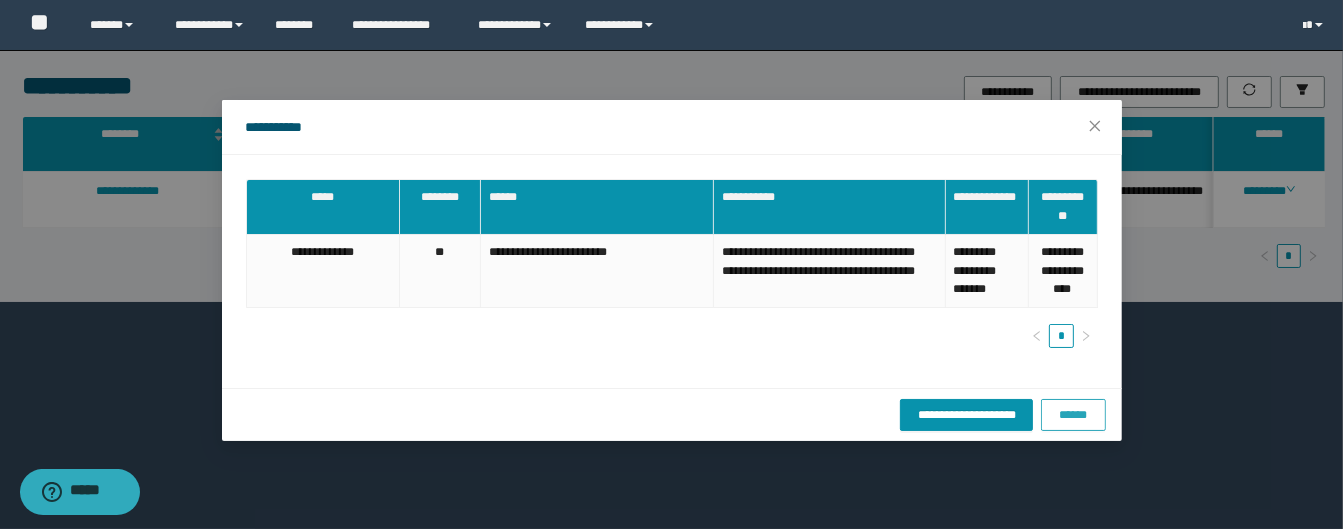 click on "******" at bounding box center (1073, 415) 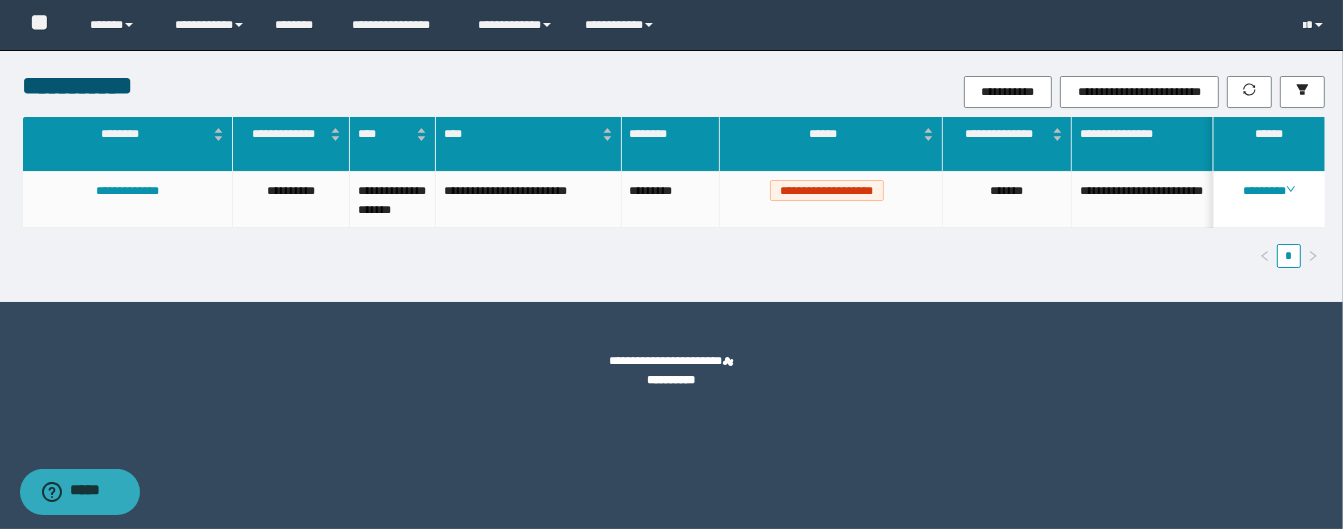 click on "**********" at bounding box center (671, 264) 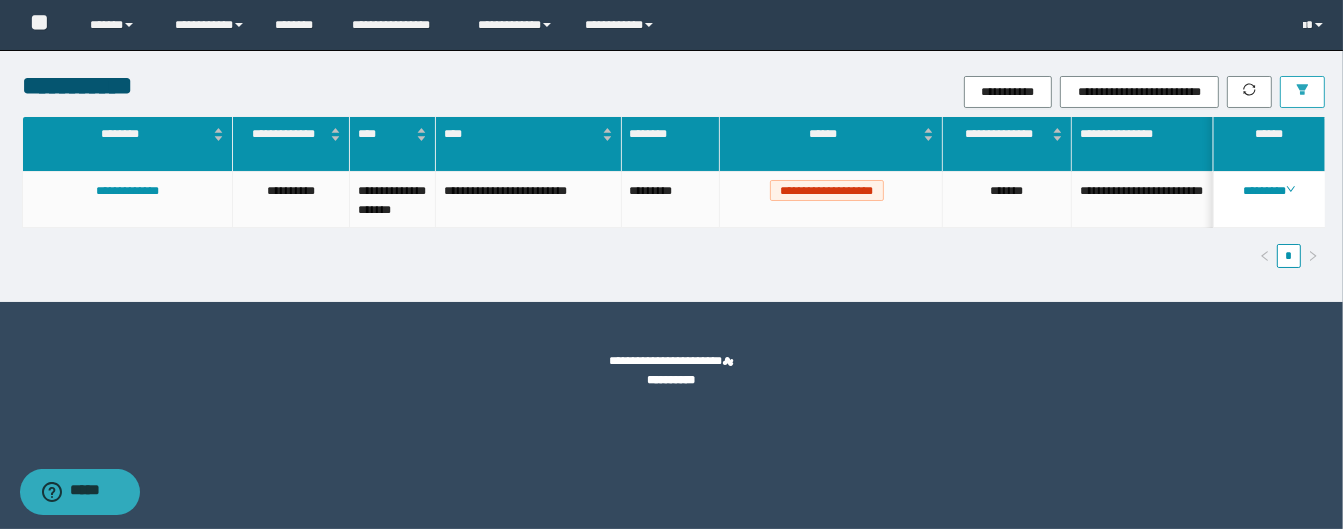 click at bounding box center [1302, 92] 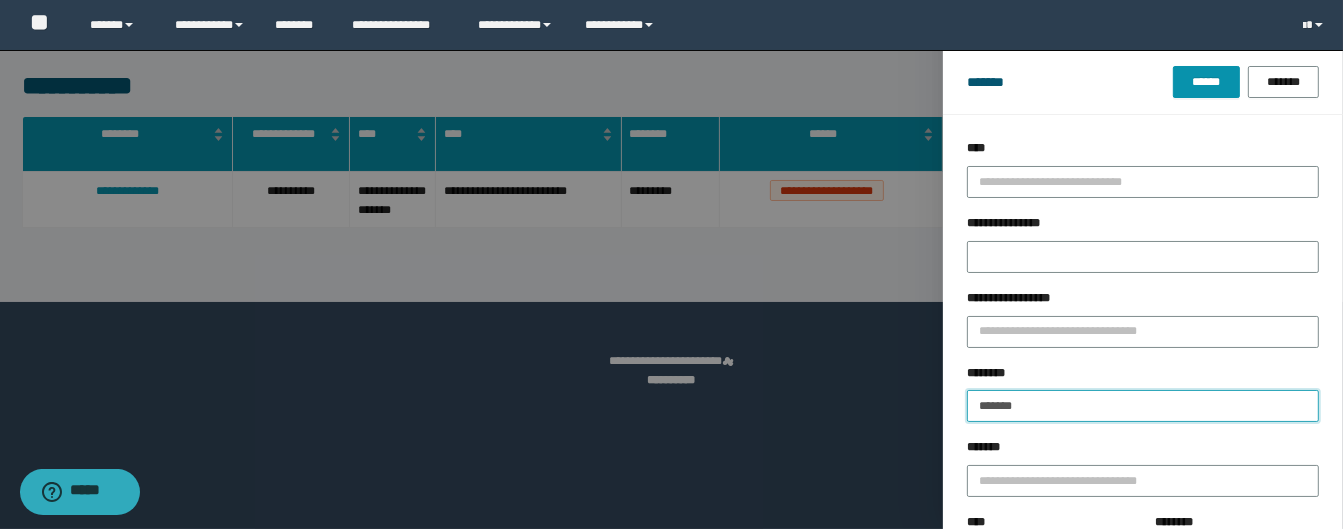 drag, startPoint x: 1053, startPoint y: 409, endPoint x: 790, endPoint y: 375, distance: 265.1886 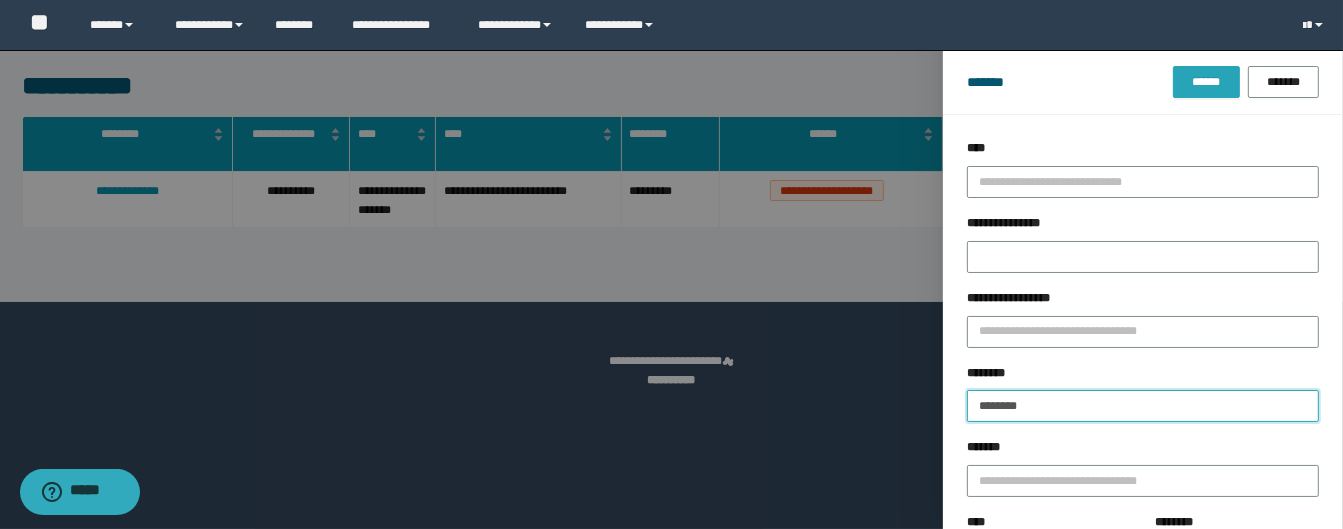 type on "********" 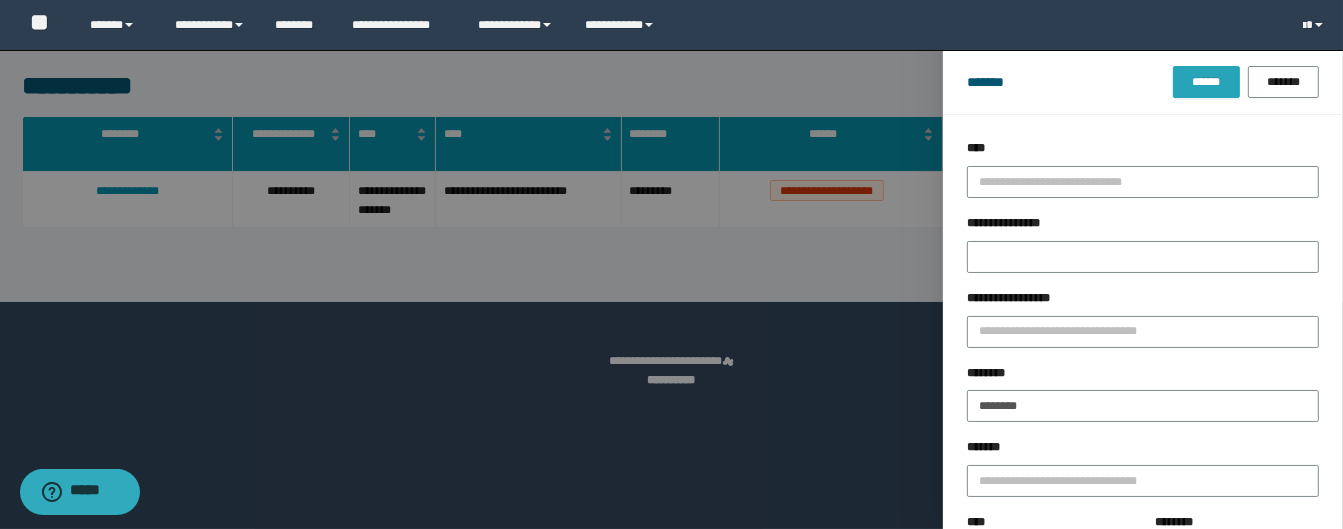 click on "******" at bounding box center [1206, 82] 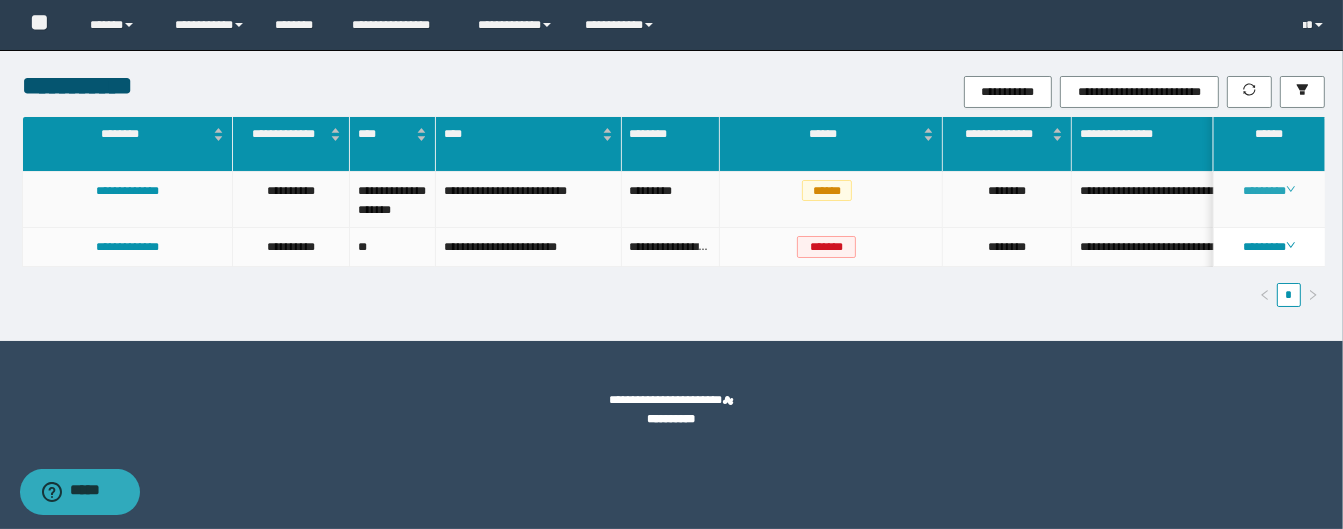 click on "********" at bounding box center [1269, 191] 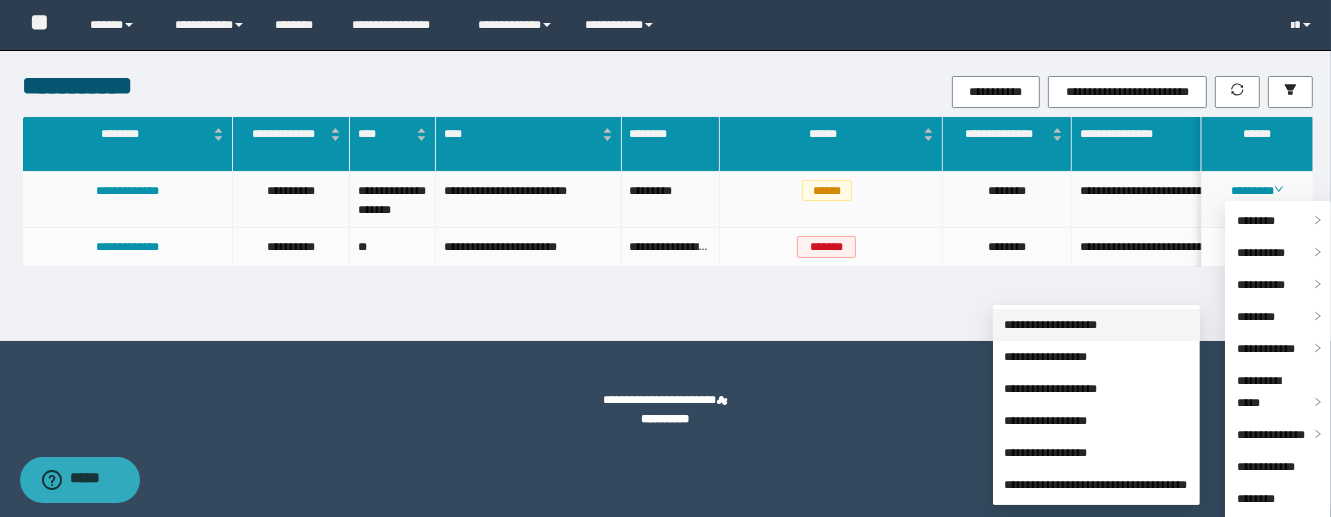 click on "**********" at bounding box center [1051, 325] 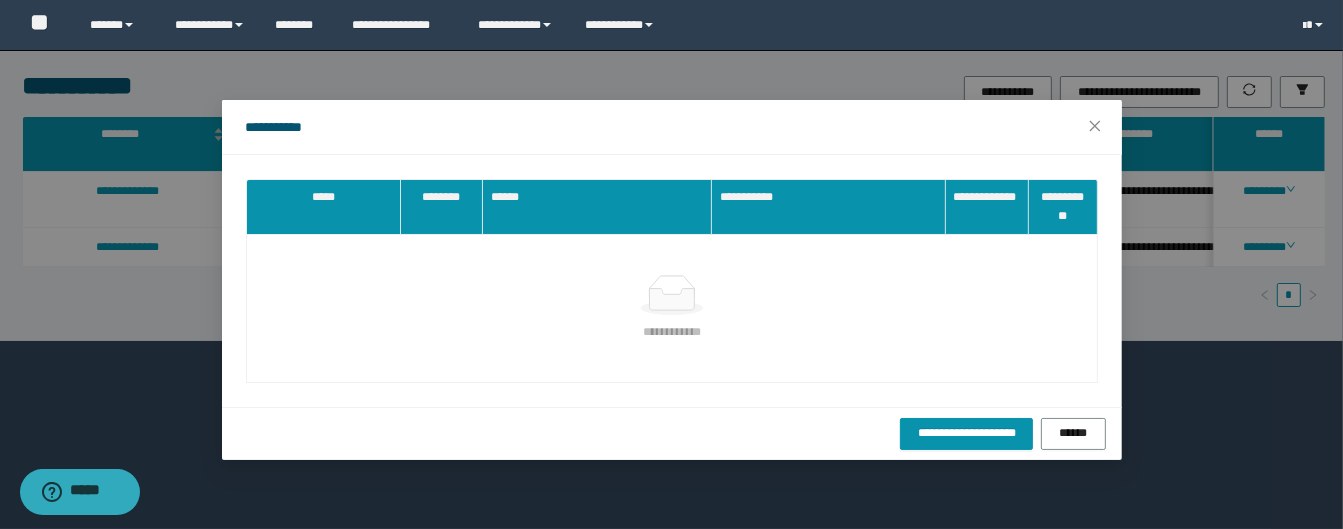 click on "**********" at bounding box center [672, 332] 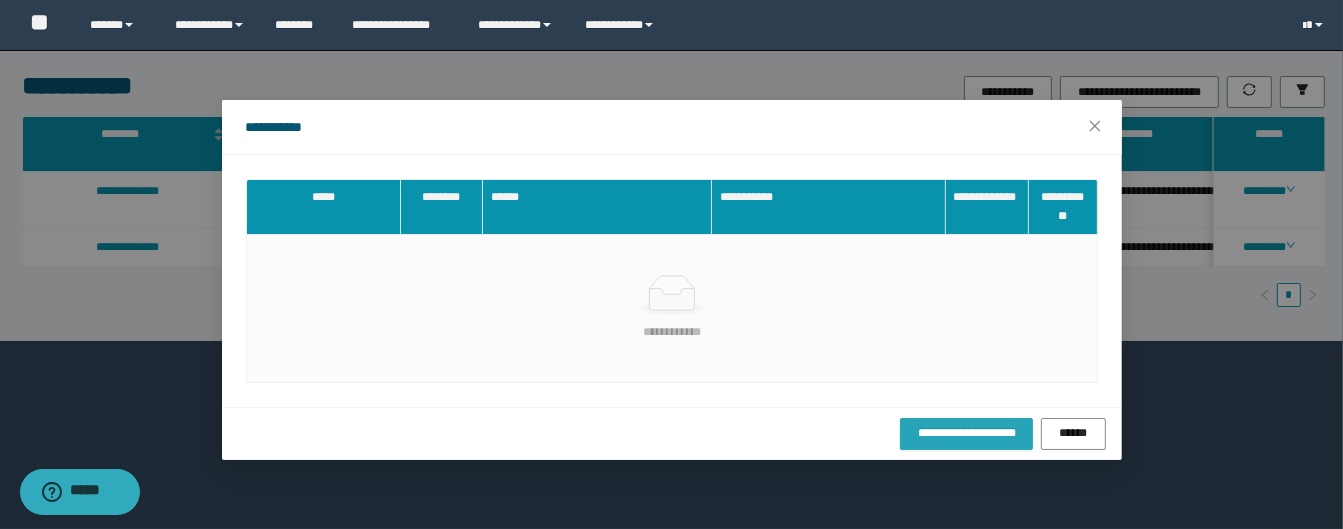 click on "**********" at bounding box center (966, 433) 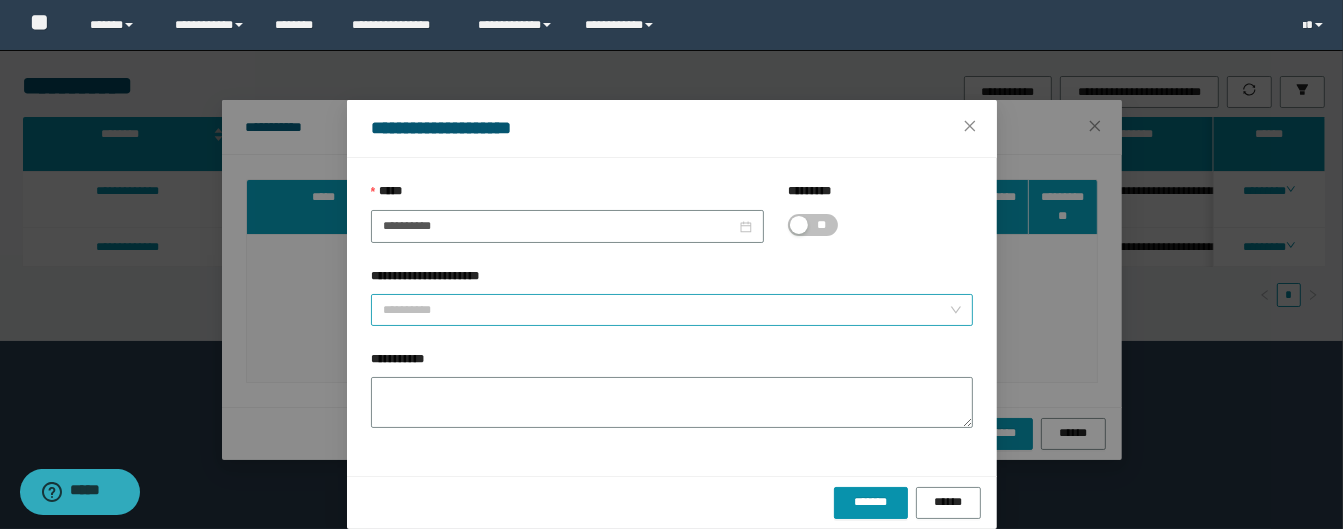 click on "**********" at bounding box center [666, 310] 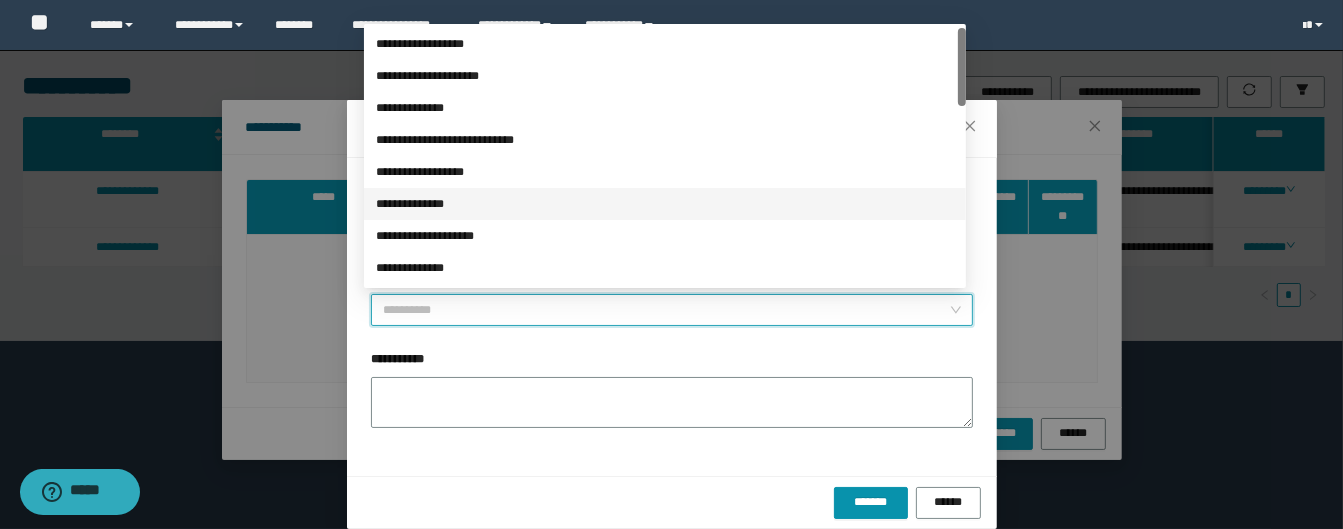 scroll, scrollTop: 80, scrollLeft: 0, axis: vertical 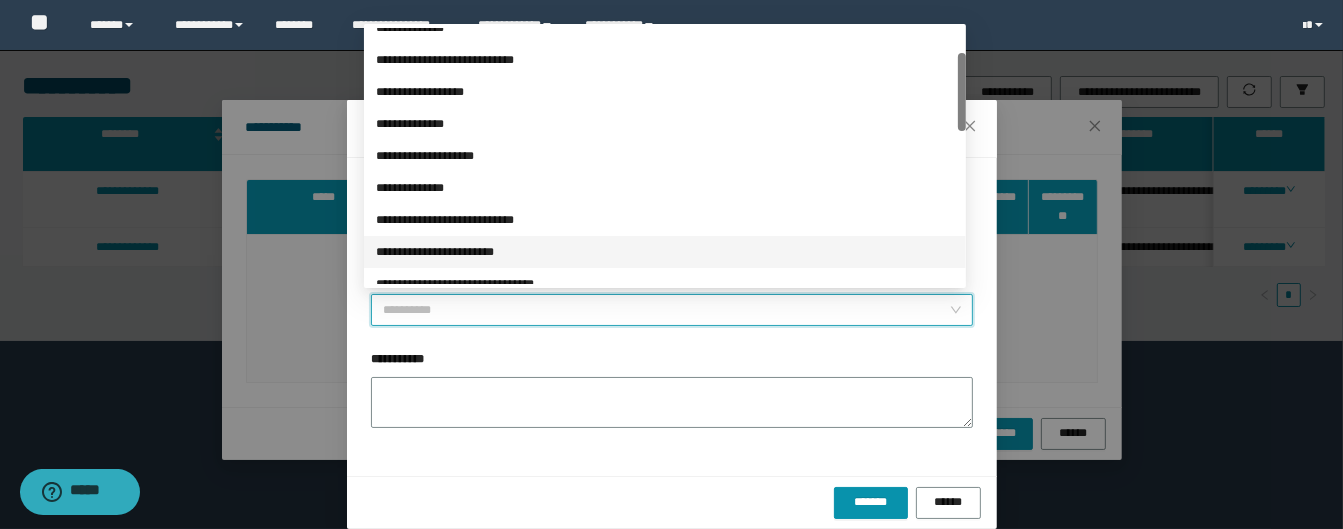 click on "**********" at bounding box center [665, 252] 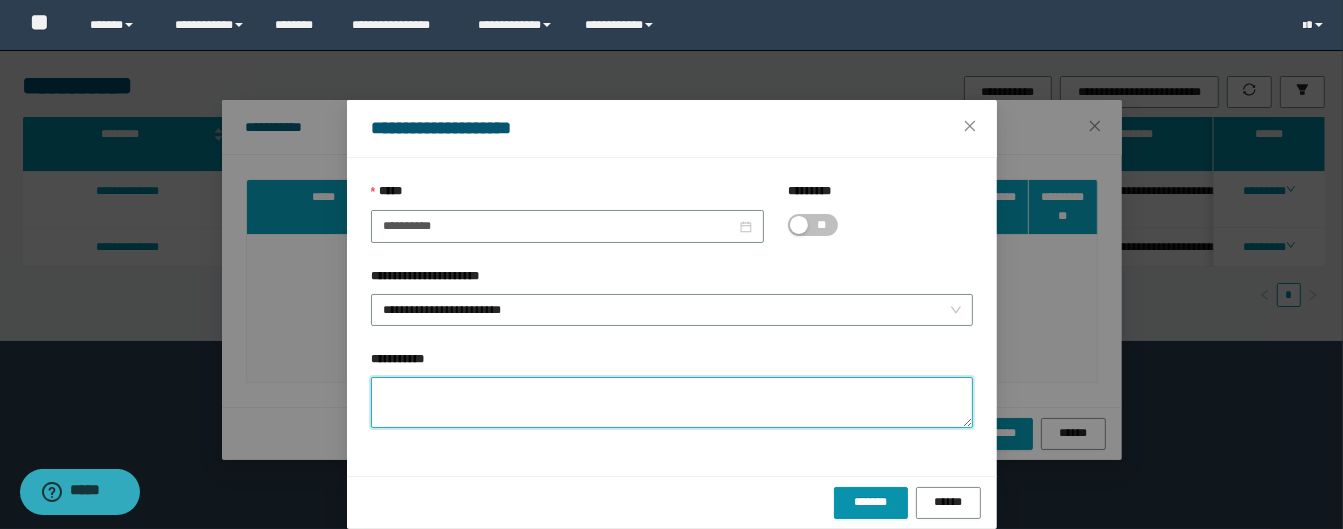 click on "**********" at bounding box center (672, 402) 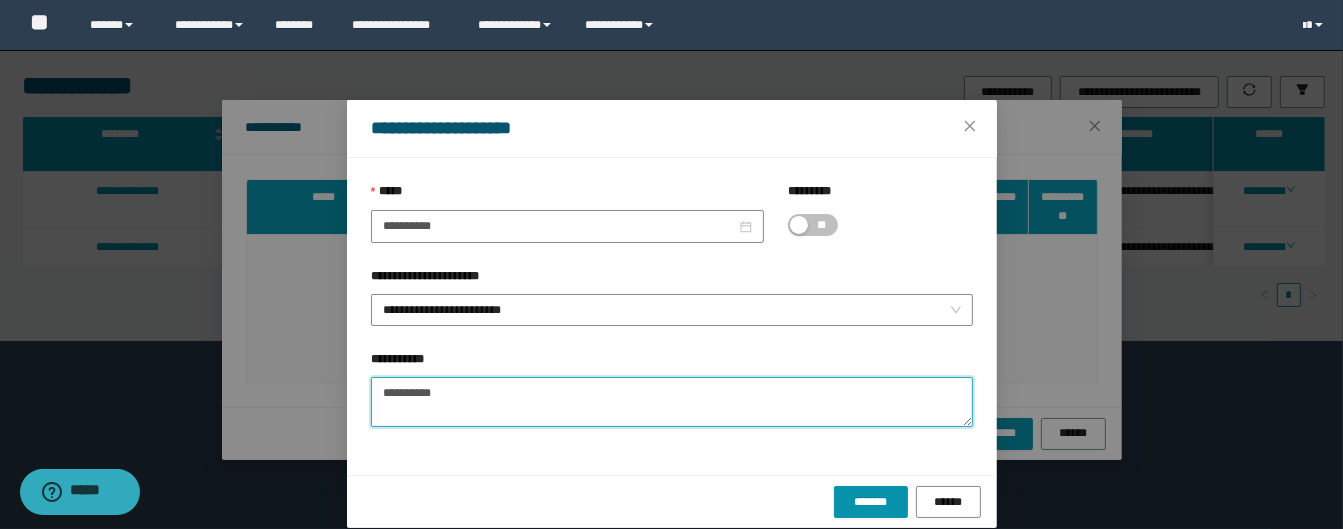 click on "**********" at bounding box center (672, 402) 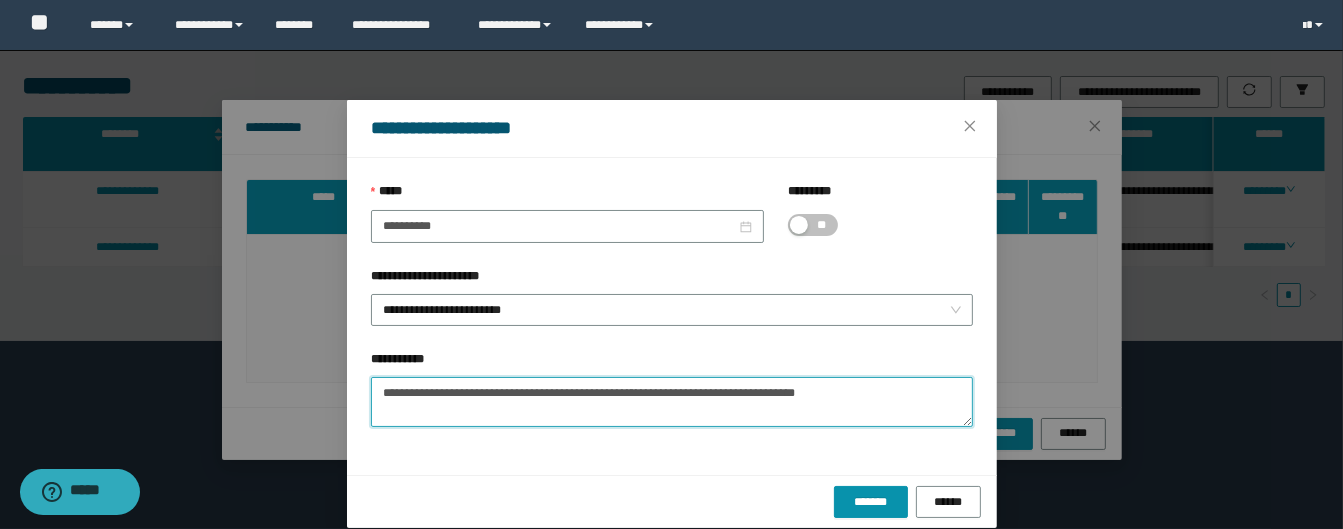 drag, startPoint x: 373, startPoint y: 387, endPoint x: 1067, endPoint y: 401, distance: 694.1412 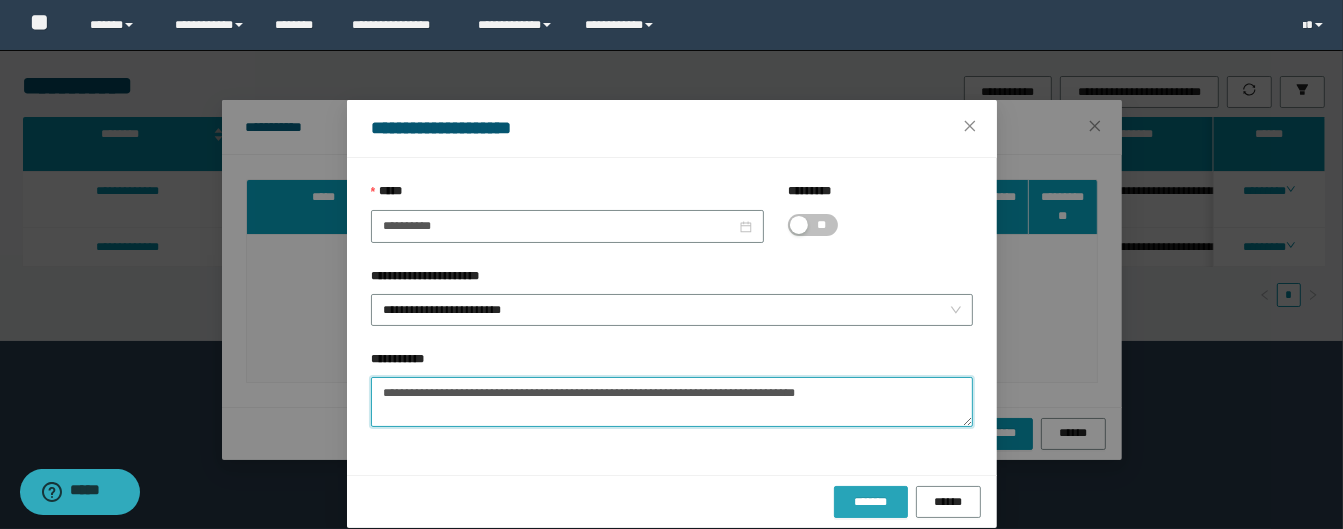 type on "**********" 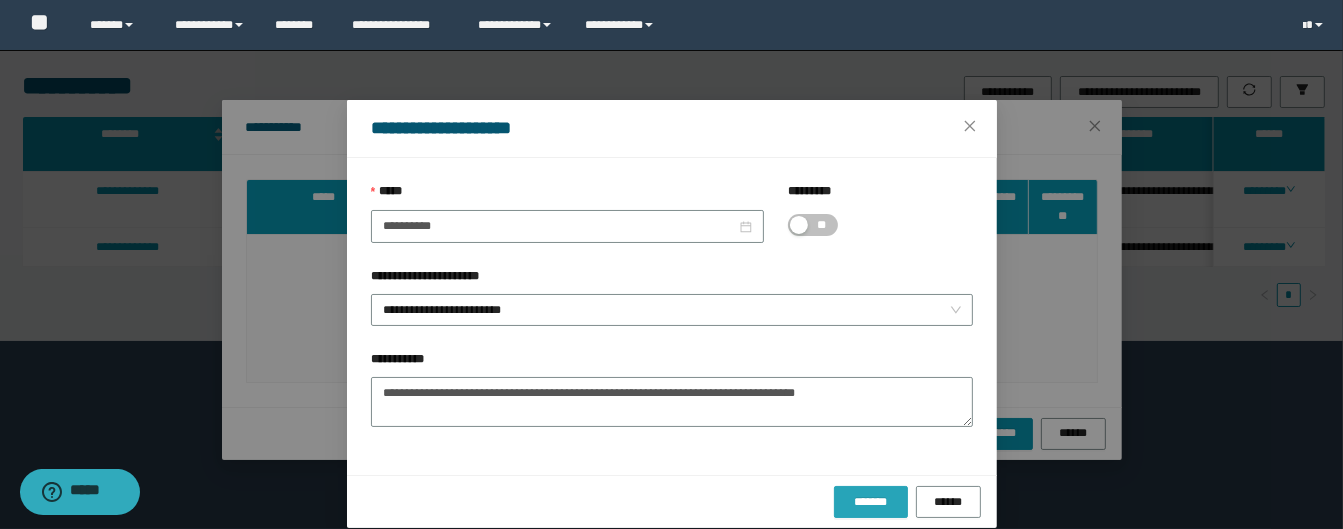 click on "*******" at bounding box center (871, 502) 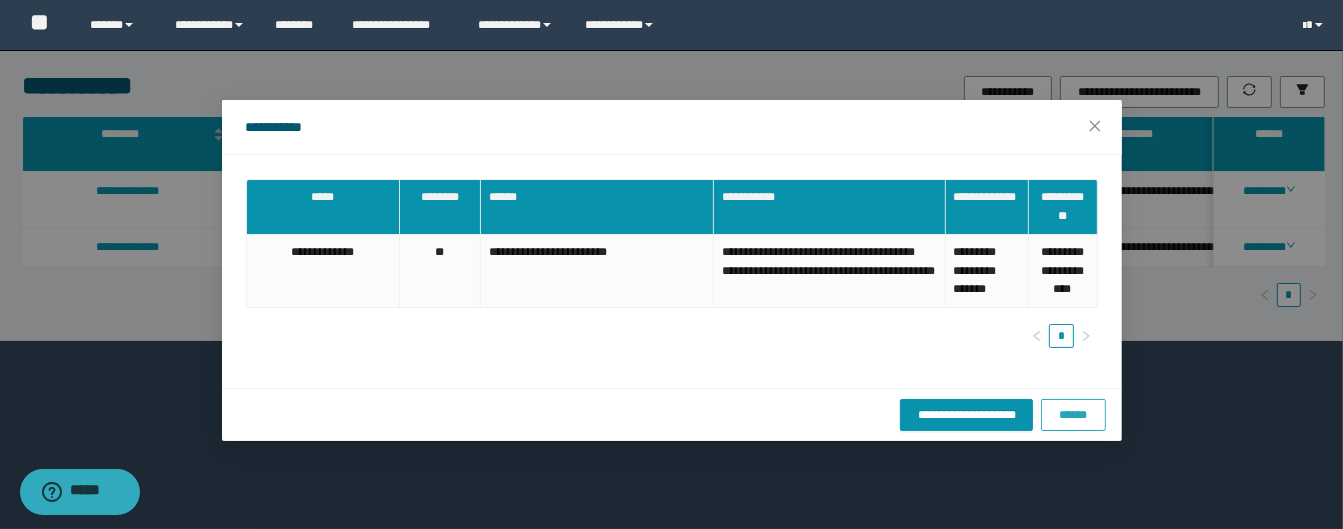 drag, startPoint x: 1080, startPoint y: 435, endPoint x: 1112, endPoint y: 398, distance: 48.9183 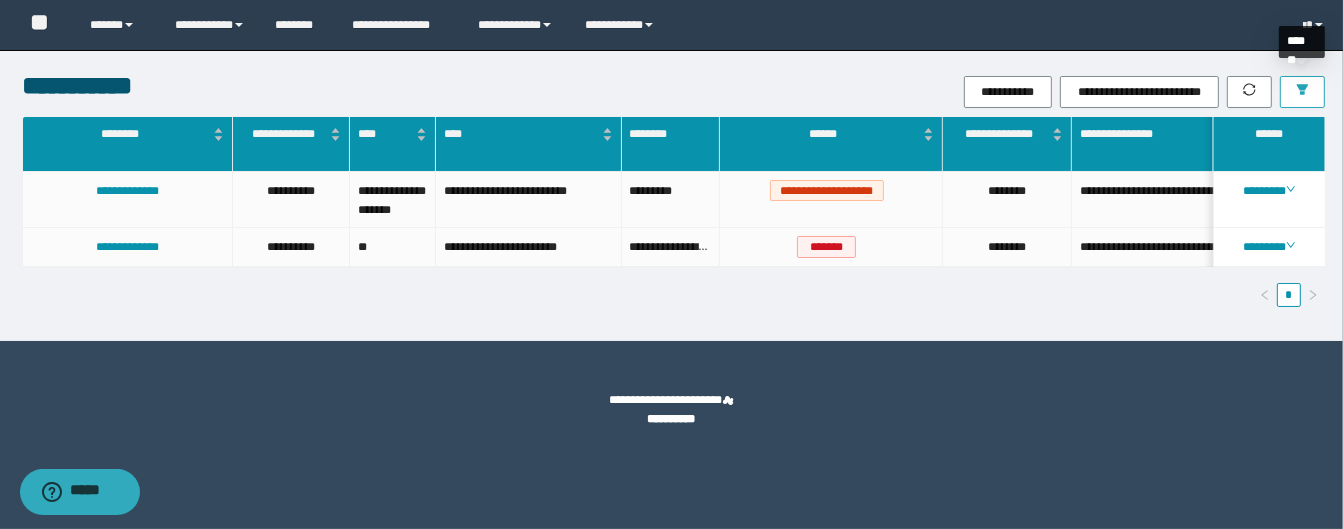 drag, startPoint x: 1309, startPoint y: 99, endPoint x: 1243, endPoint y: 179, distance: 103.711136 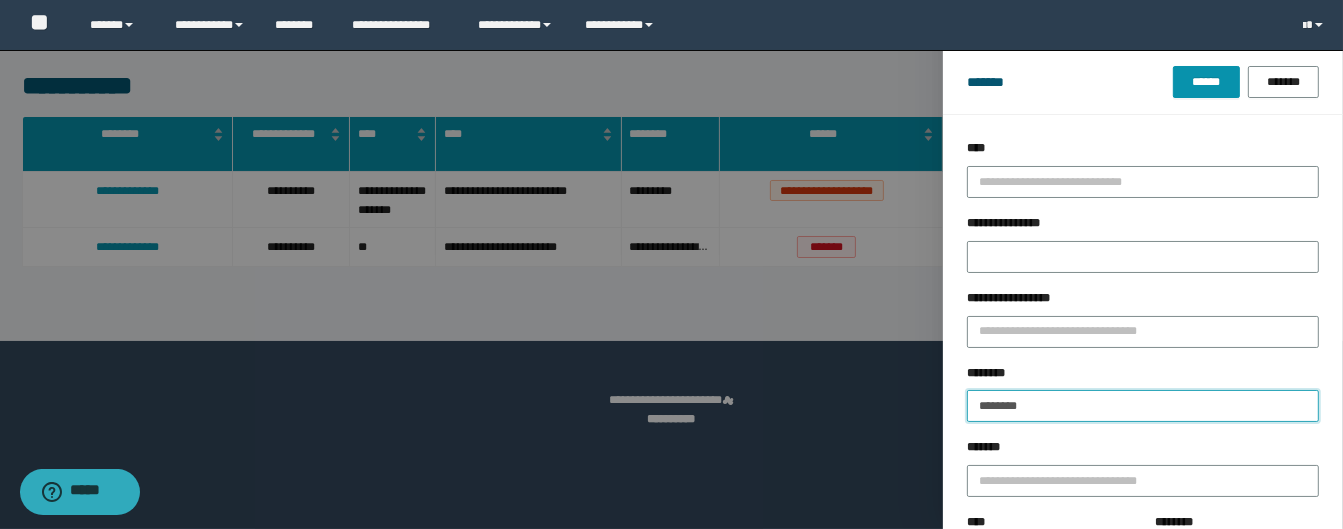 drag, startPoint x: 1026, startPoint y: 398, endPoint x: 882, endPoint y: 384, distance: 144.67896 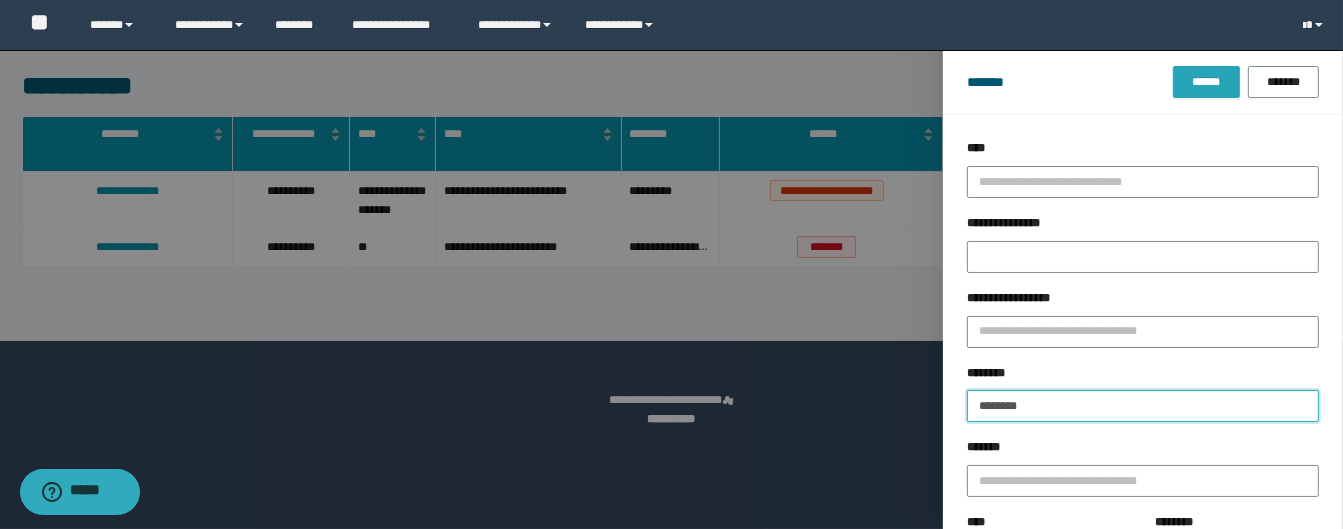 type on "********" 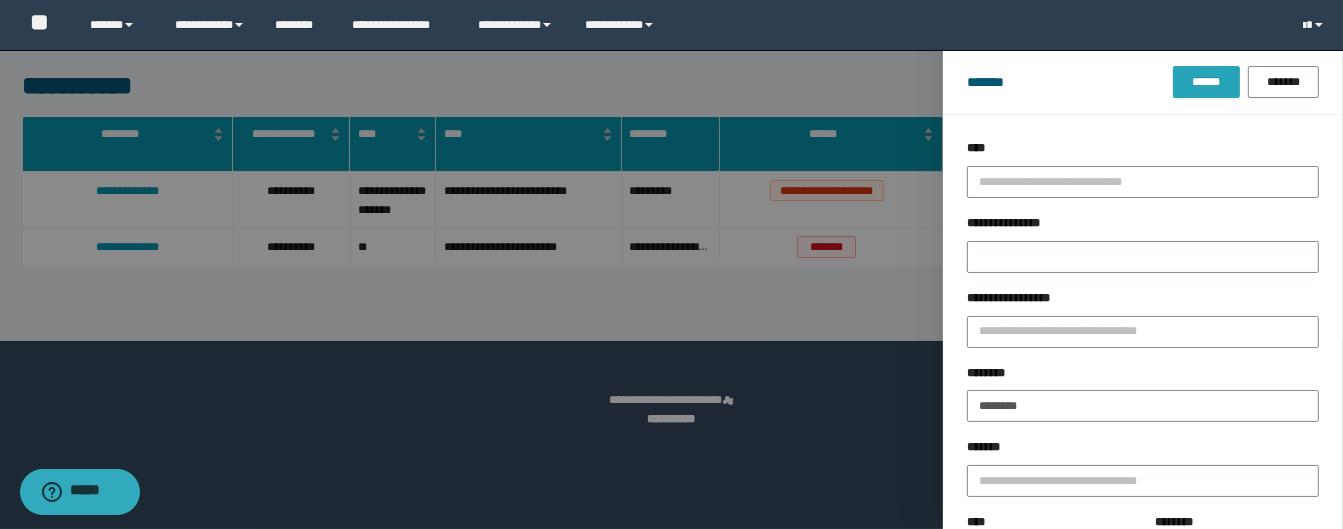 click on "******" at bounding box center [1206, 82] 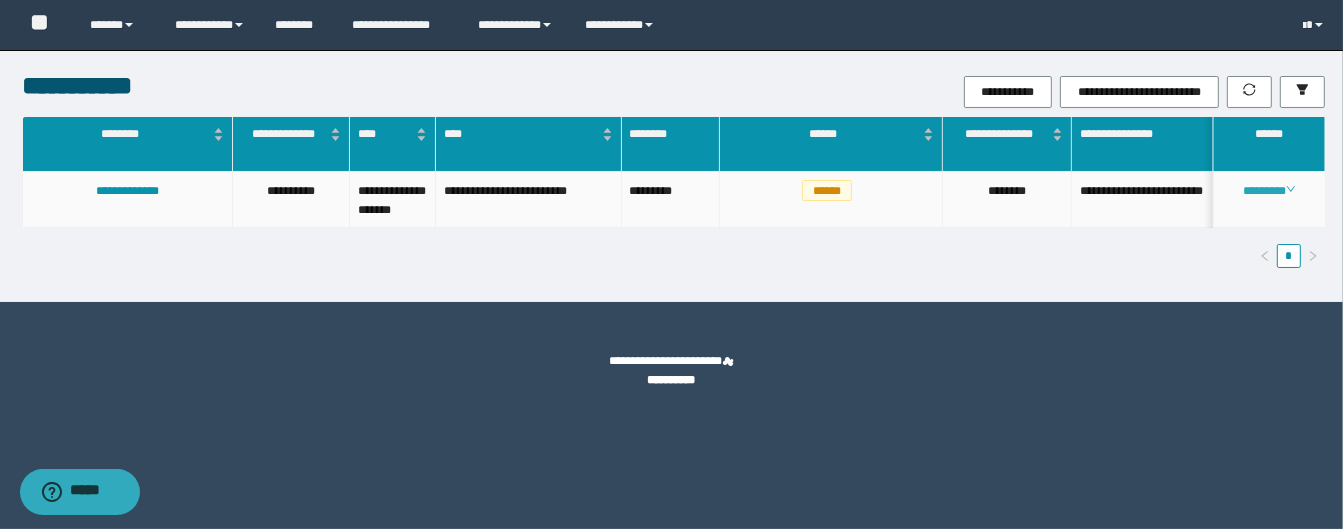 click on "********" at bounding box center [1269, 191] 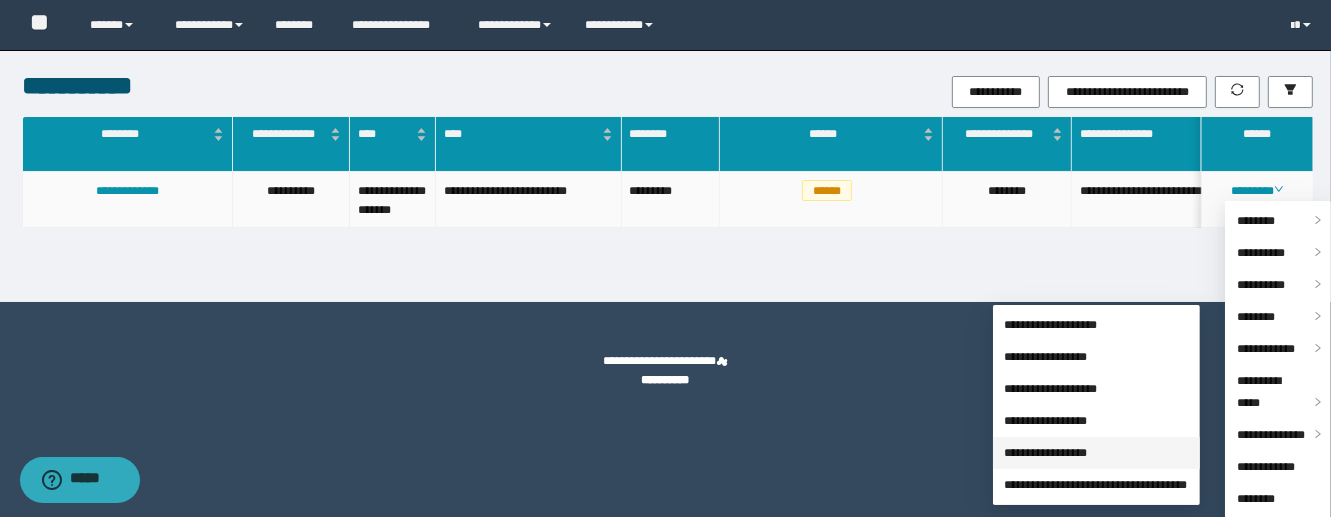 click on "**********" at bounding box center (1046, 453) 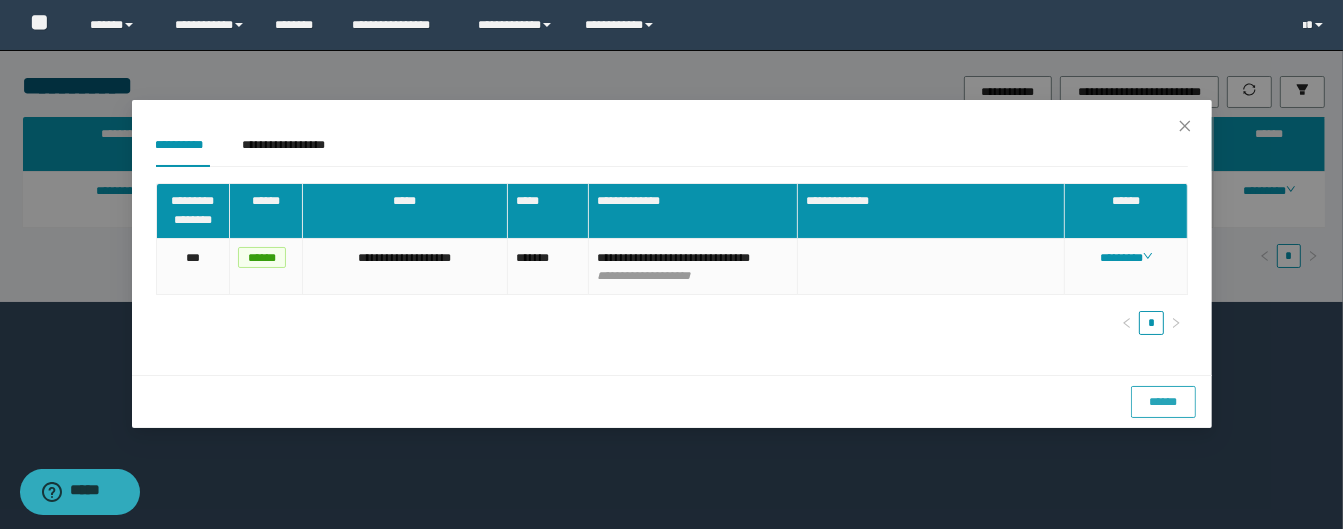 click on "******" at bounding box center [1163, 402] 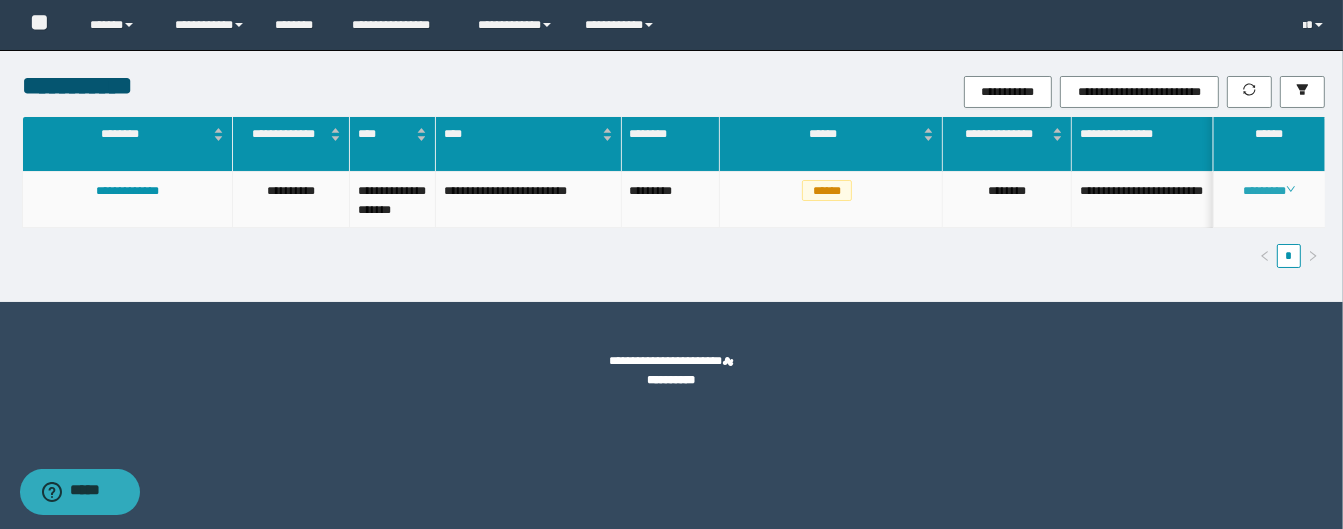 click on "********" at bounding box center [1269, 191] 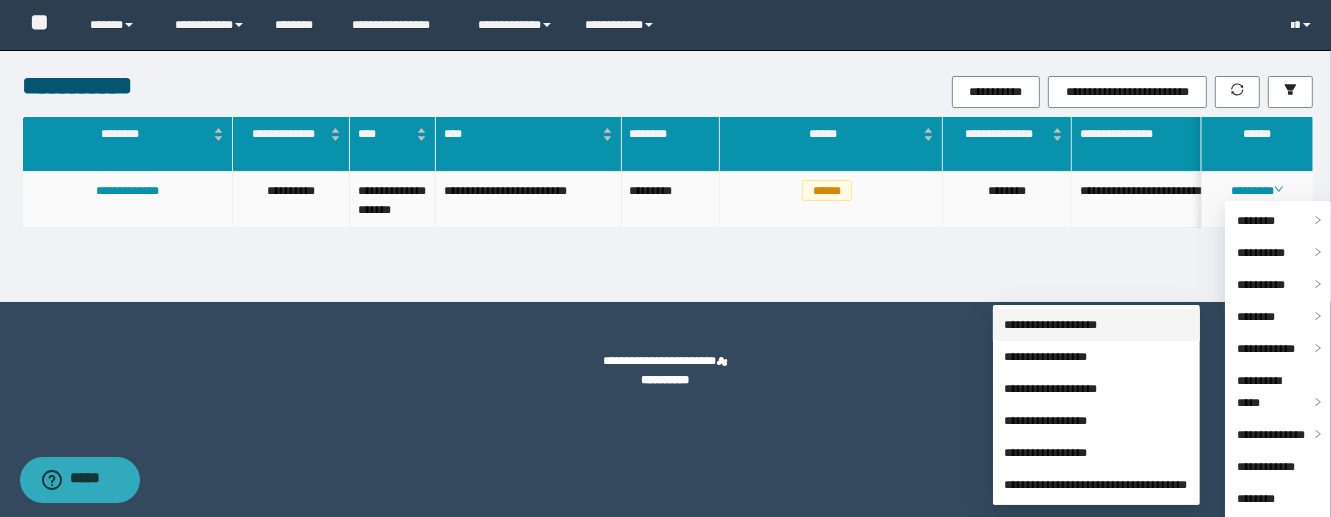 click on "**********" at bounding box center (1051, 325) 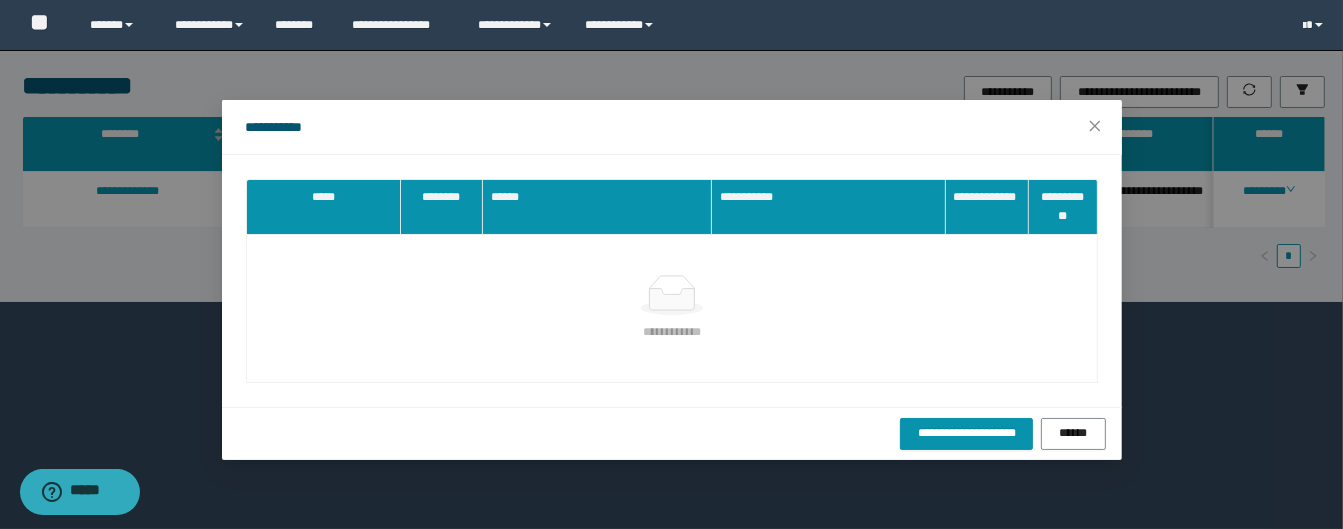 click at bounding box center [672, 295] 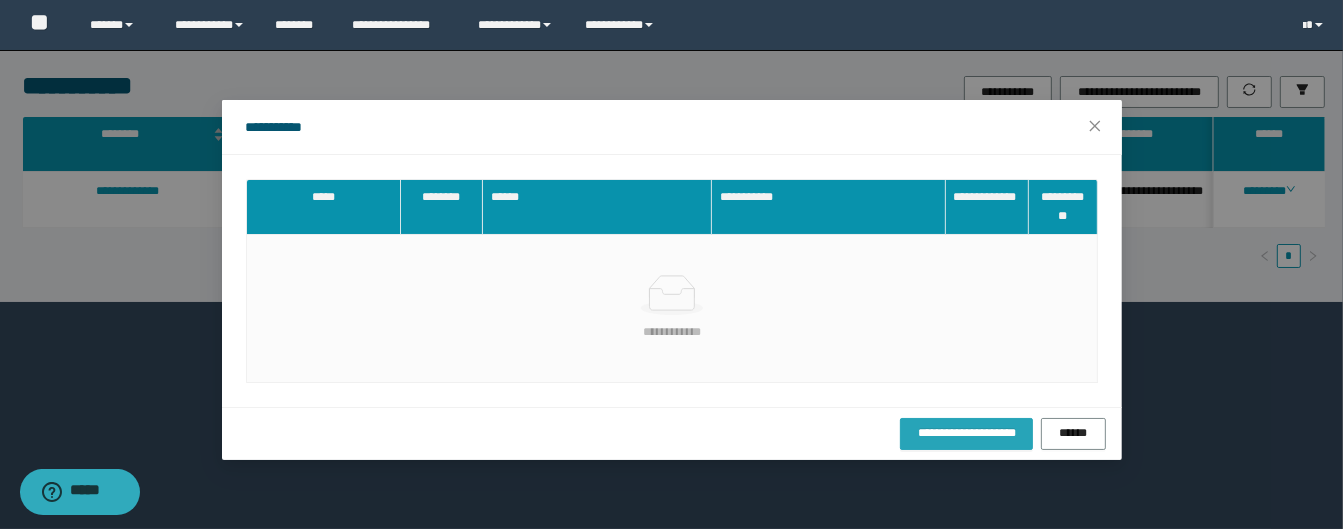 click on "**********" at bounding box center (966, 433) 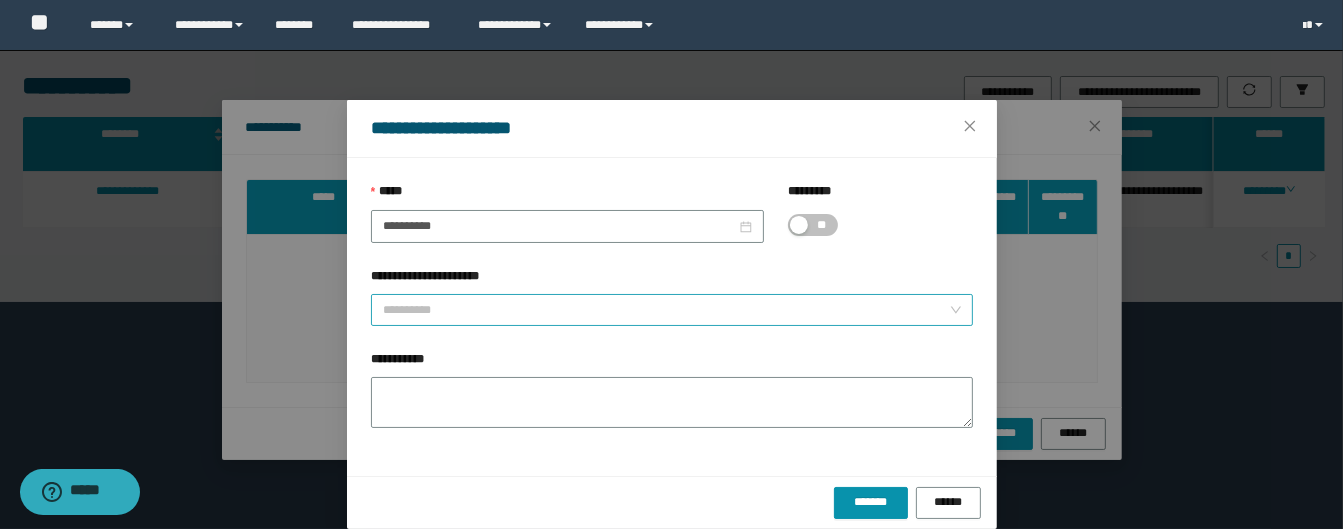 click on "**********" at bounding box center (666, 310) 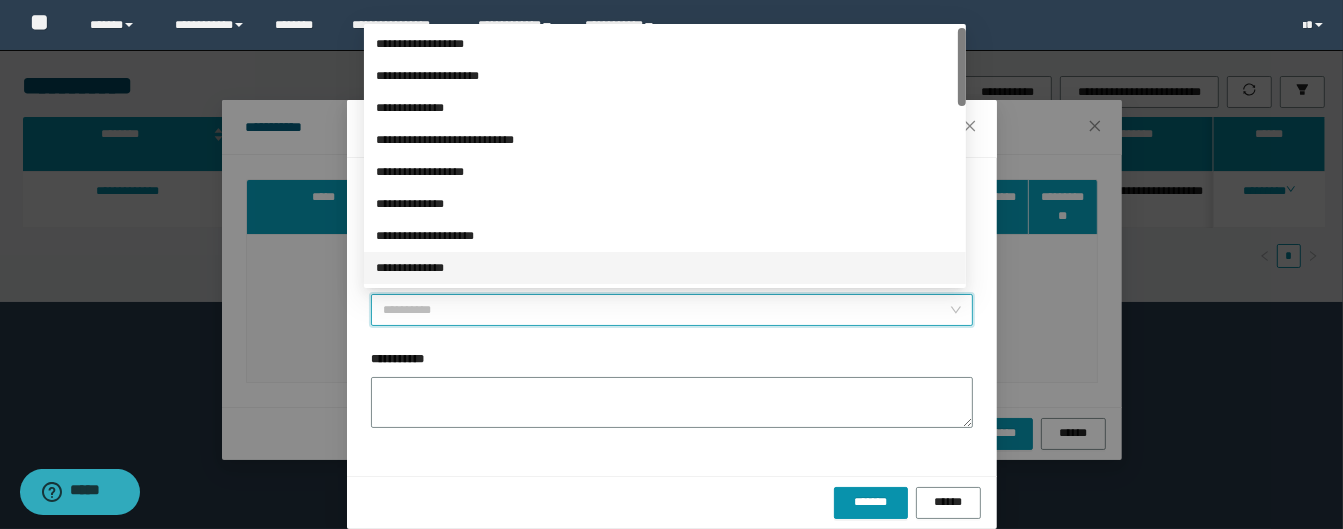 click on "**********" at bounding box center (666, 310) 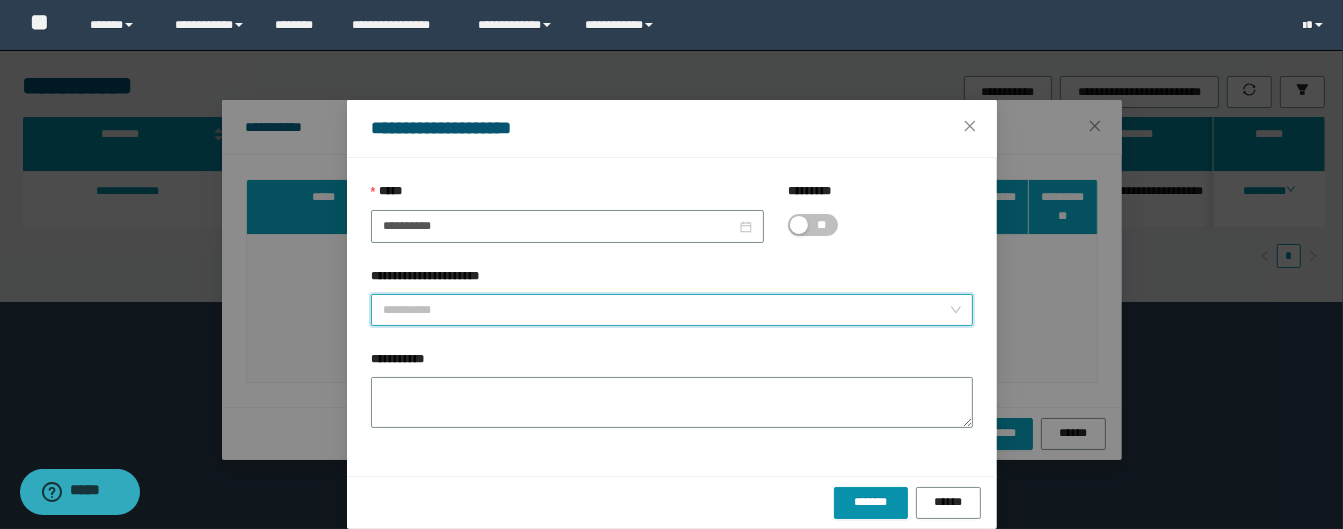 click on "**********" at bounding box center [666, 310] 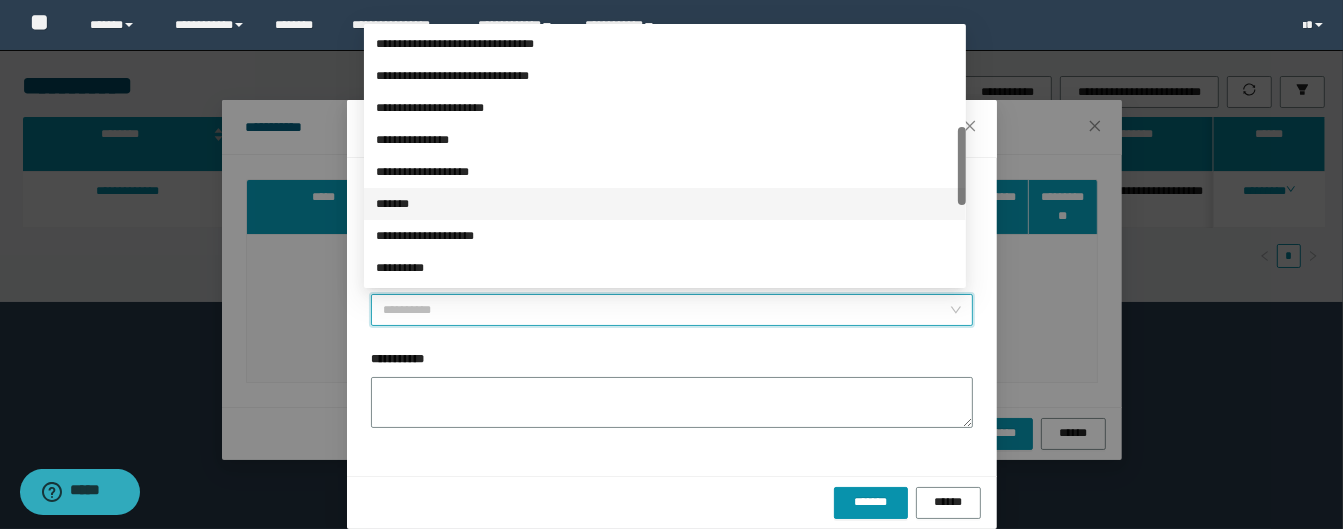 scroll, scrollTop: 0, scrollLeft: 0, axis: both 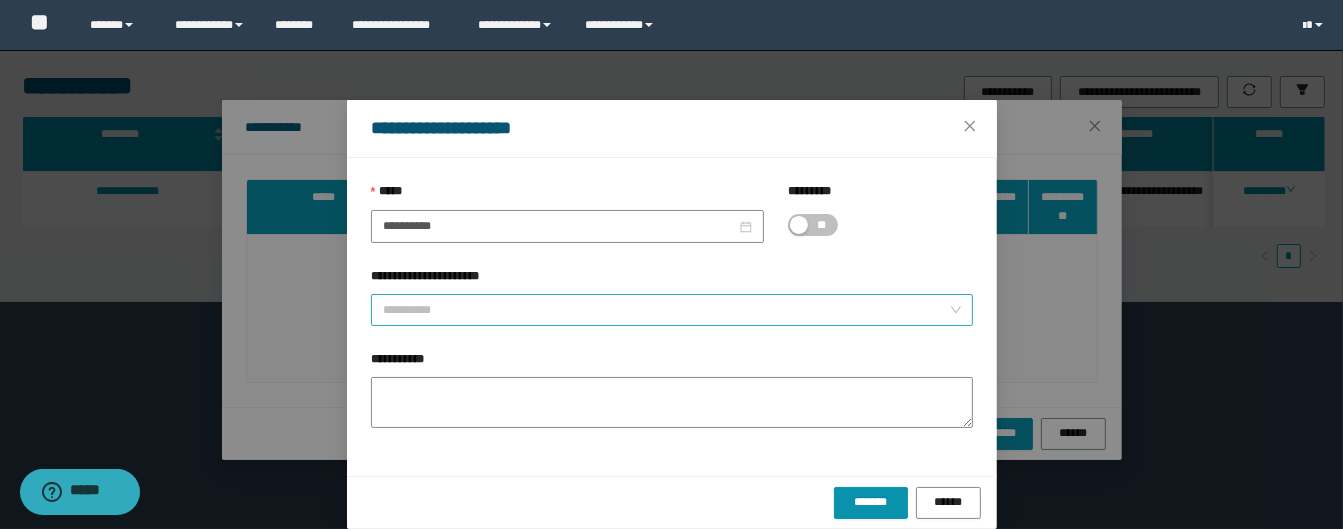 click on "**********" at bounding box center (666, 310) 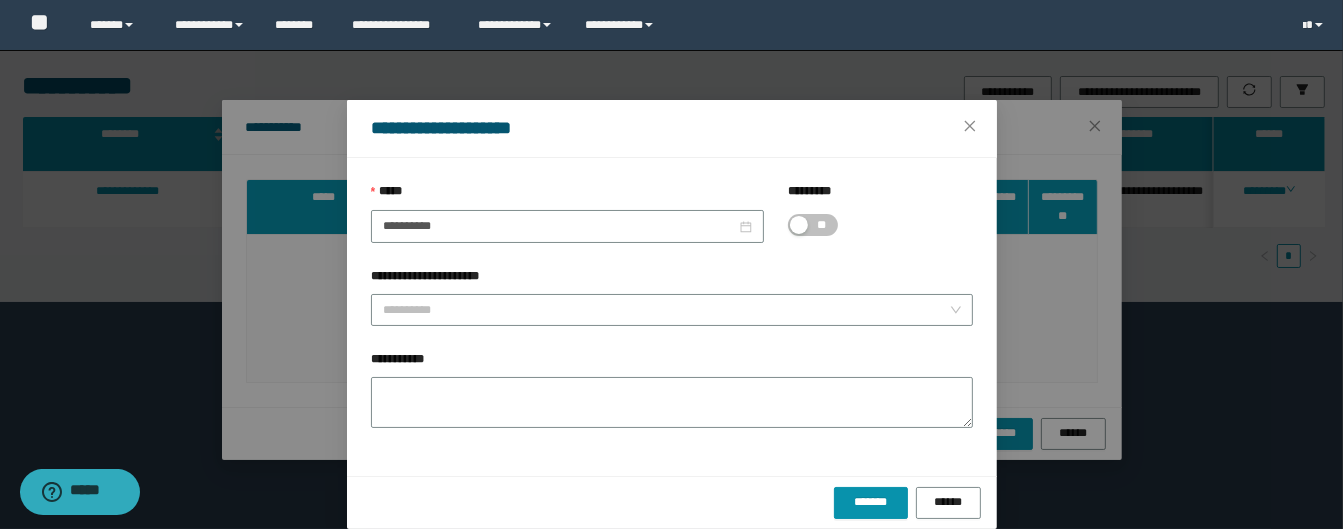 drag, startPoint x: 372, startPoint y: 339, endPoint x: 372, endPoint y: 324, distance: 15 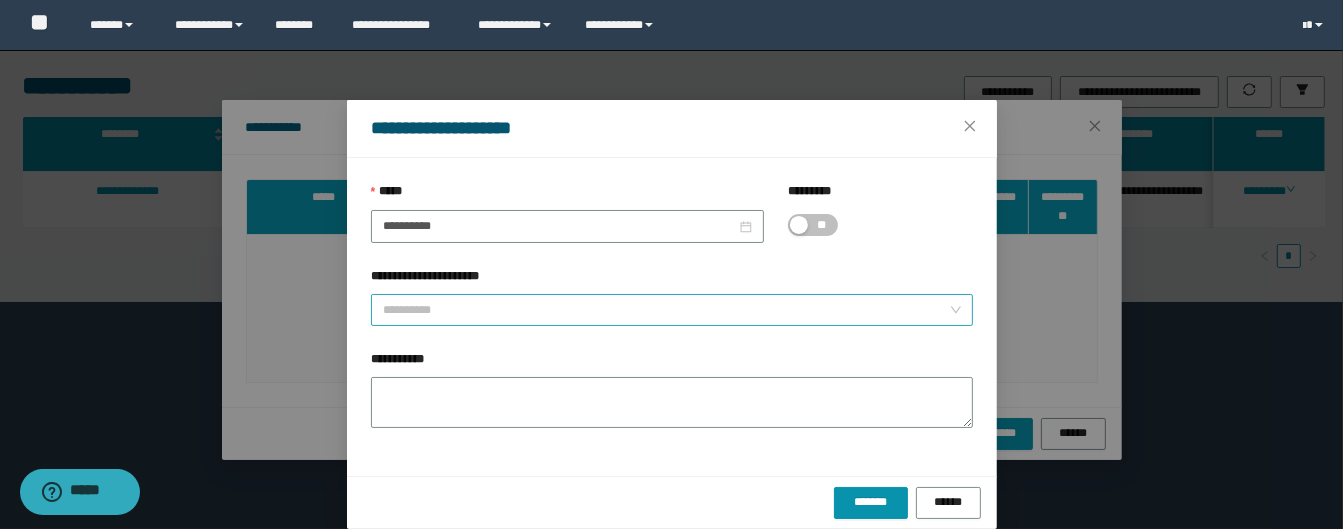 click on "**********" at bounding box center [666, 310] 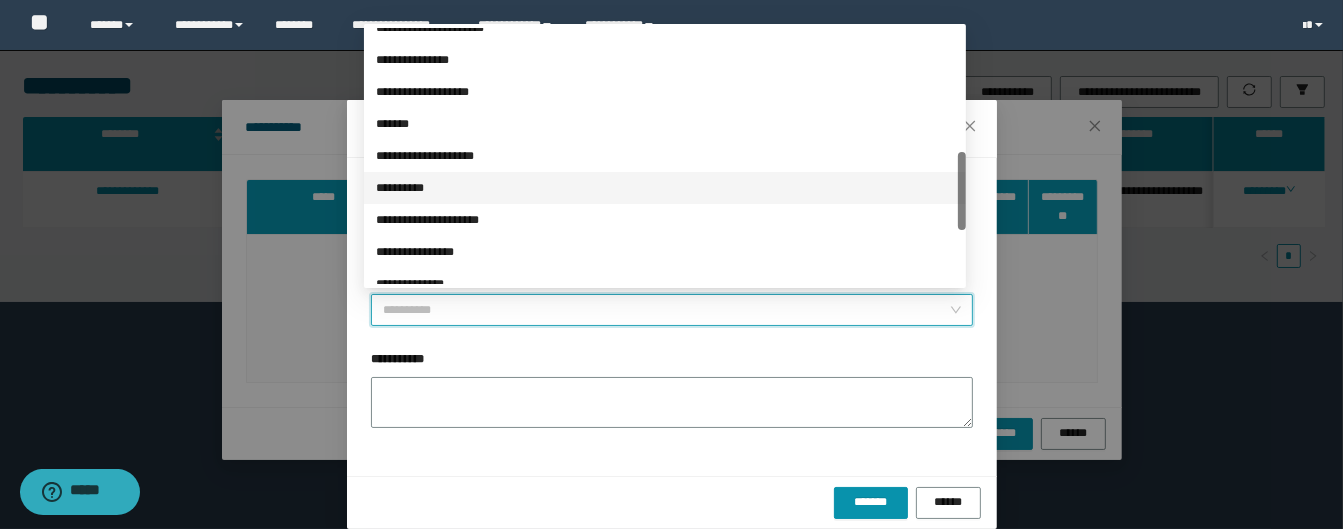 scroll, scrollTop: 576, scrollLeft: 0, axis: vertical 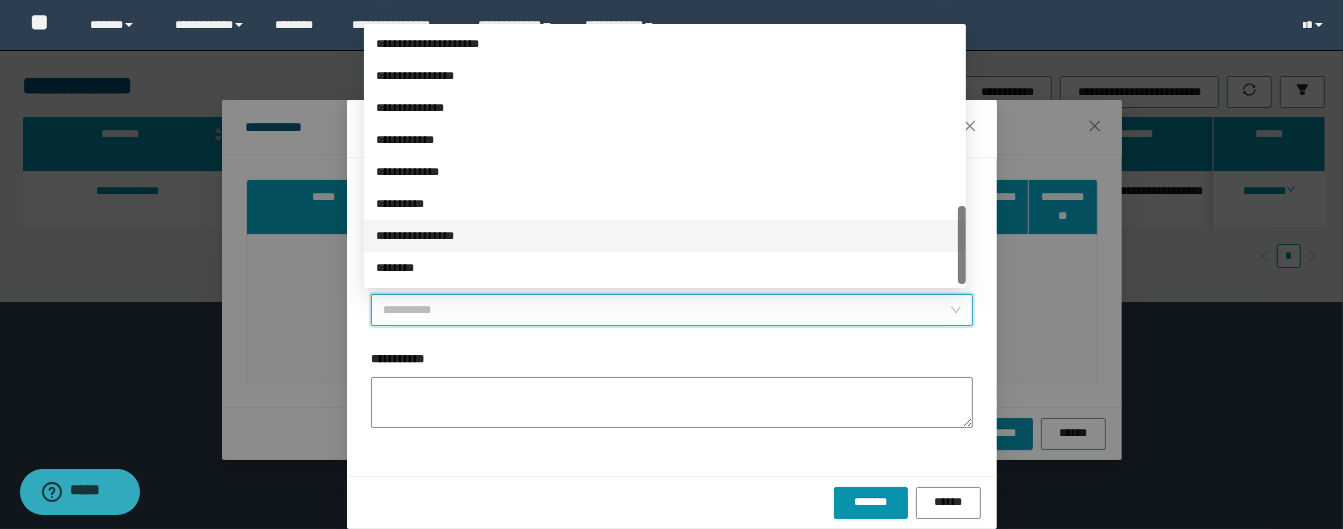 click on "**********" at bounding box center (665, 236) 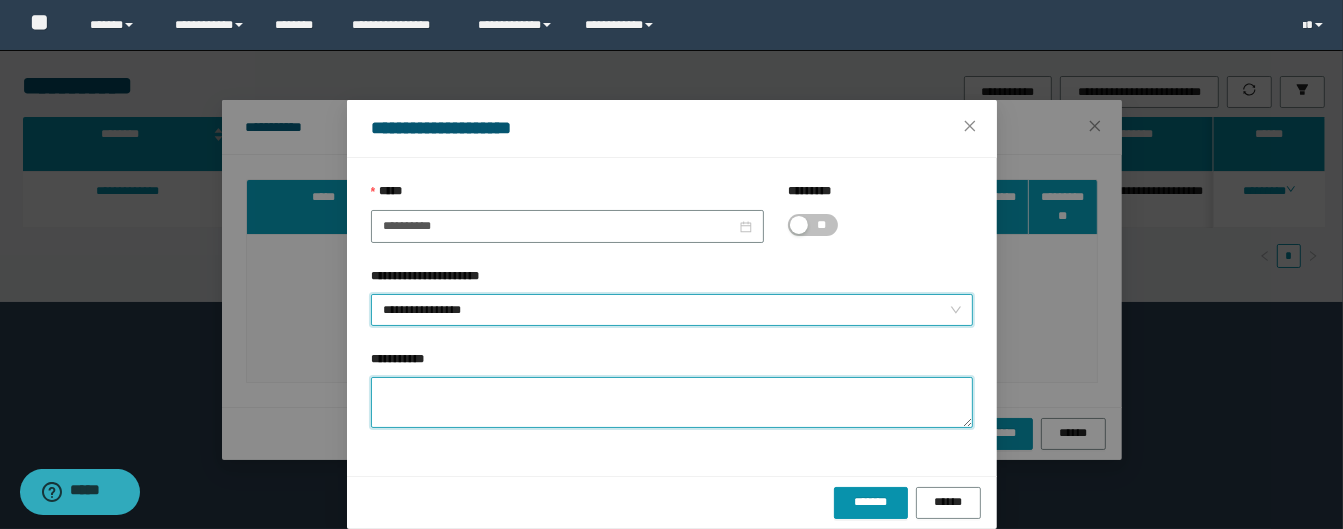 click on "**********" at bounding box center (672, 402) 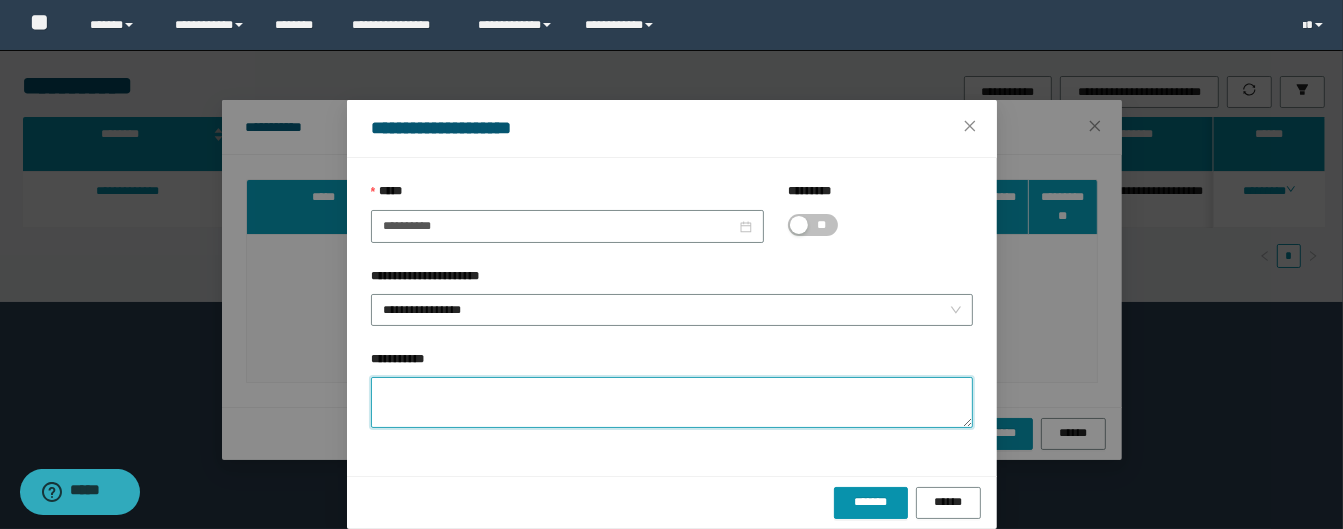 paste on "**********" 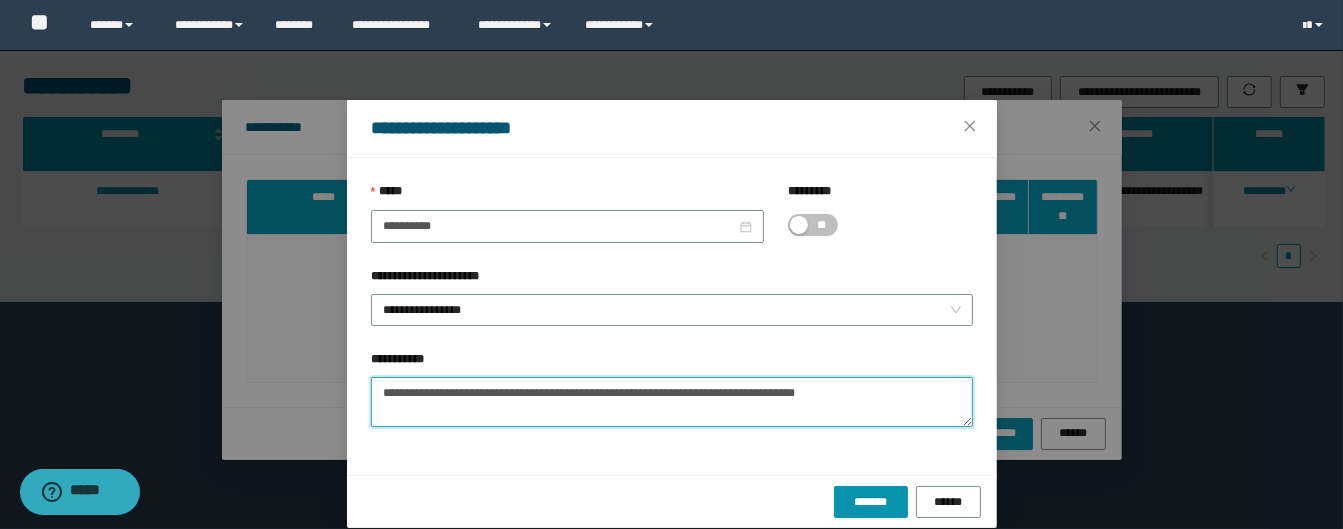 scroll, scrollTop: 0, scrollLeft: 0, axis: both 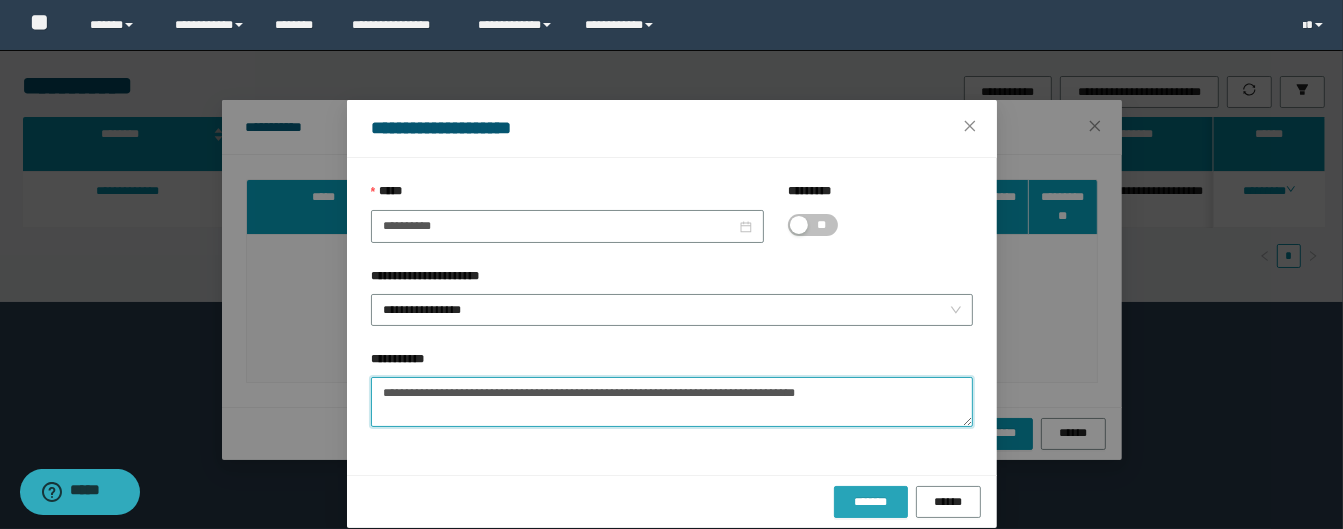 type on "**********" 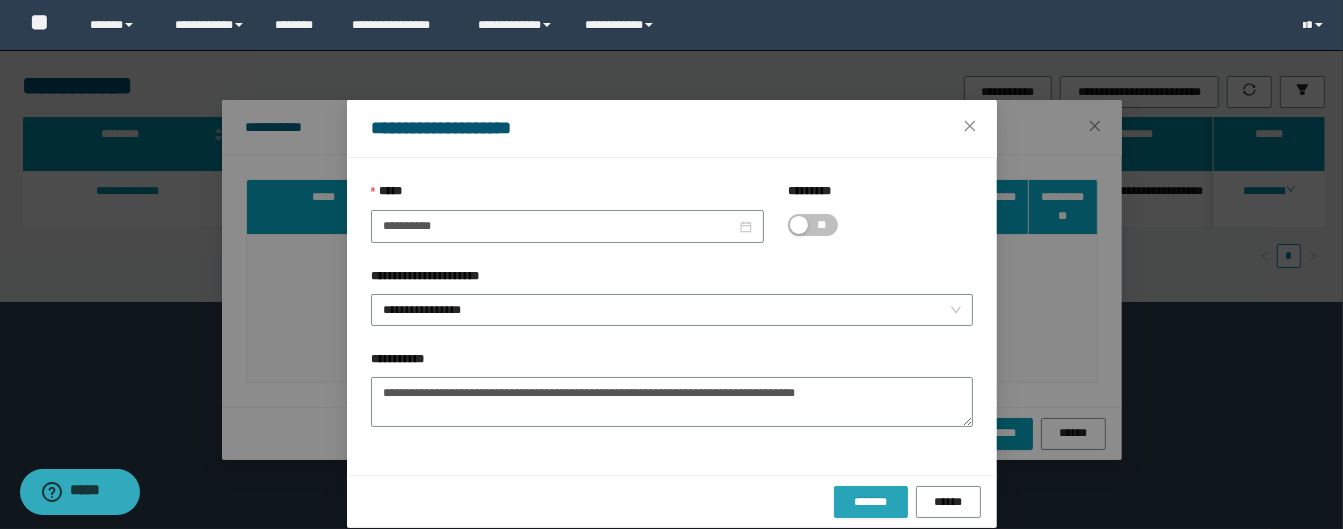 click on "*******" at bounding box center [871, 502] 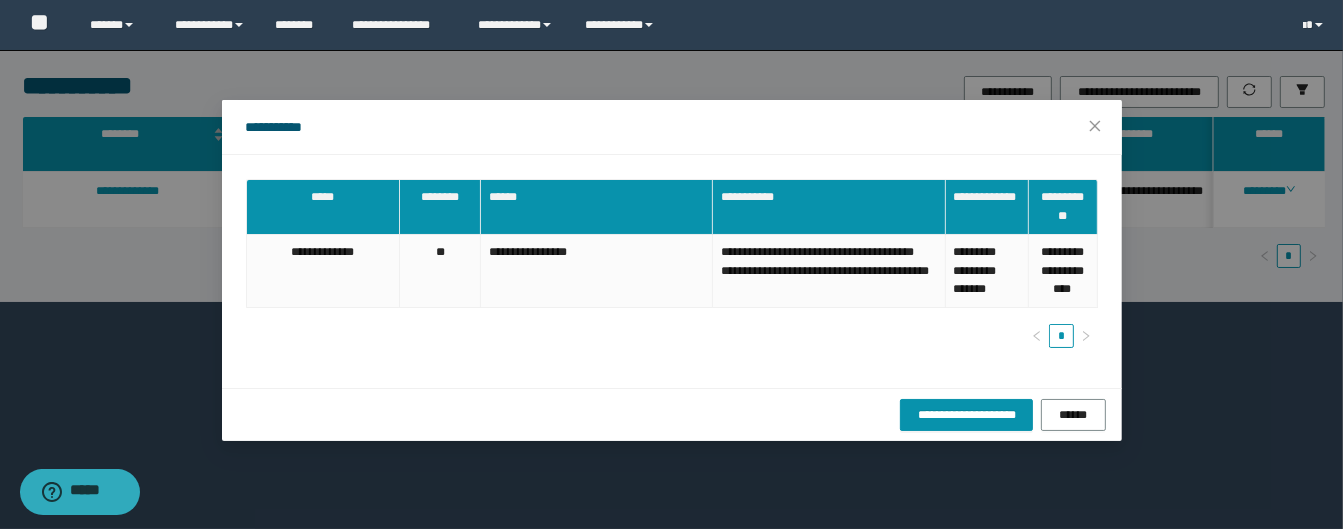 click on "*" at bounding box center (672, 336) 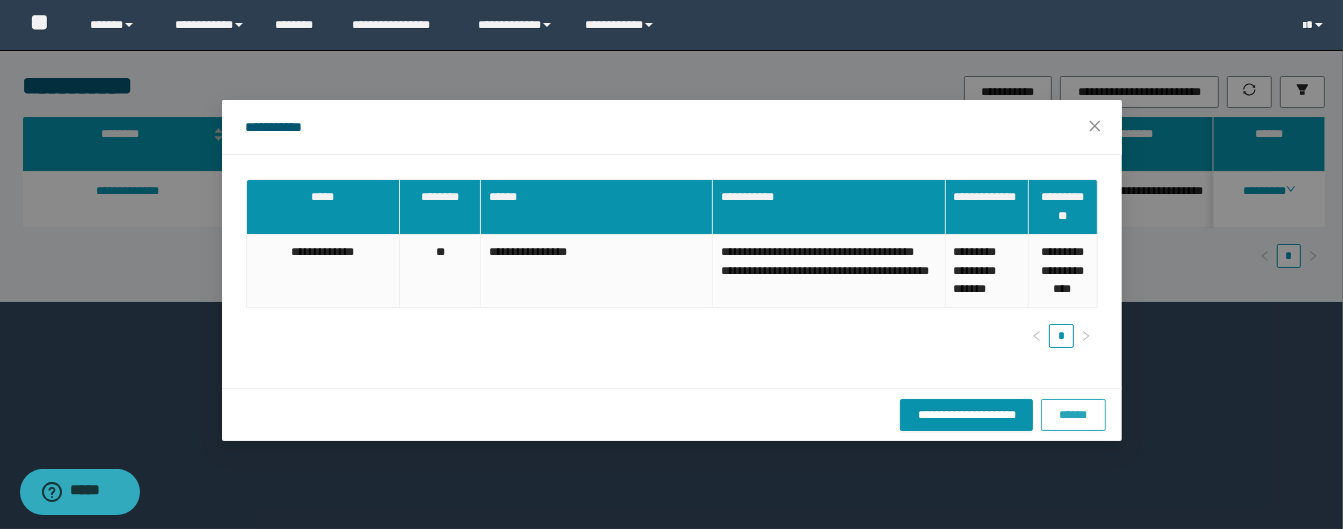 click on "******" at bounding box center (1073, 415) 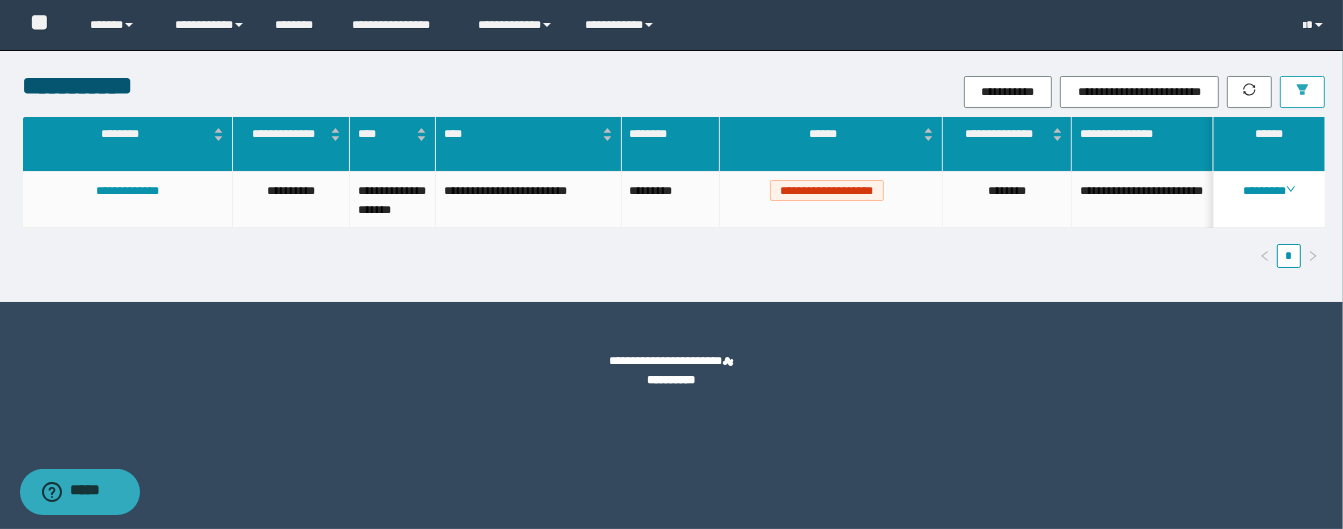 click at bounding box center (1302, 92) 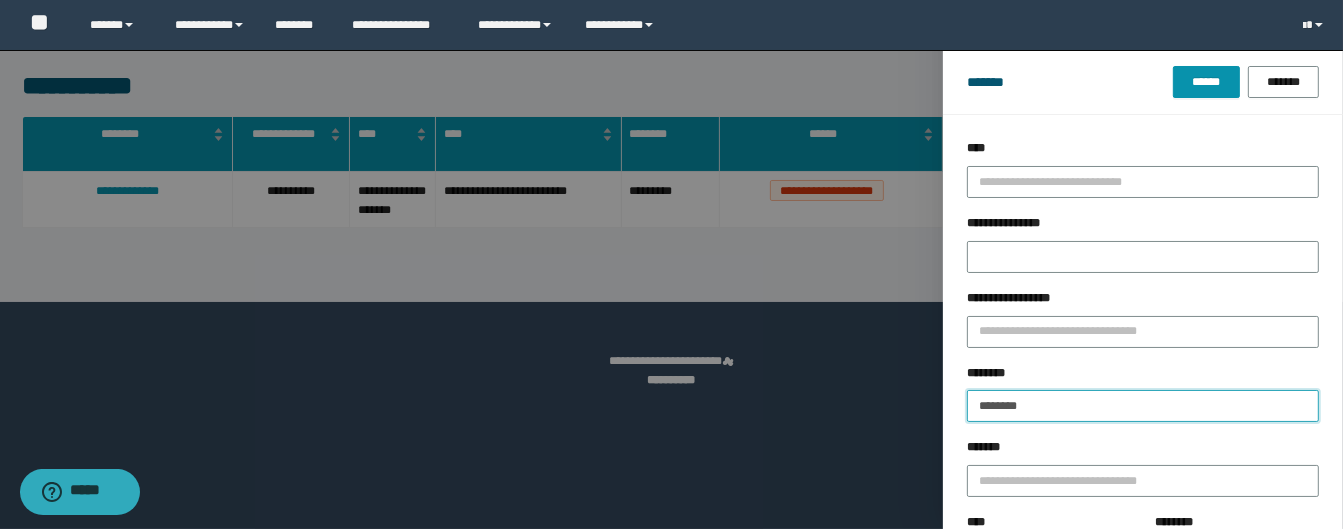 drag, startPoint x: 843, startPoint y: 388, endPoint x: 1138, endPoint y: 117, distance: 400.58206 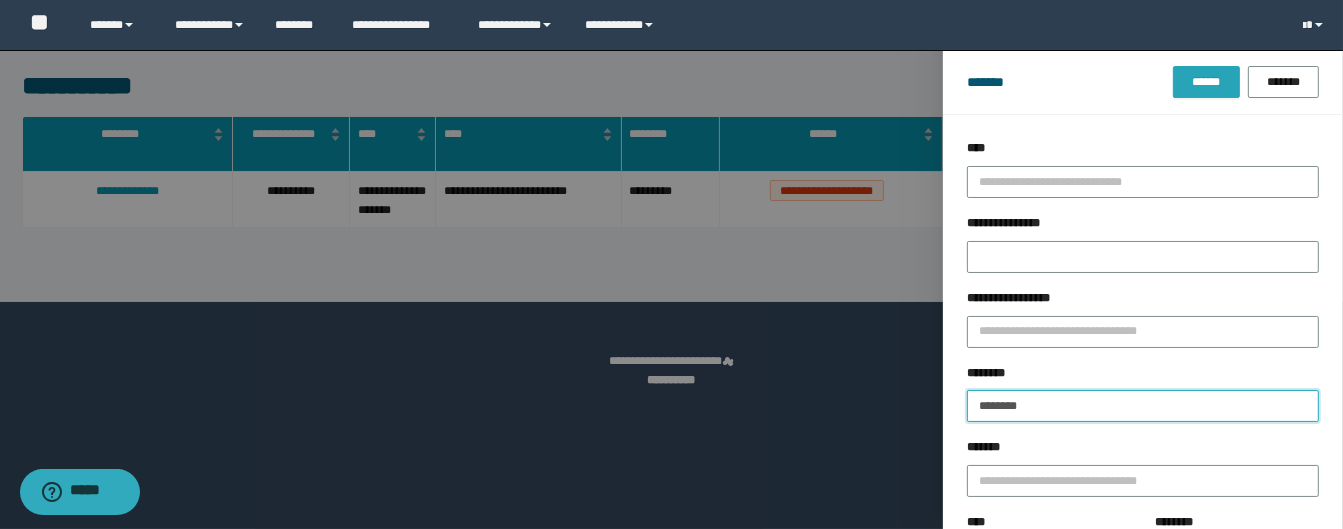 type on "********" 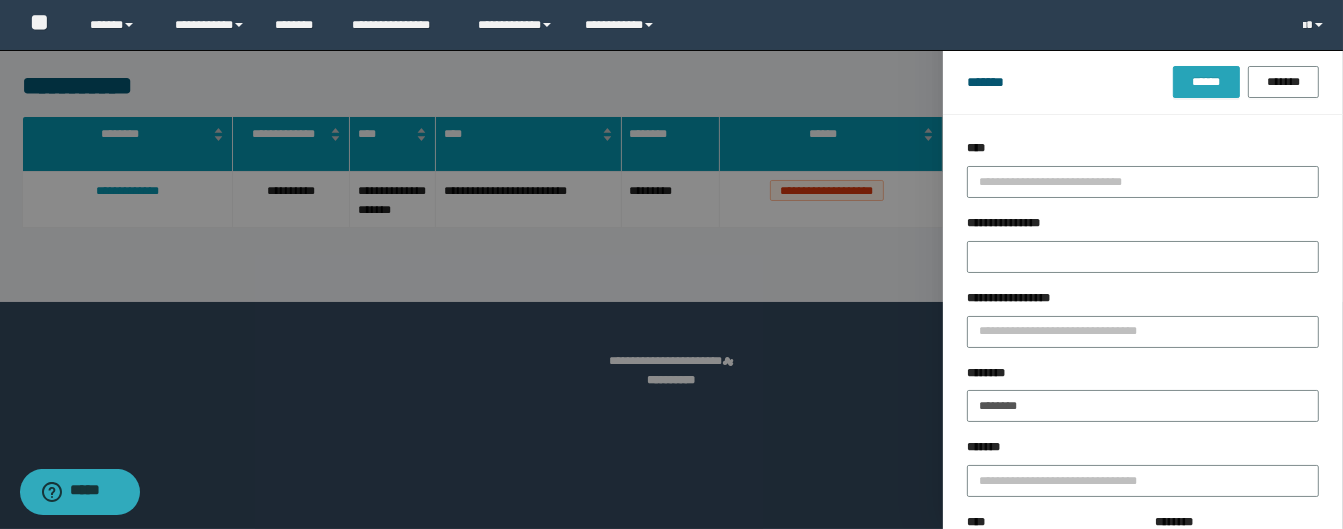 click on "******" at bounding box center (1206, 82) 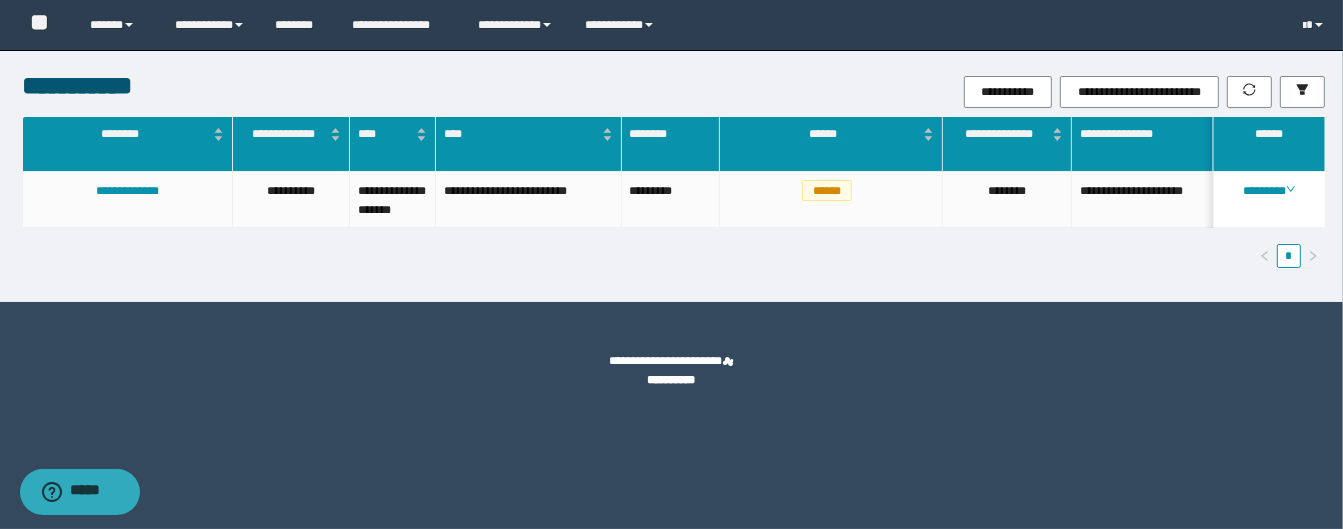 click on "**********" at bounding box center (672, 371) 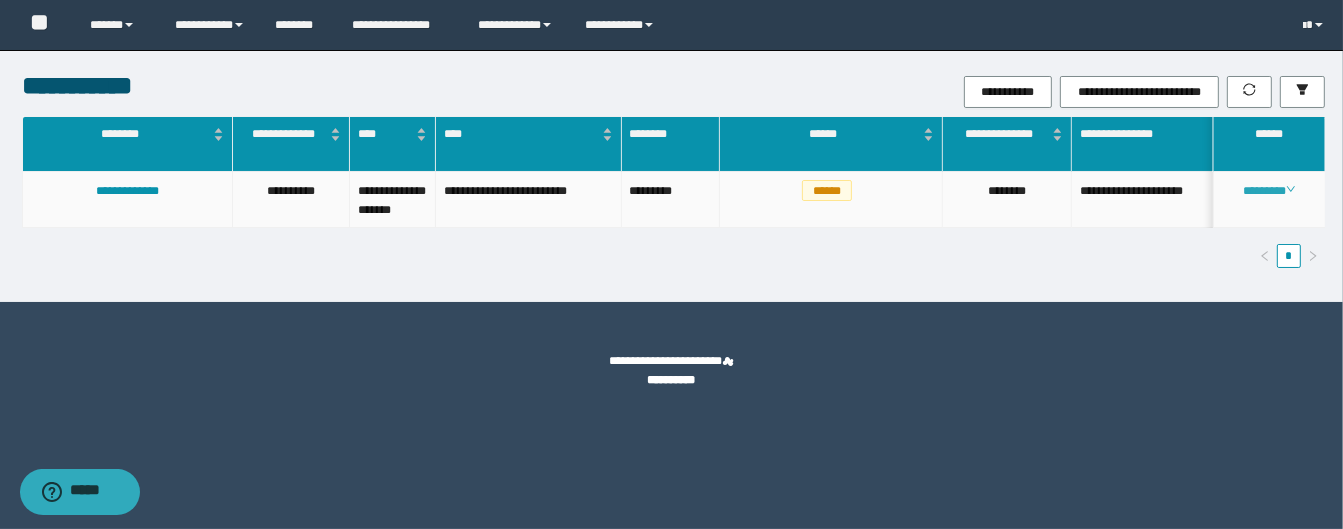 click on "********" at bounding box center (1269, 191) 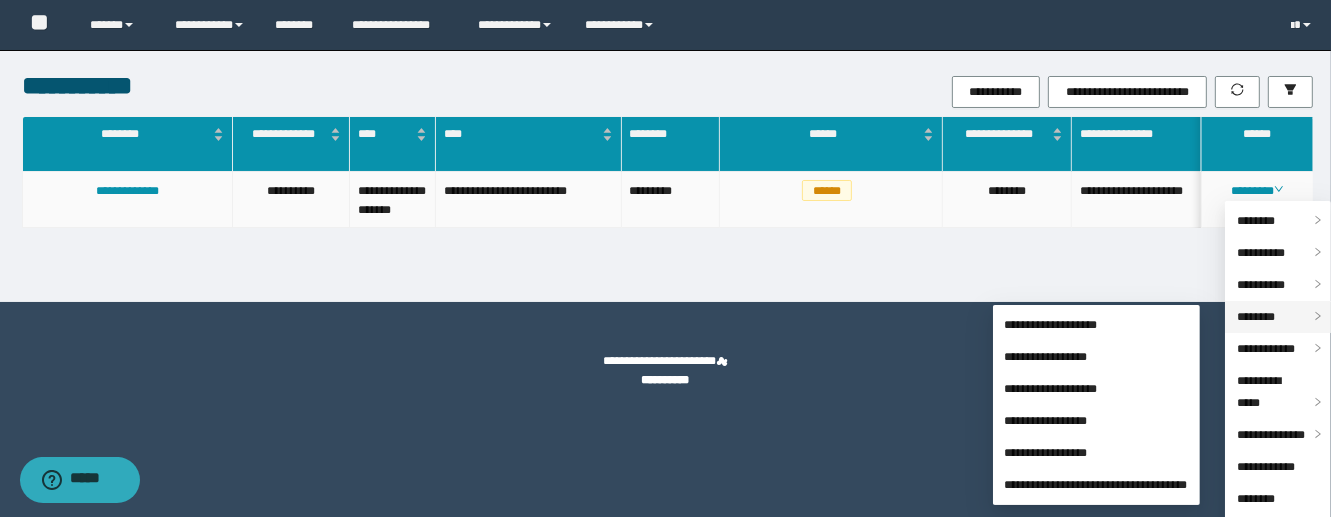 click on "********" at bounding box center [1256, 317] 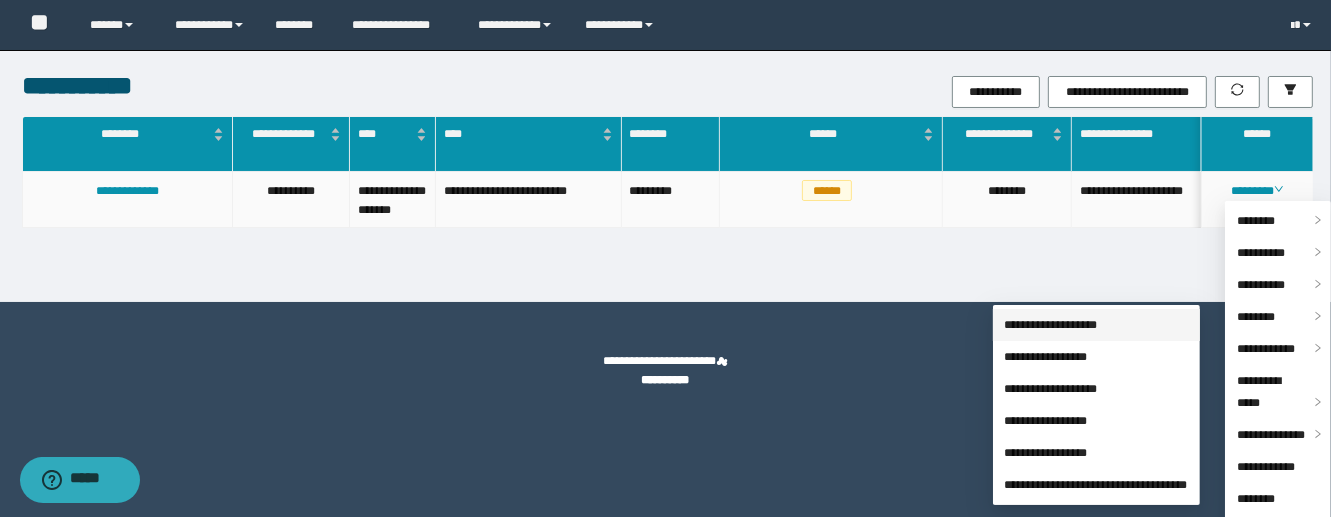 click on "**********" at bounding box center (1051, 325) 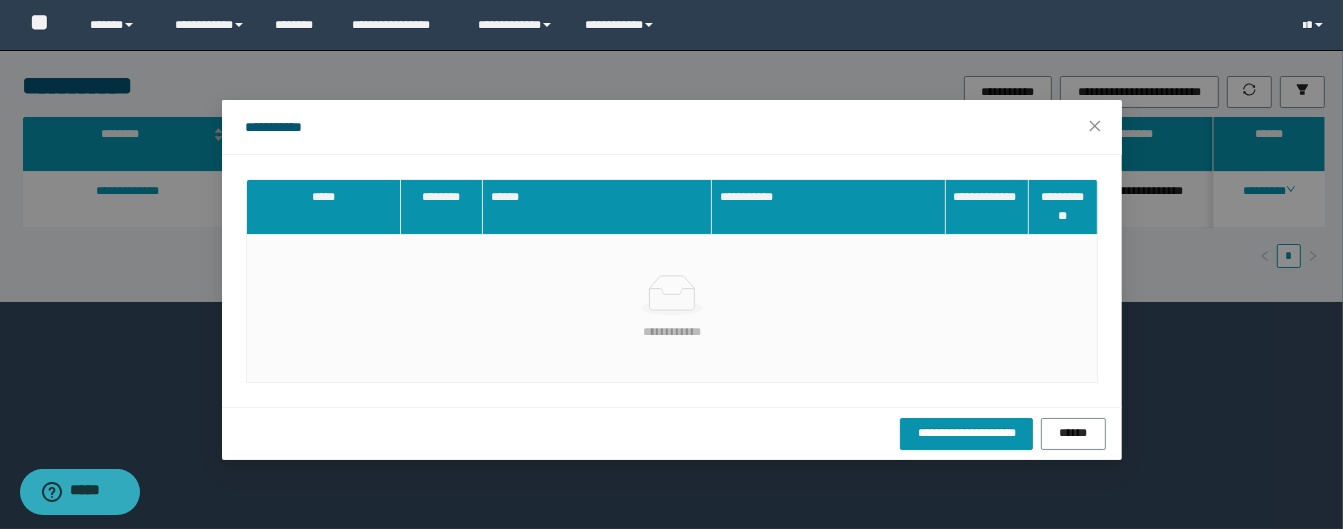 drag, startPoint x: 324, startPoint y: 341, endPoint x: 752, endPoint y: 394, distance: 431.26904 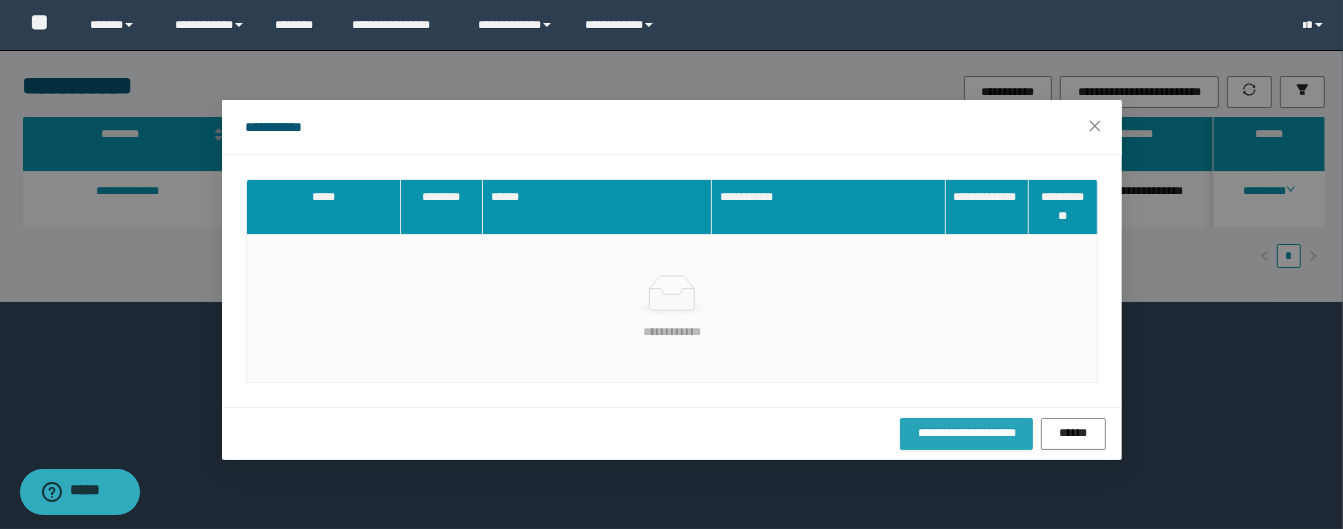 click on "**********" at bounding box center [966, 433] 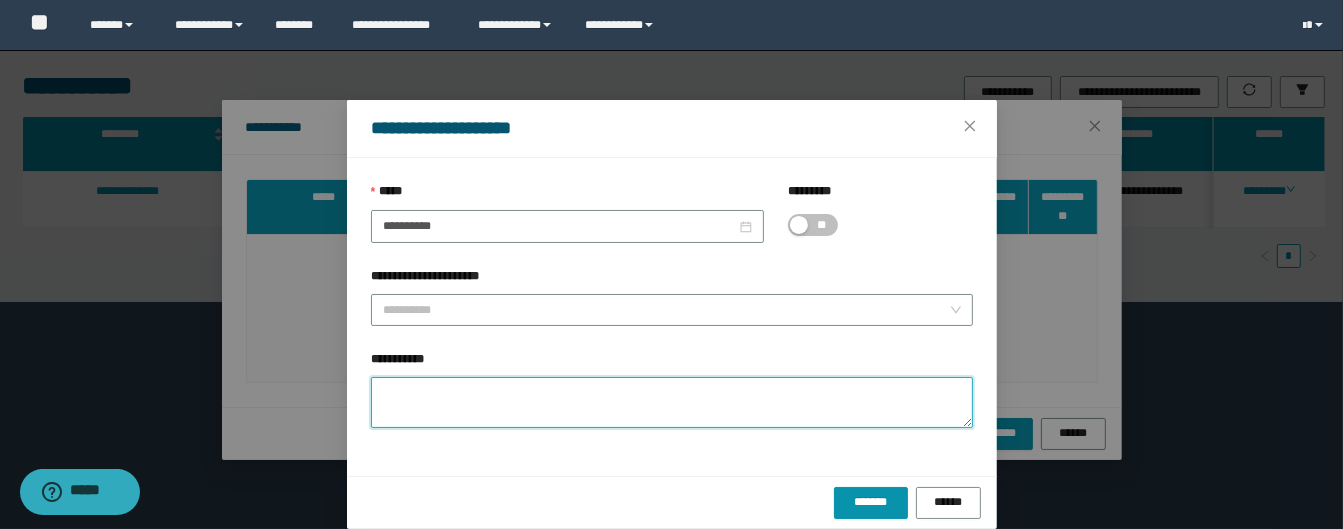 drag, startPoint x: 510, startPoint y: 379, endPoint x: 502, endPoint y: 388, distance: 12.0415945 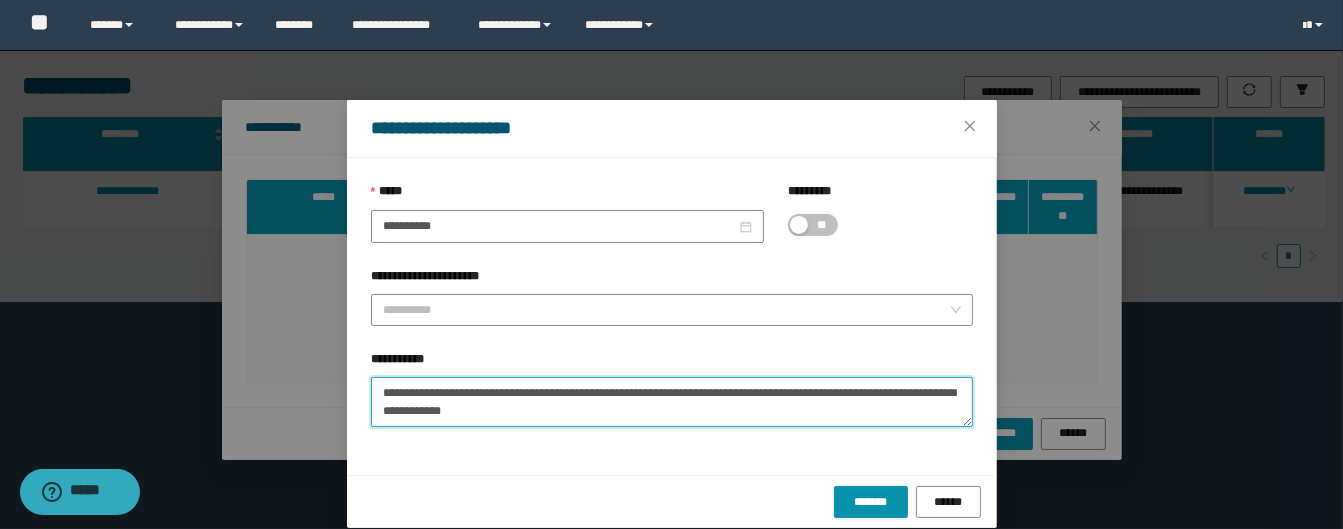 scroll, scrollTop: 12, scrollLeft: 0, axis: vertical 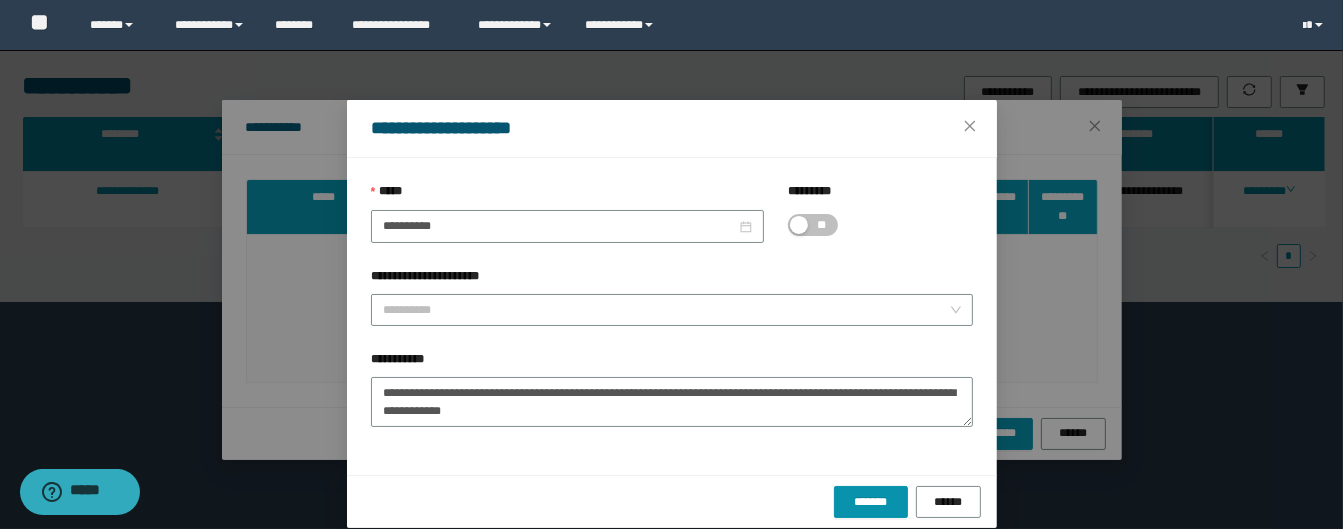 click on "**********" at bounding box center (672, 308) 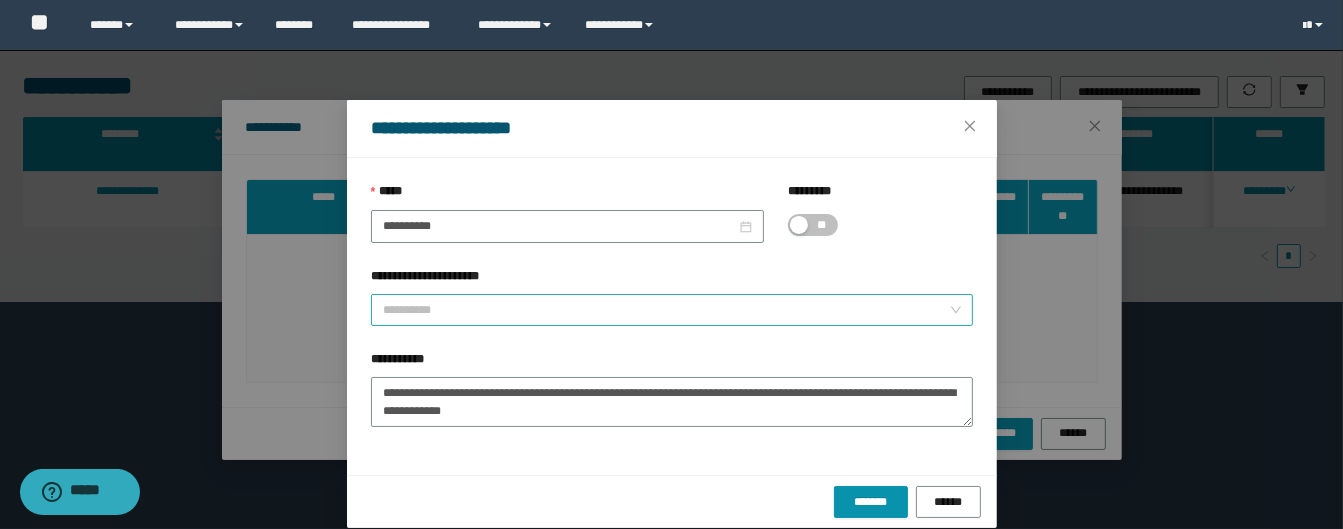click on "**********" at bounding box center (666, 310) 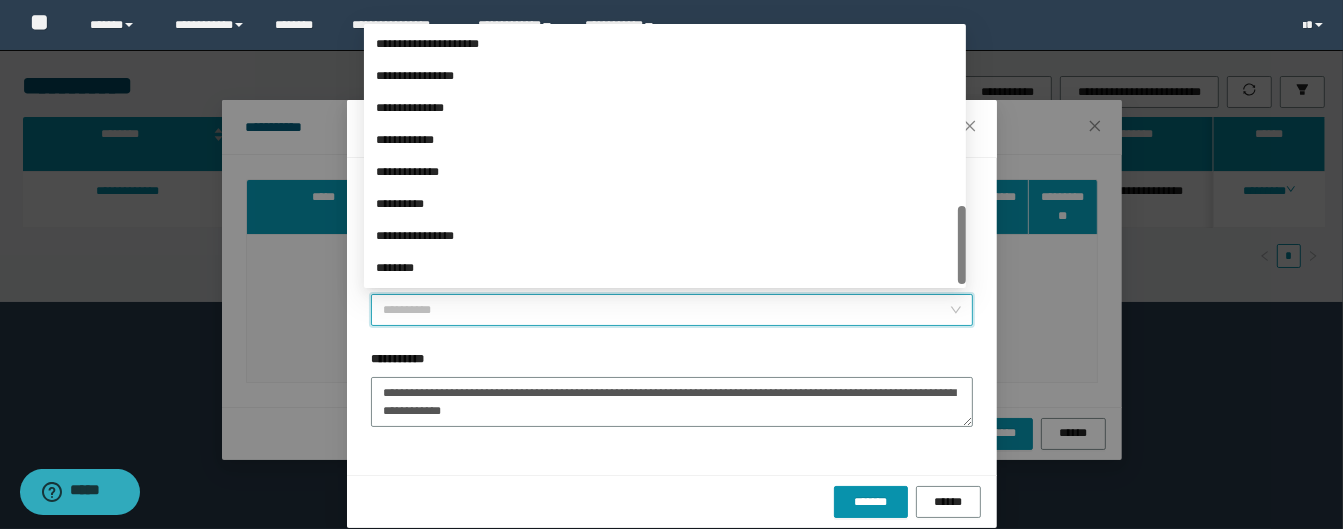 scroll, scrollTop: 576, scrollLeft: 0, axis: vertical 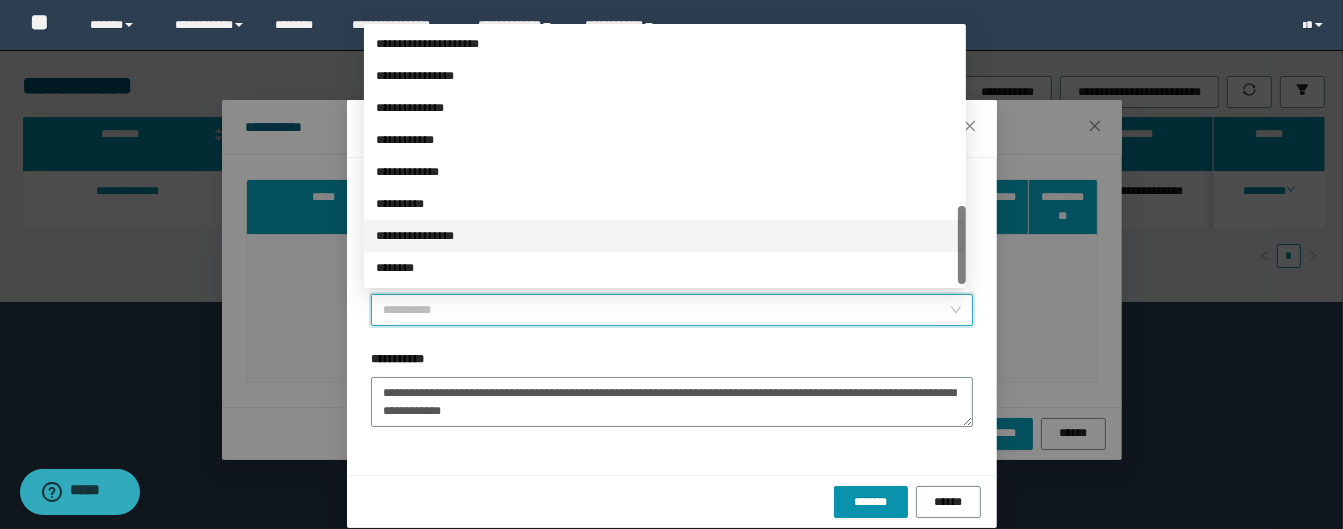 click on "**********" at bounding box center (665, 236) 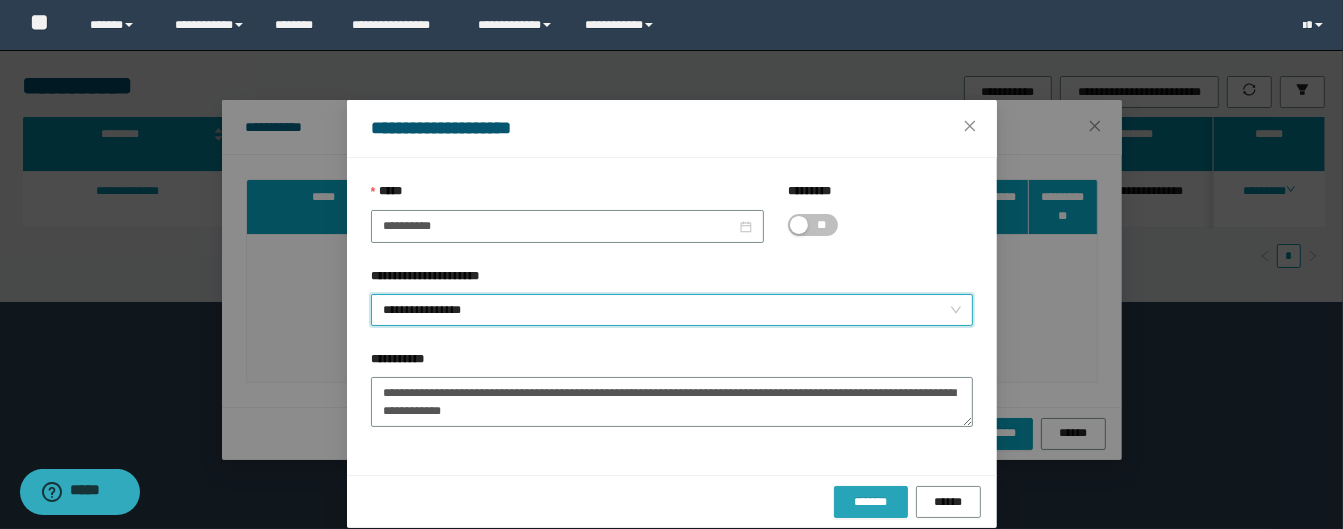 click on "*******" at bounding box center [871, 502] 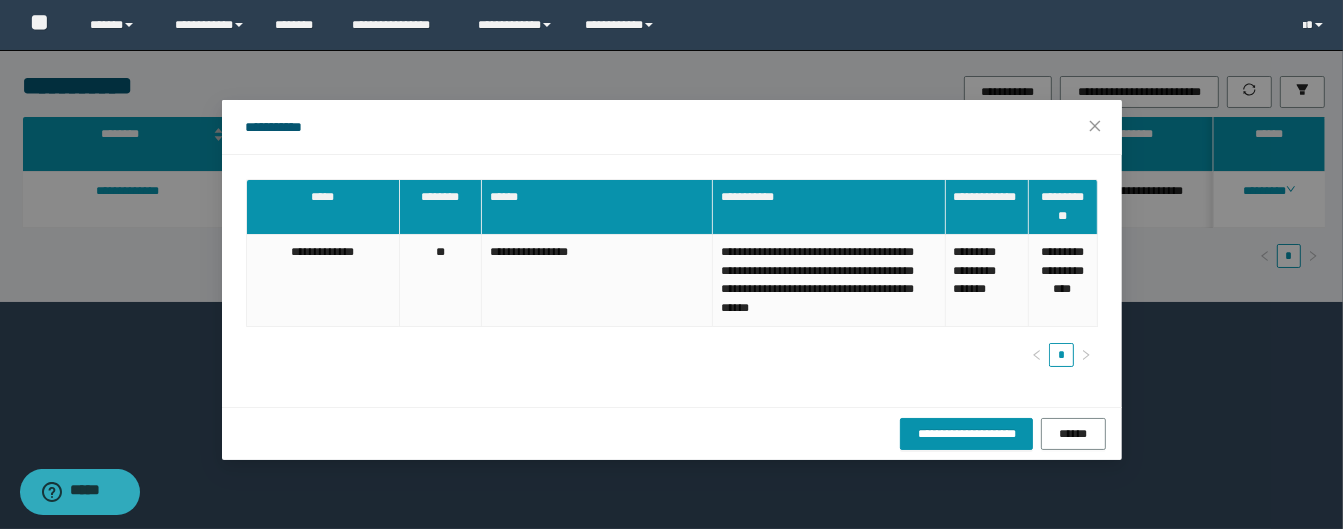 drag, startPoint x: 1089, startPoint y: 432, endPoint x: 1096, endPoint y: 413, distance: 20.248457 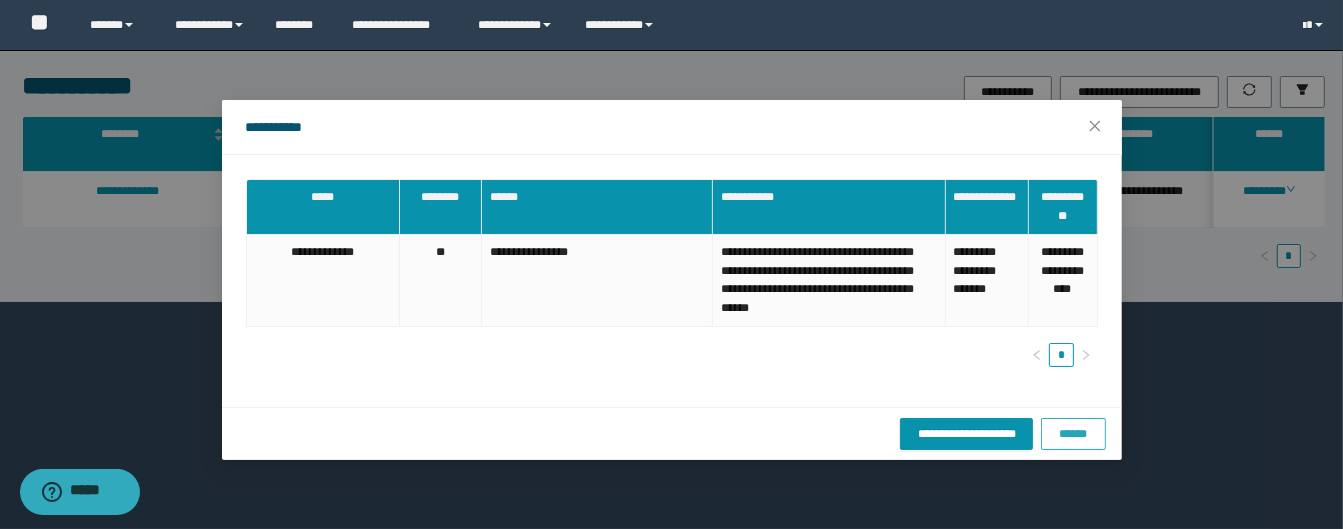 drag, startPoint x: 1080, startPoint y: 447, endPoint x: 1284, endPoint y: 245, distance: 287.08884 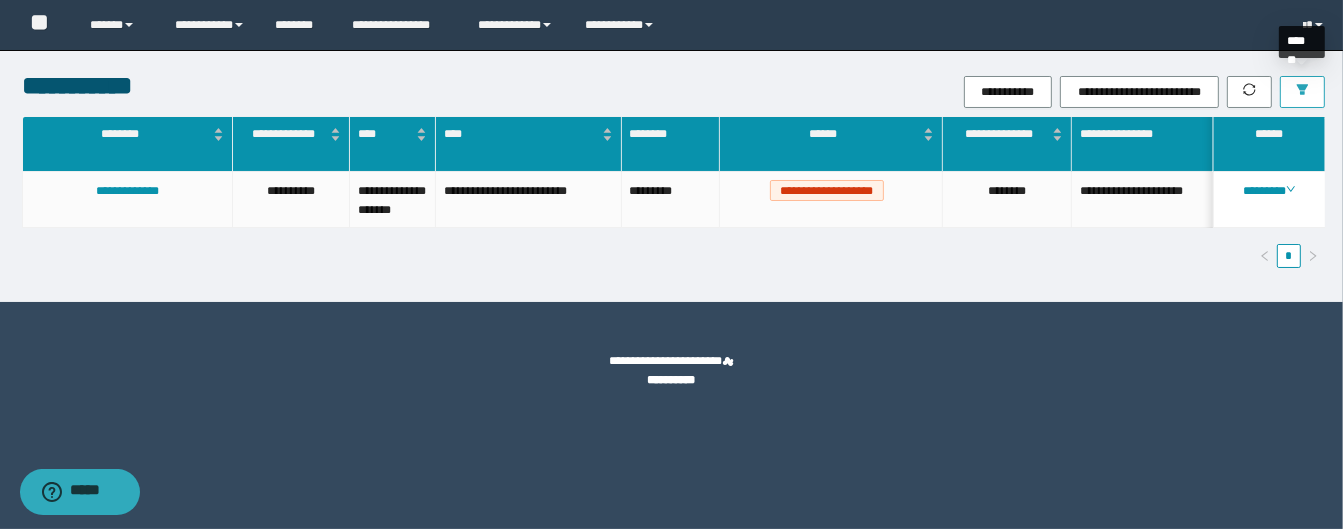 click at bounding box center (1302, 92) 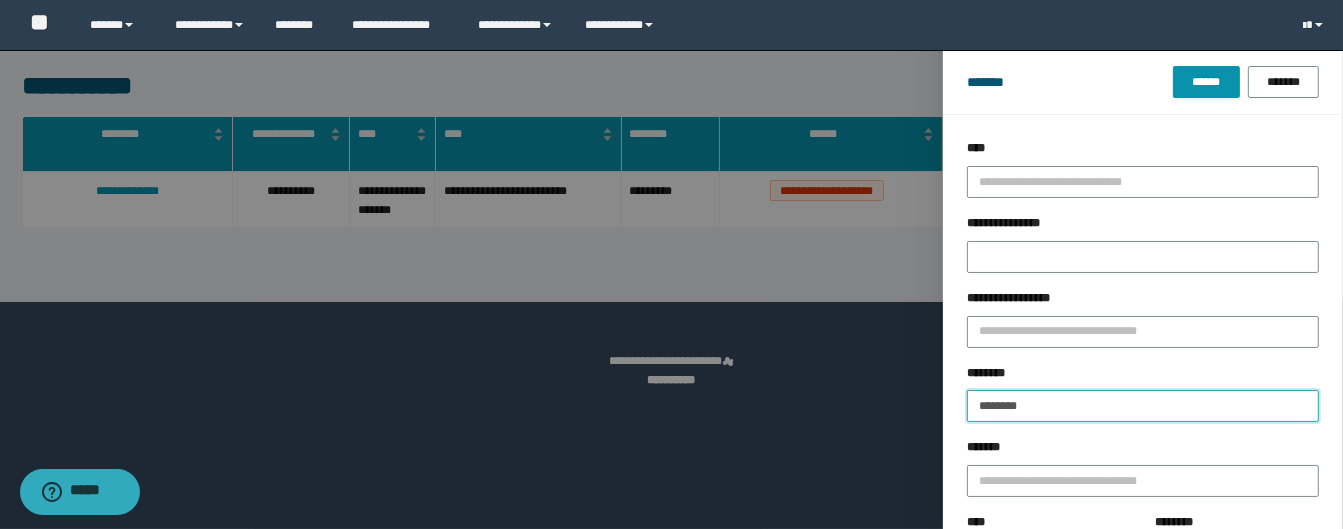 drag, startPoint x: 1008, startPoint y: 398, endPoint x: 872, endPoint y: 396, distance: 136.01471 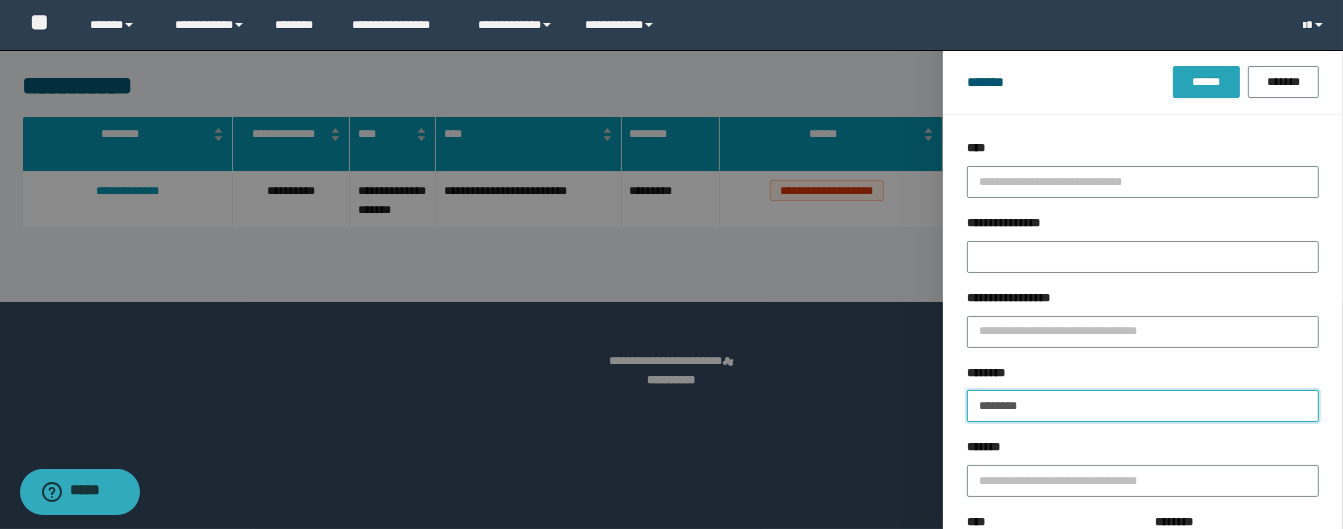type on "********" 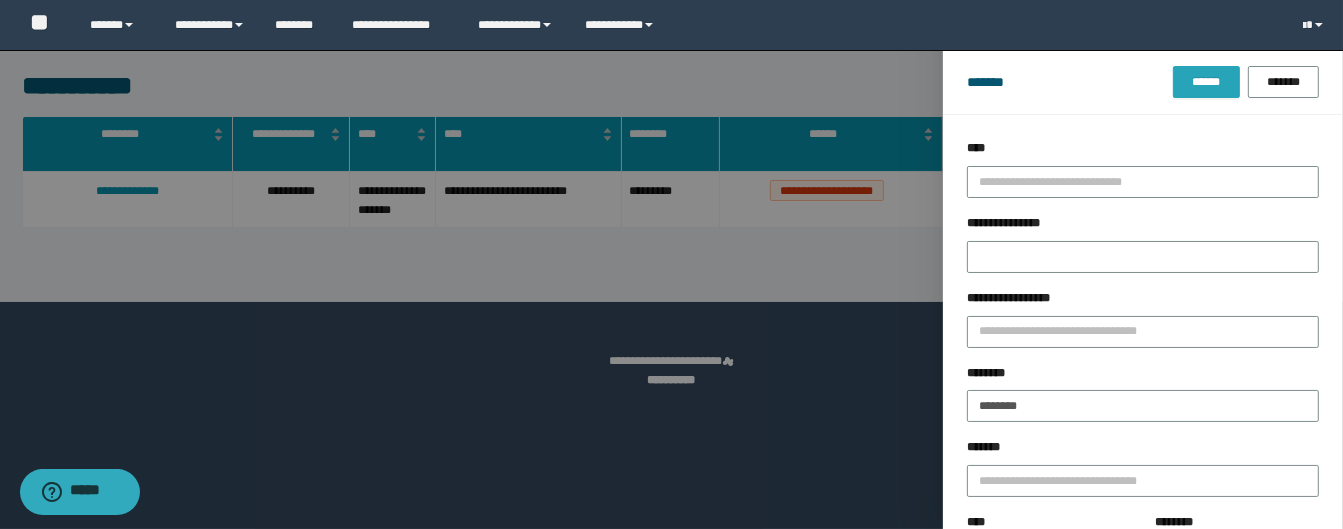 click on "******" at bounding box center [1206, 82] 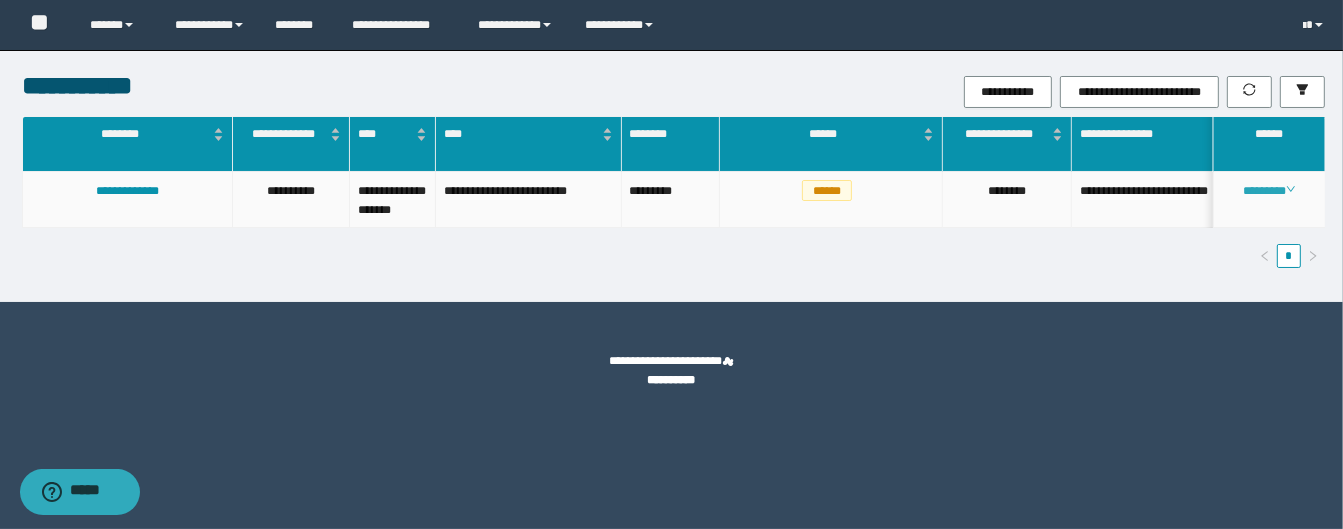 click on "********" at bounding box center (1269, 191) 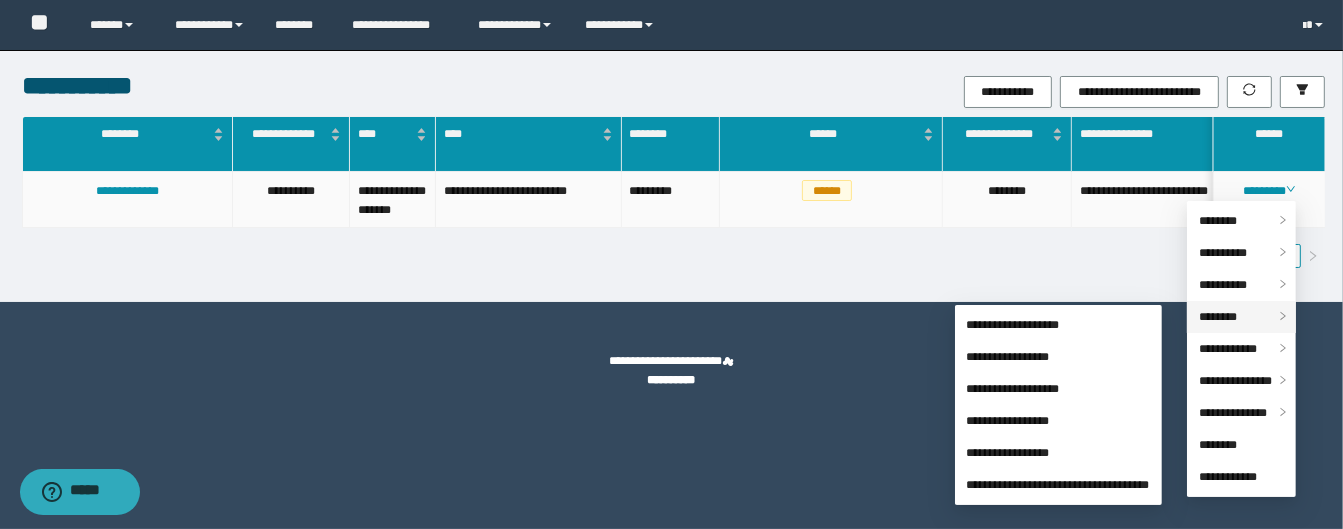 click on "********" at bounding box center [1218, 317] 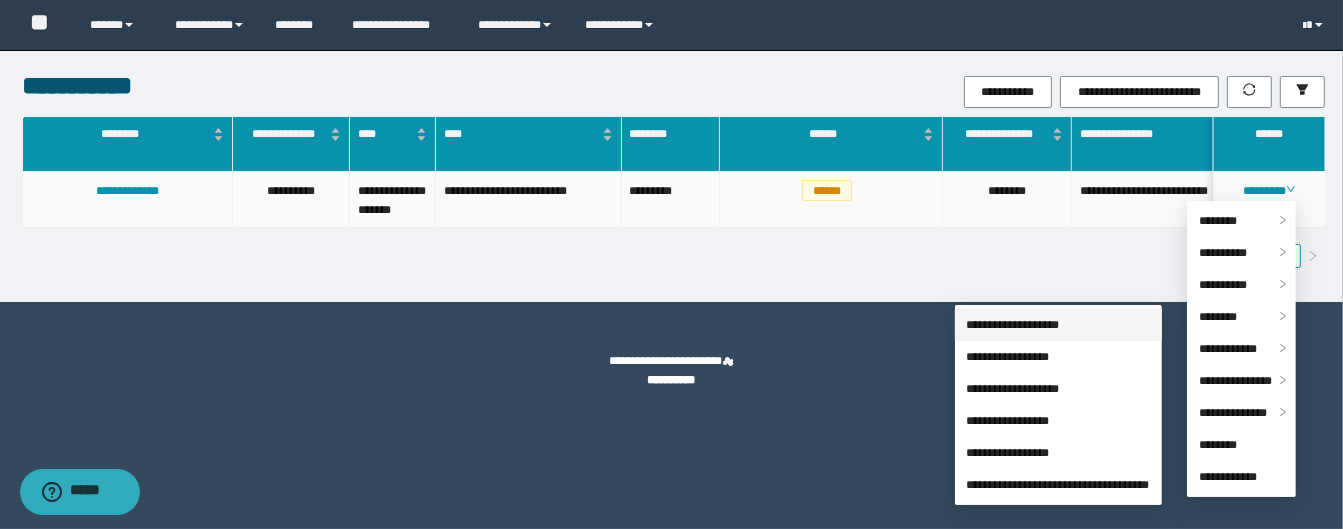 click on "**********" at bounding box center (1013, 325) 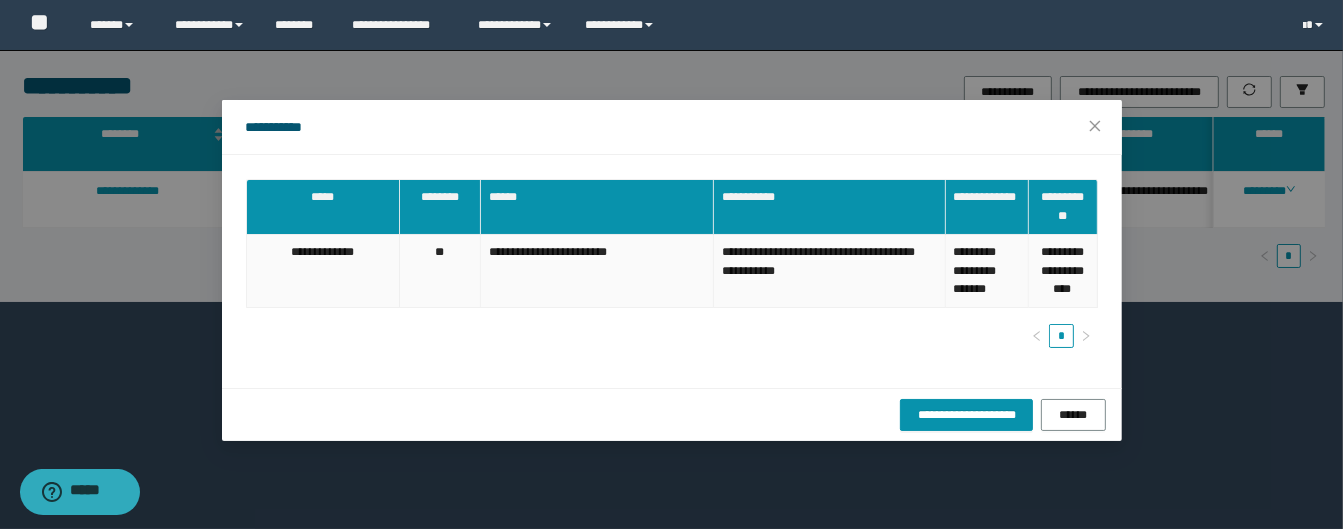 click on "**********" at bounding box center (323, 272) 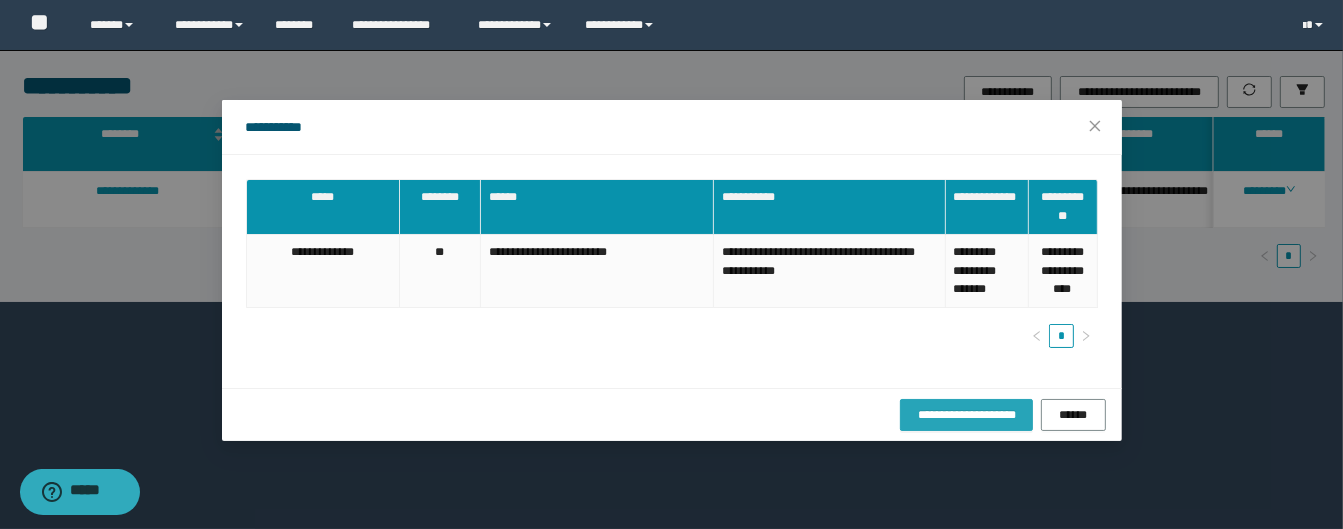 drag, startPoint x: 925, startPoint y: 437, endPoint x: 837, endPoint y: 229, distance: 225.8495 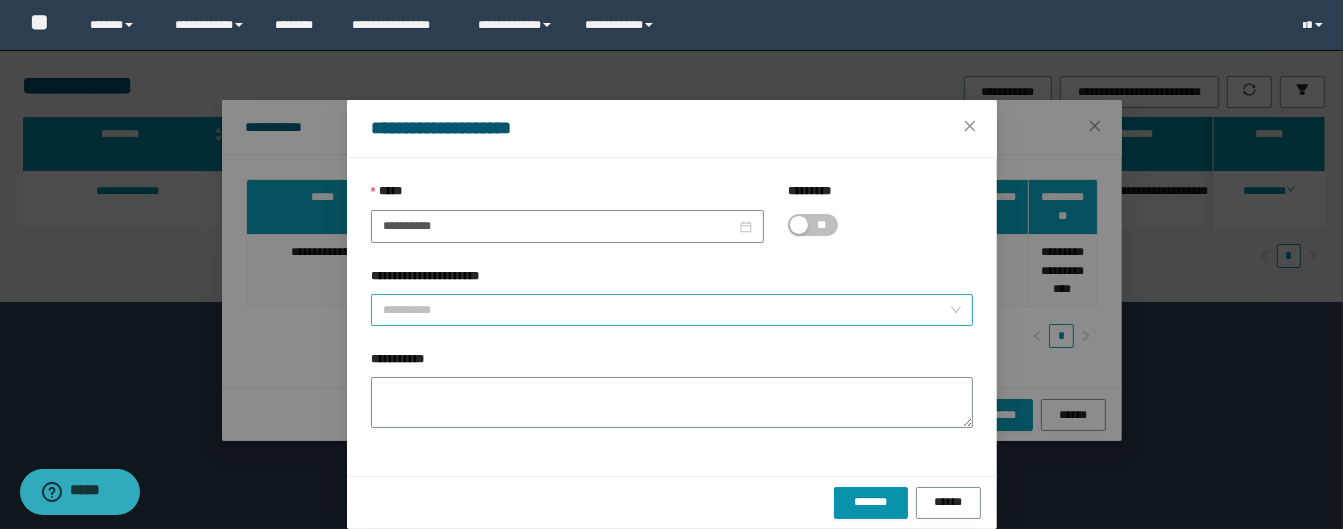click on "**********" at bounding box center [666, 310] 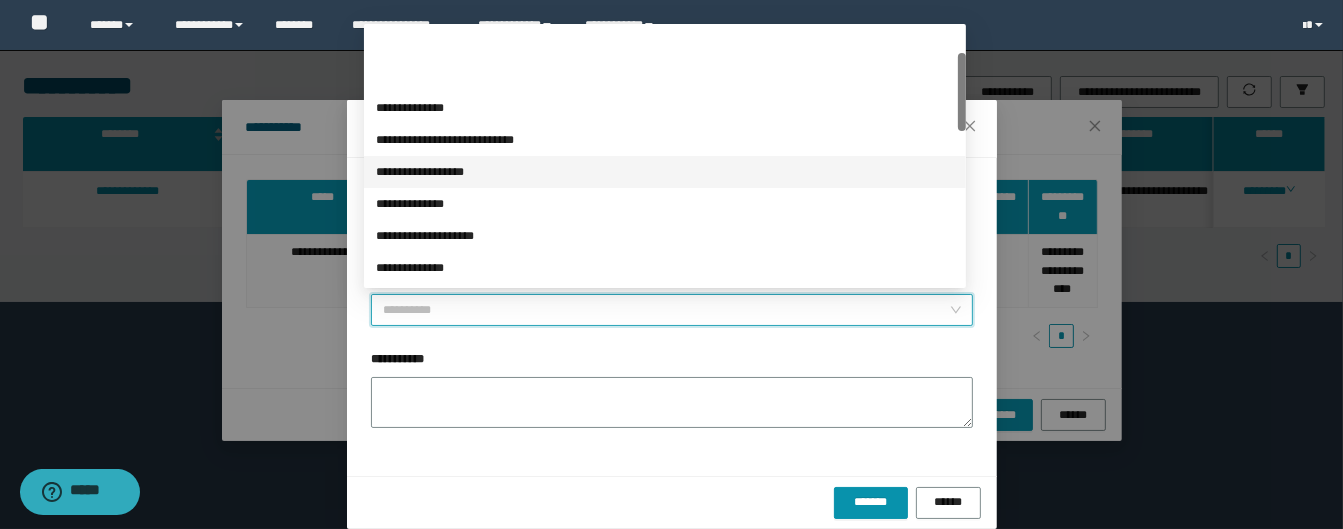 scroll, scrollTop: 160, scrollLeft: 0, axis: vertical 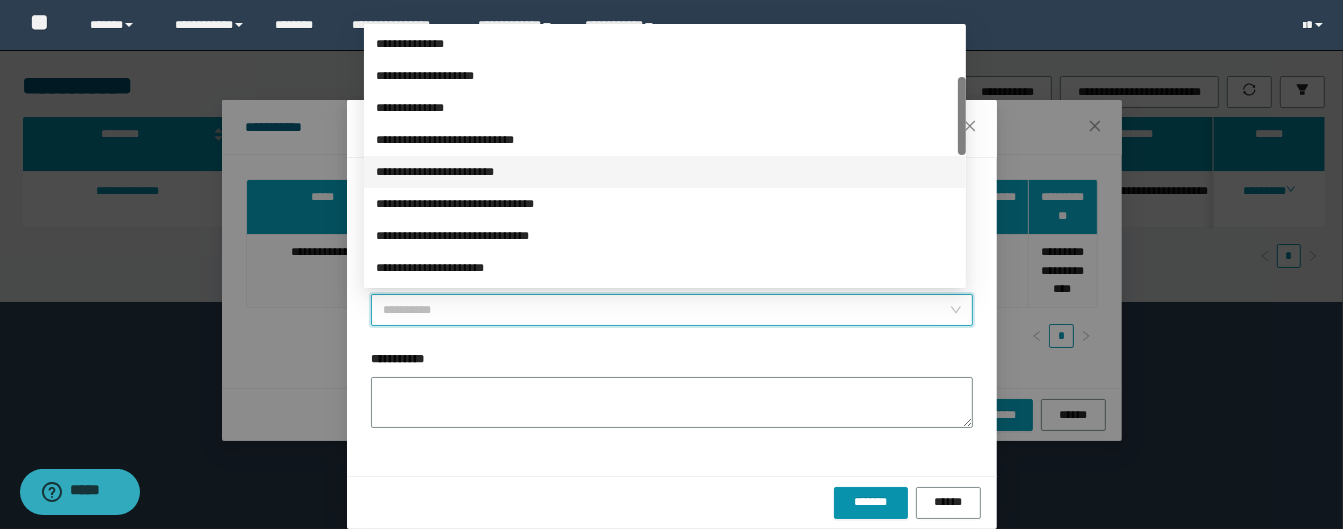 click on "**********" at bounding box center [665, 172] 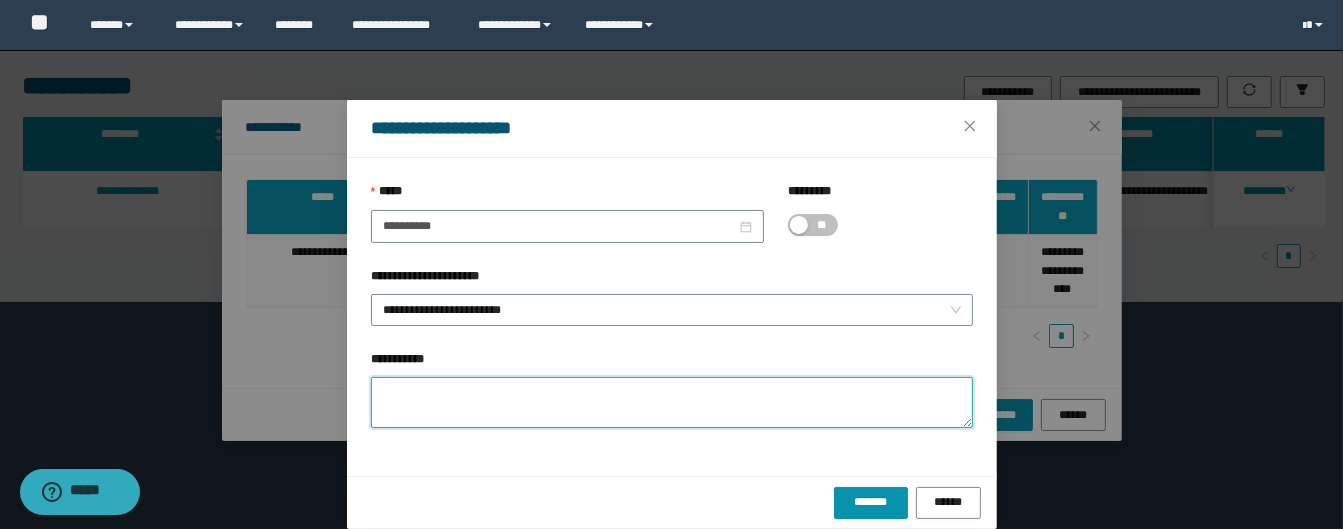 click on "**********" at bounding box center (672, 402) 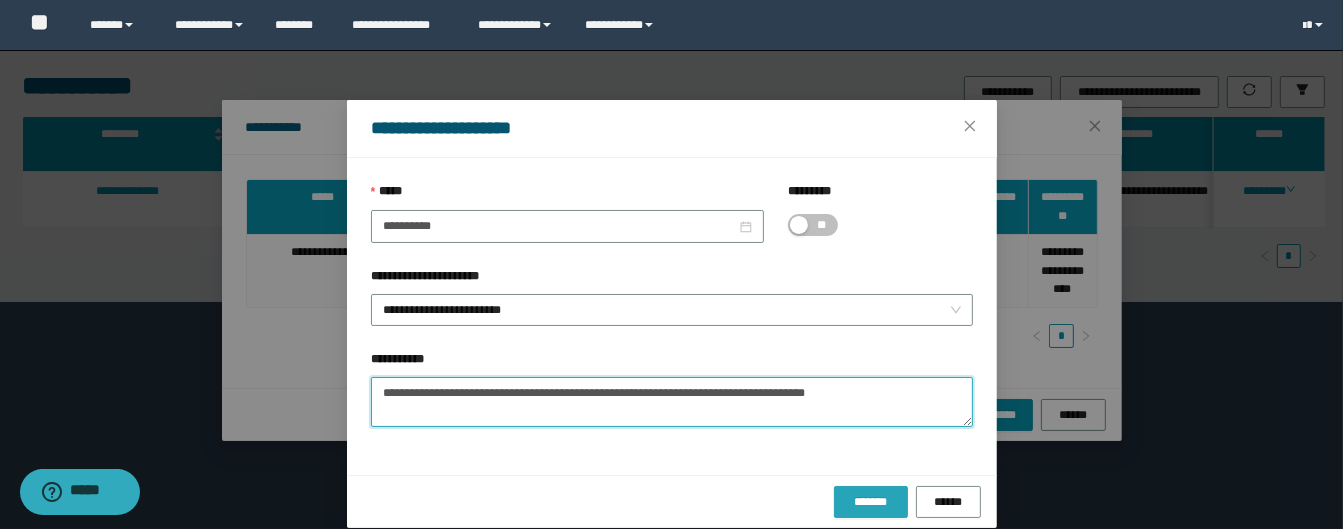 type on "**********" 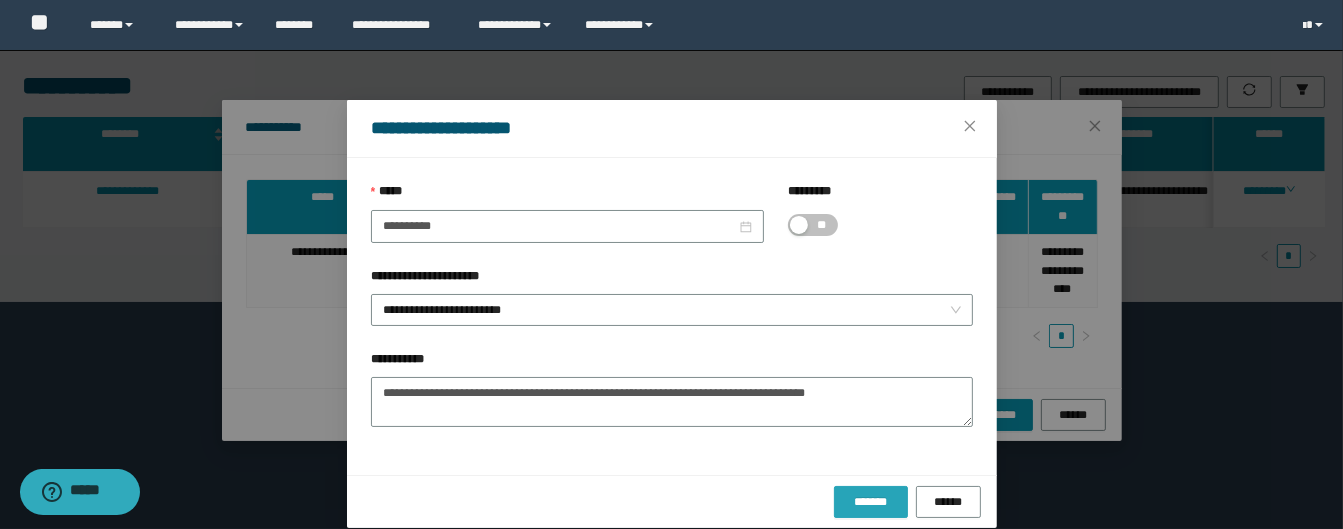 click on "*******" at bounding box center [871, 502] 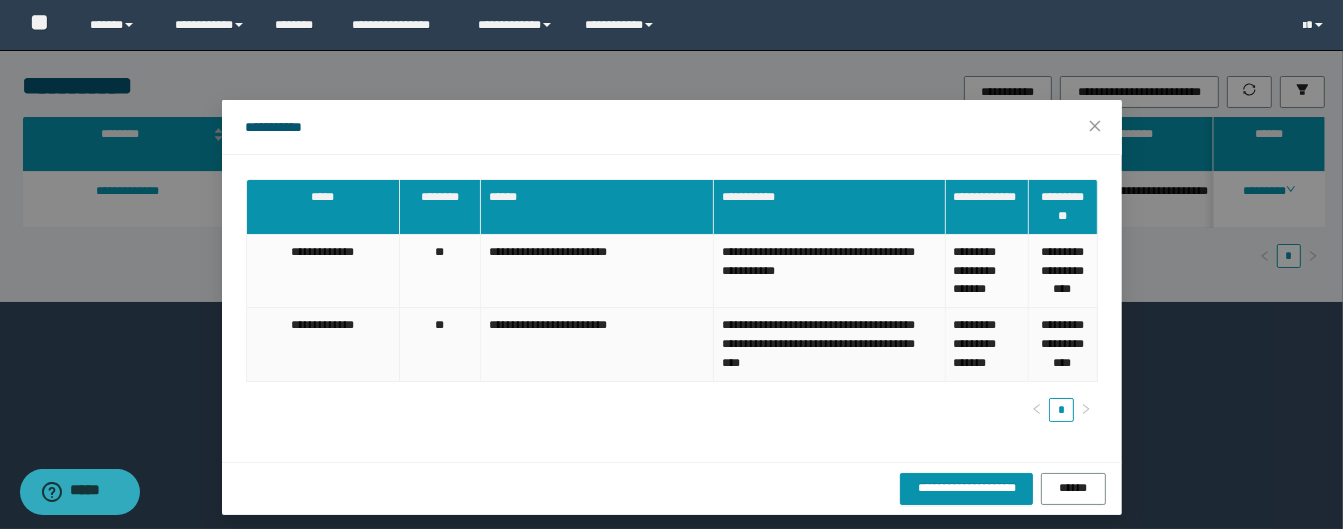 drag, startPoint x: 315, startPoint y: 450, endPoint x: 344, endPoint y: 401, distance: 56.938564 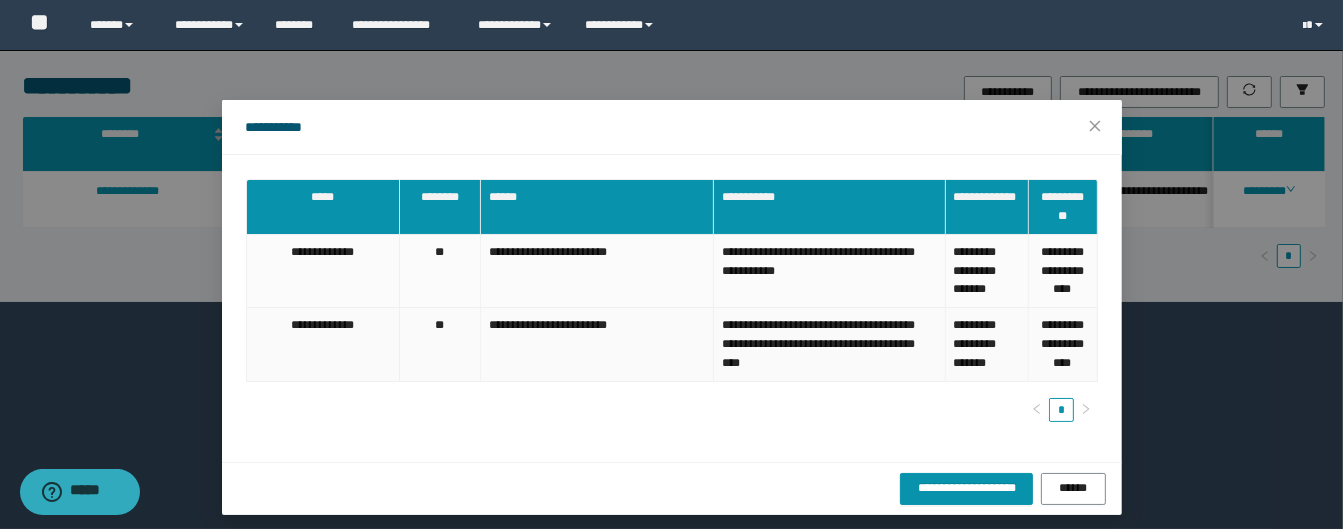 drag, startPoint x: 291, startPoint y: 392, endPoint x: 302, endPoint y: 396, distance: 11.7046995 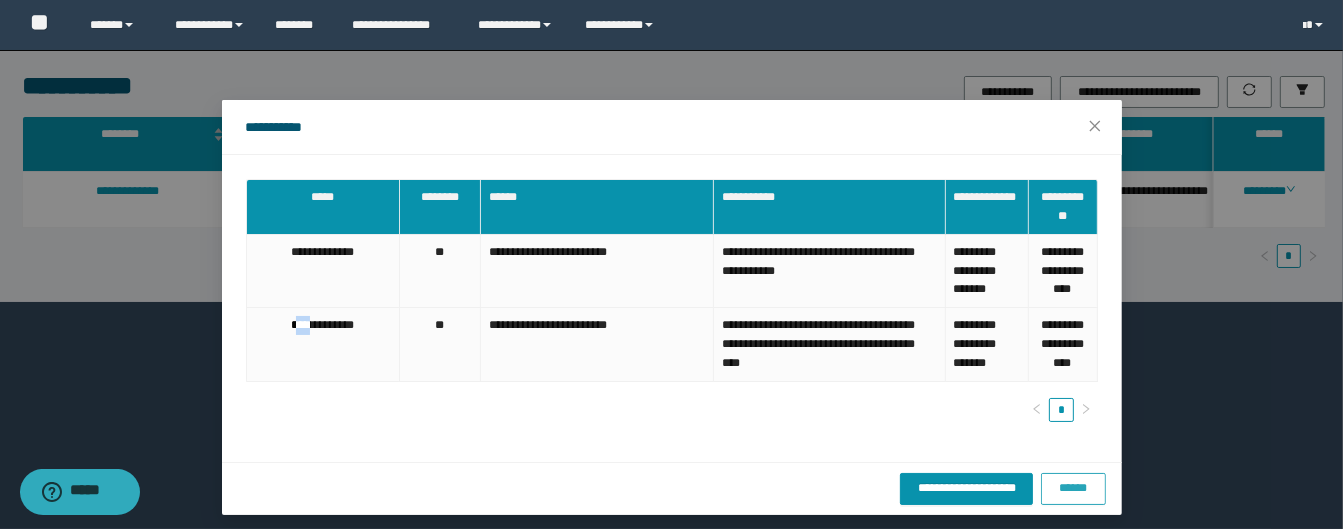click on "******" at bounding box center (1073, 488) 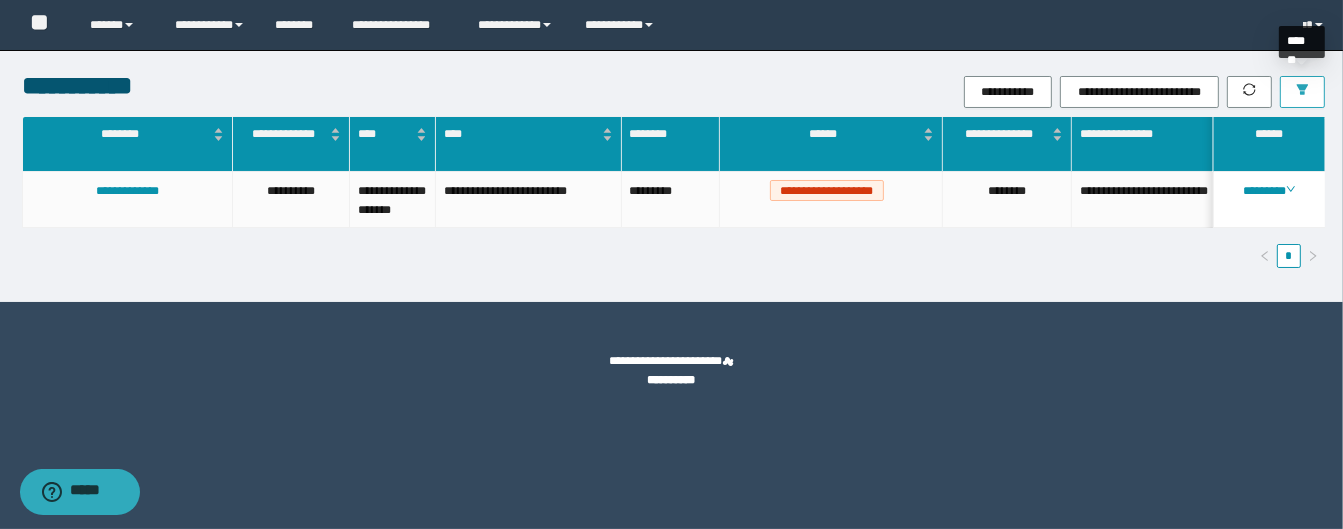 click at bounding box center [1302, 92] 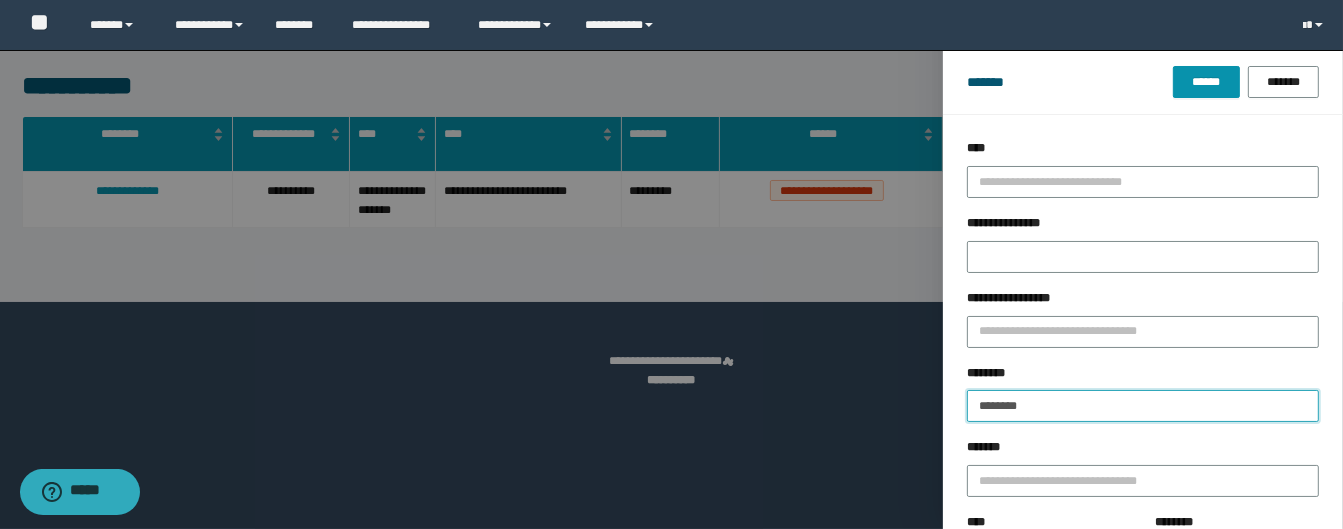 drag, startPoint x: 1091, startPoint y: 394, endPoint x: 855, endPoint y: 320, distance: 247.32974 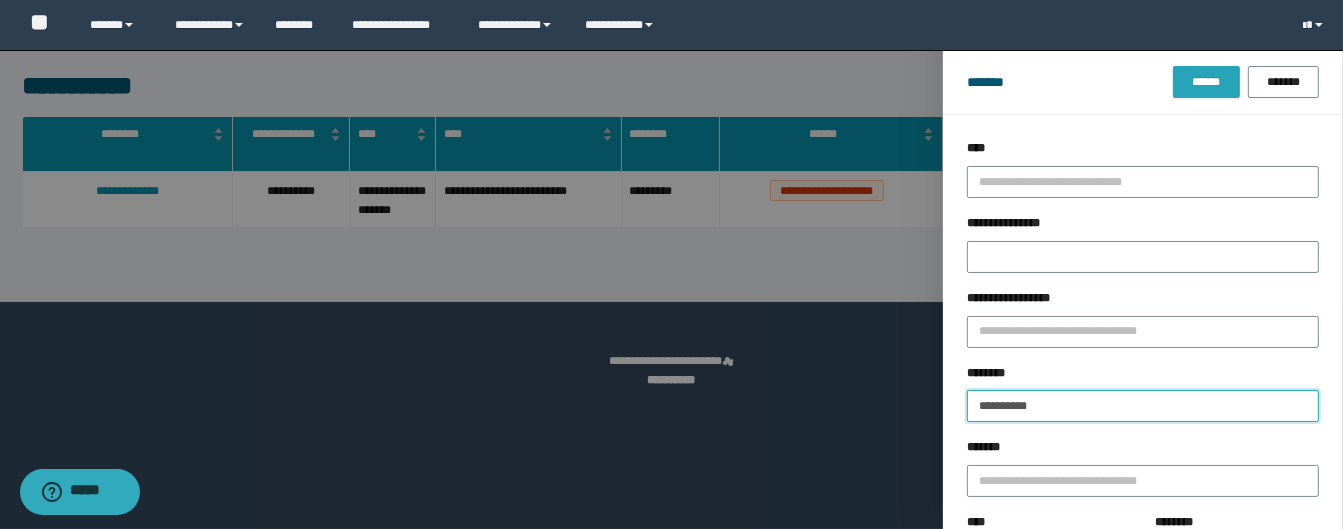 type on "**********" 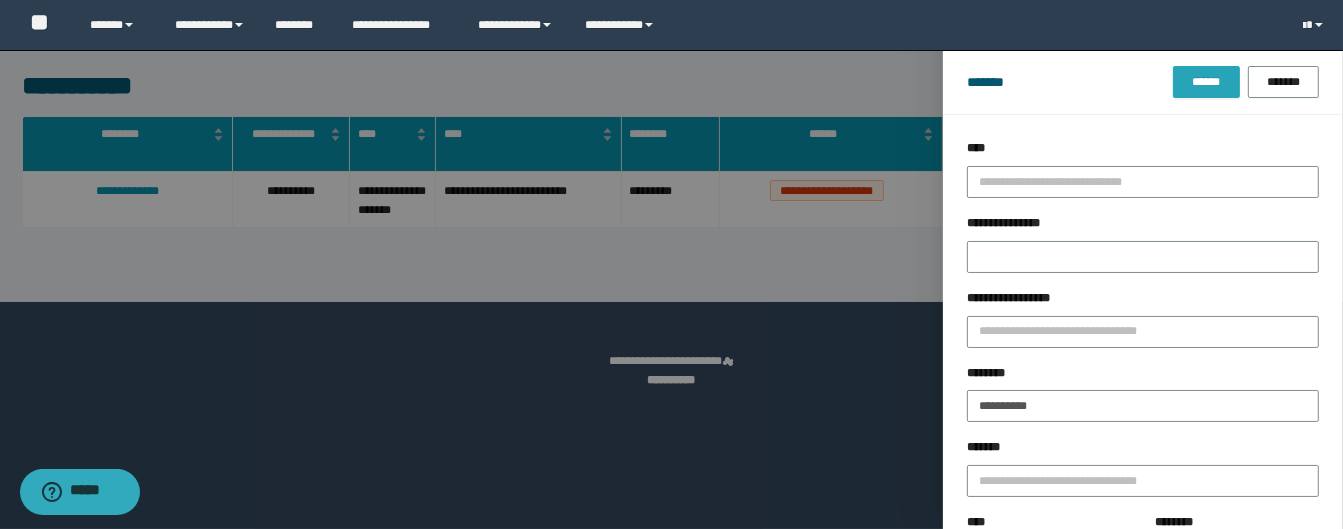 click on "******" at bounding box center (1206, 82) 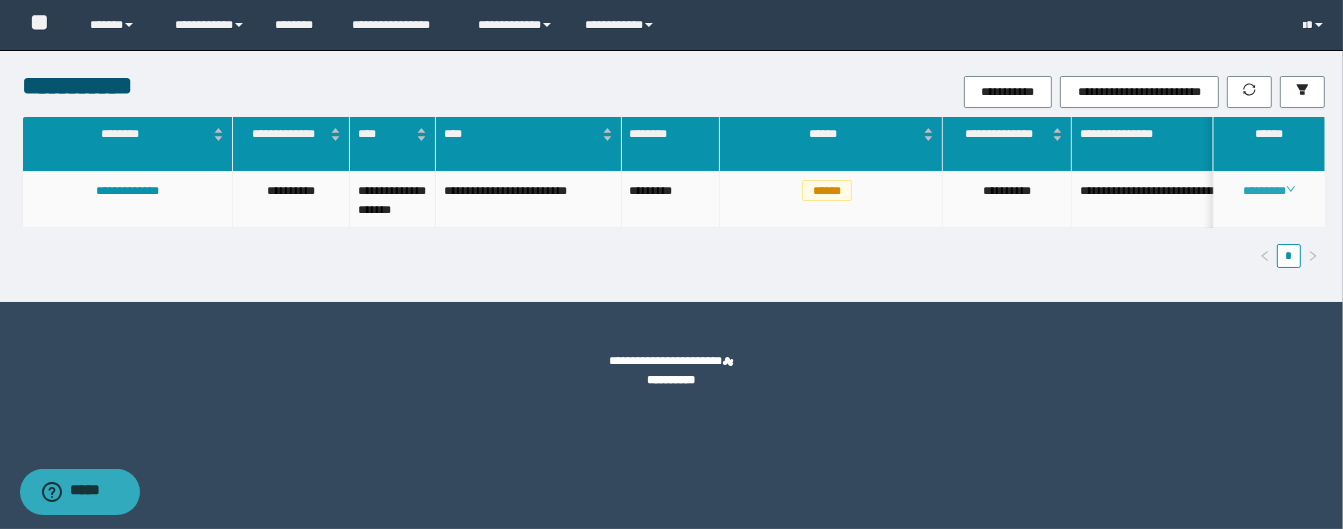 click on "********" at bounding box center [1269, 191] 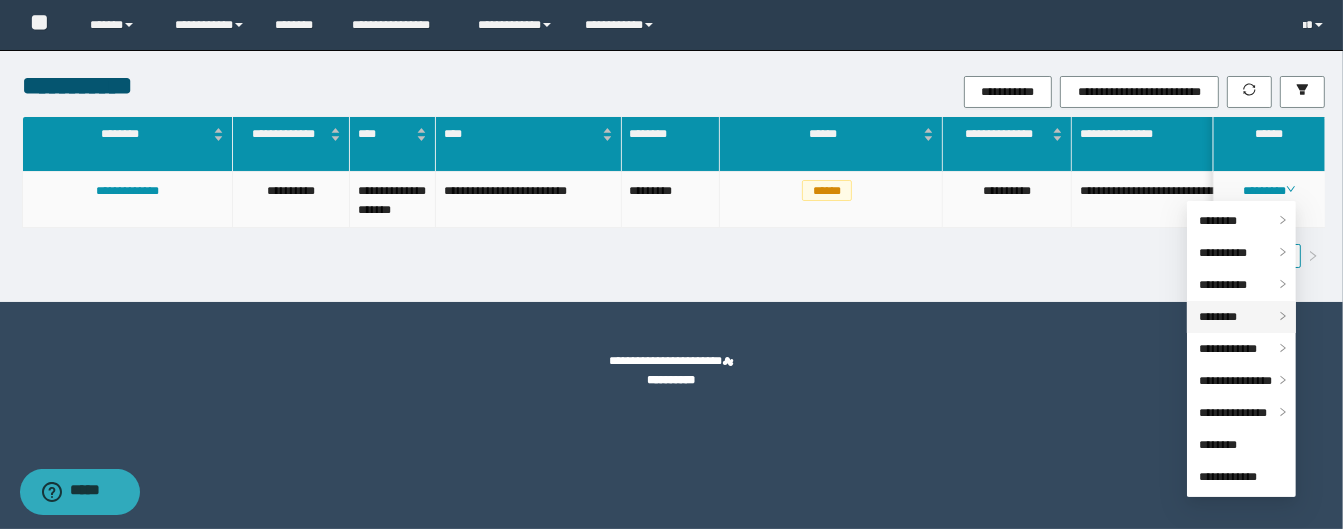 click on "********" at bounding box center [1218, 317] 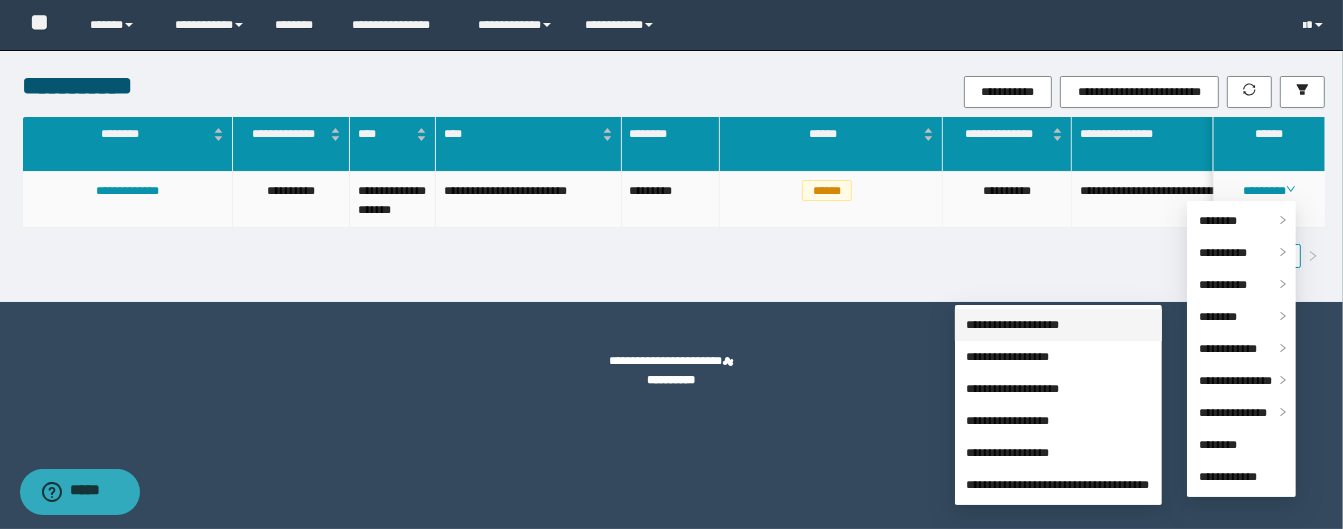 click on "**********" at bounding box center (1013, 325) 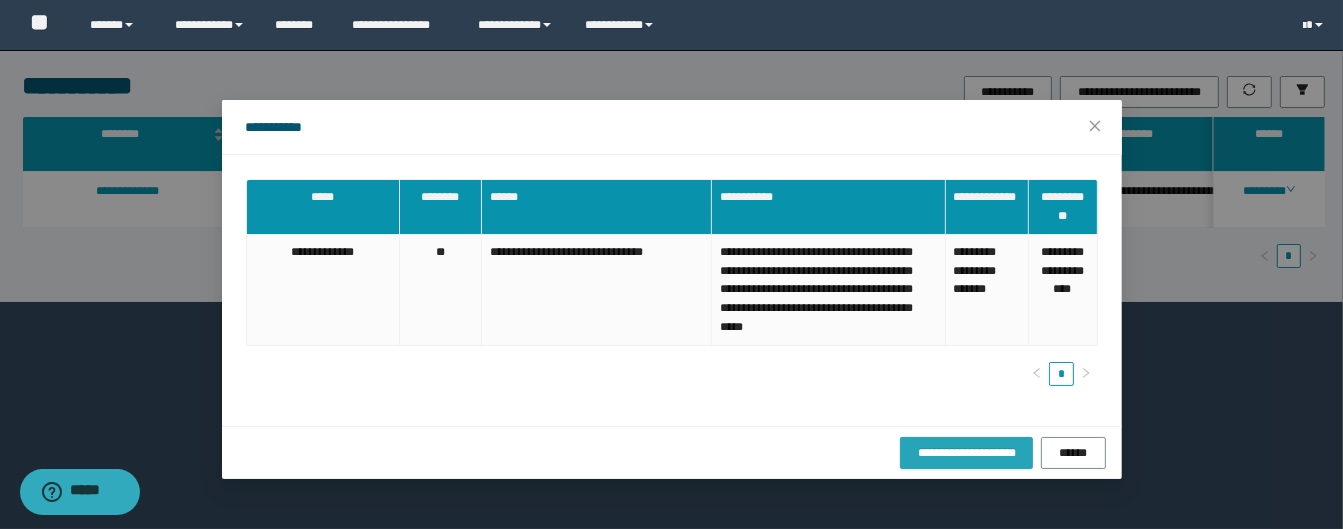 click on "**********" at bounding box center (966, 453) 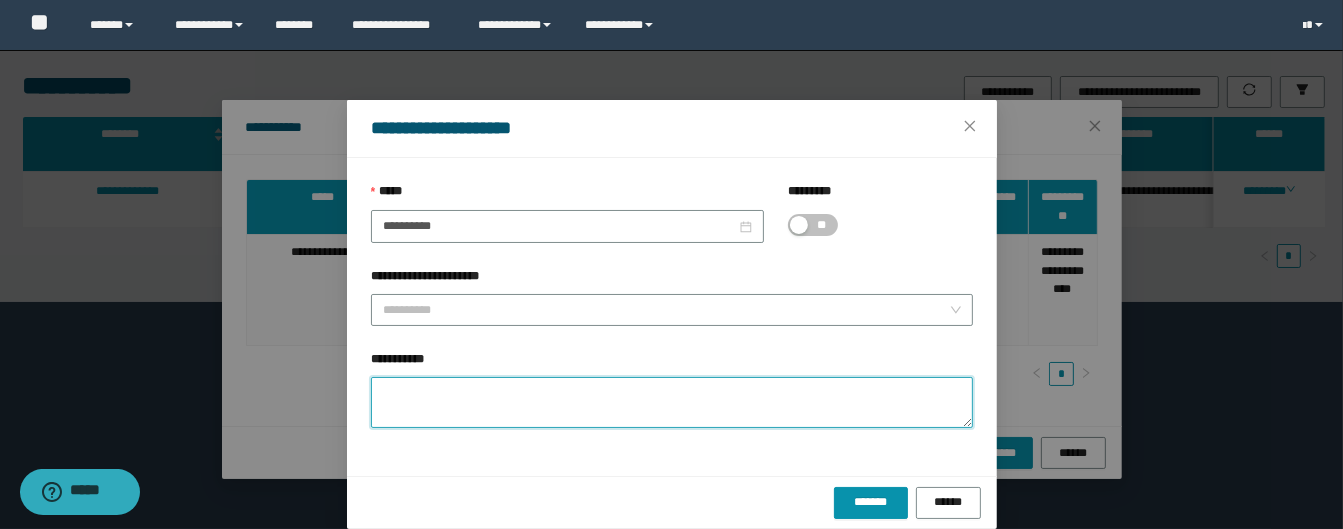 click on "**********" at bounding box center [672, 402] 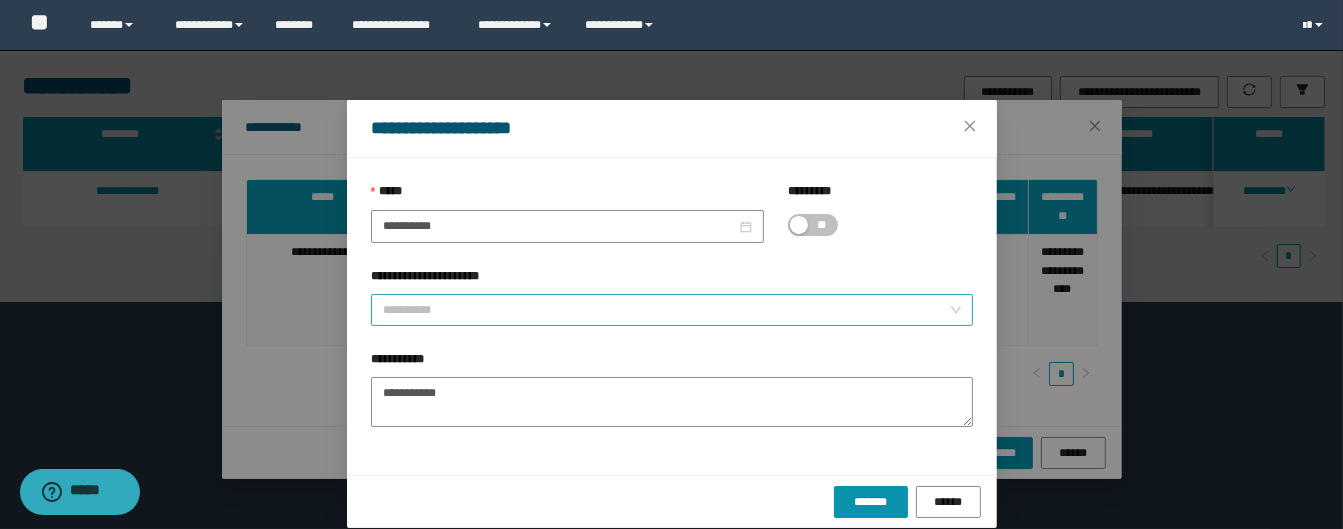 drag, startPoint x: 362, startPoint y: 275, endPoint x: 388, endPoint y: 296, distance: 33.42155 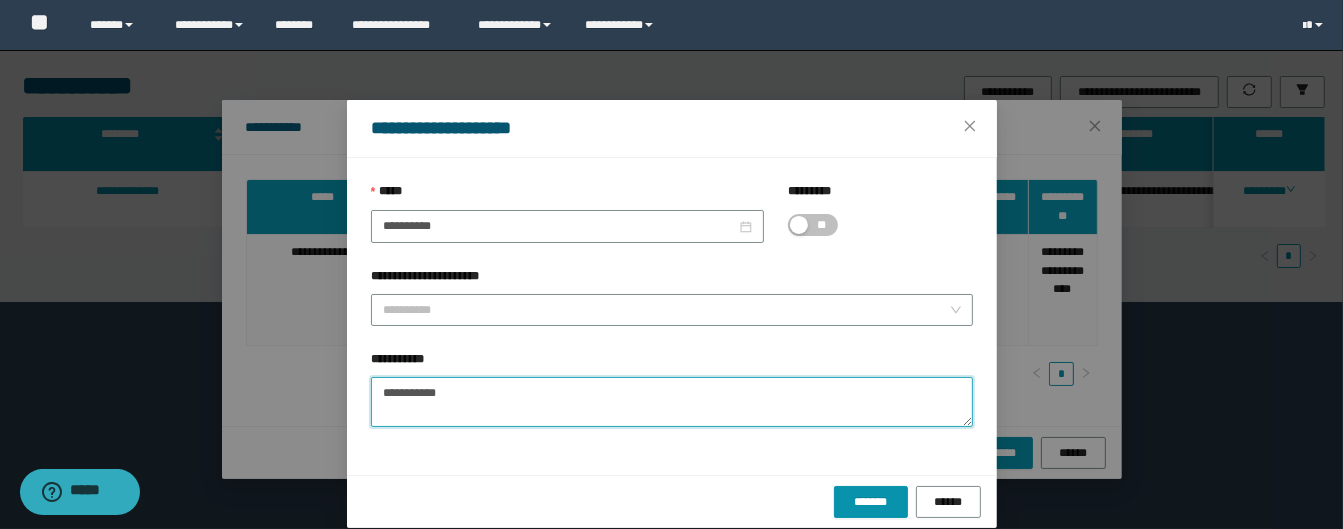 drag, startPoint x: 505, startPoint y: 390, endPoint x: 308, endPoint y: 373, distance: 197.73215 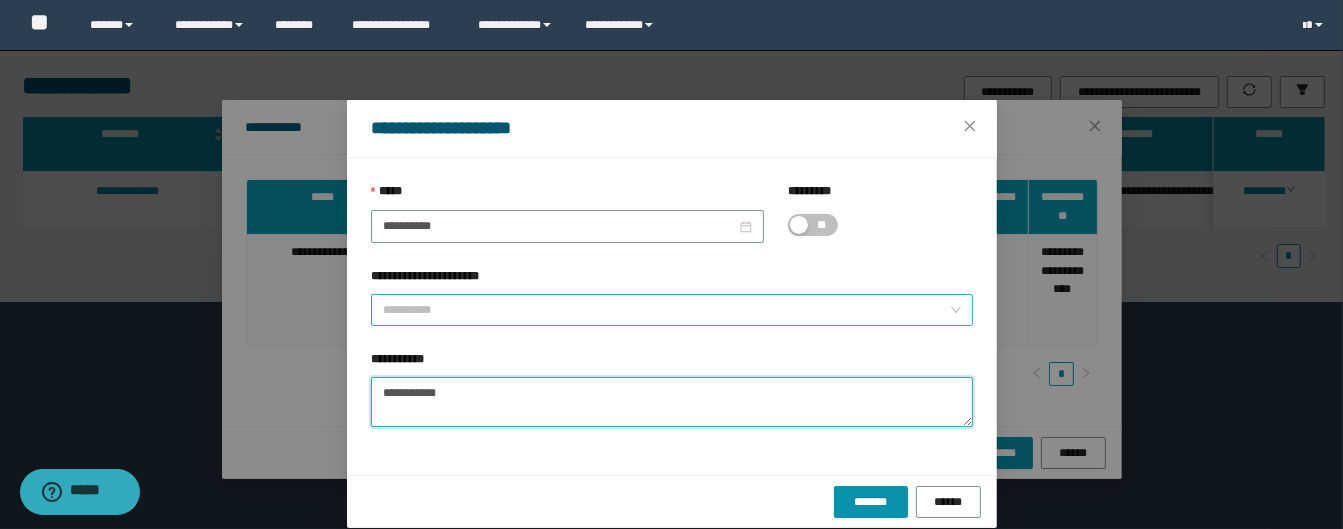 paste on "**********" 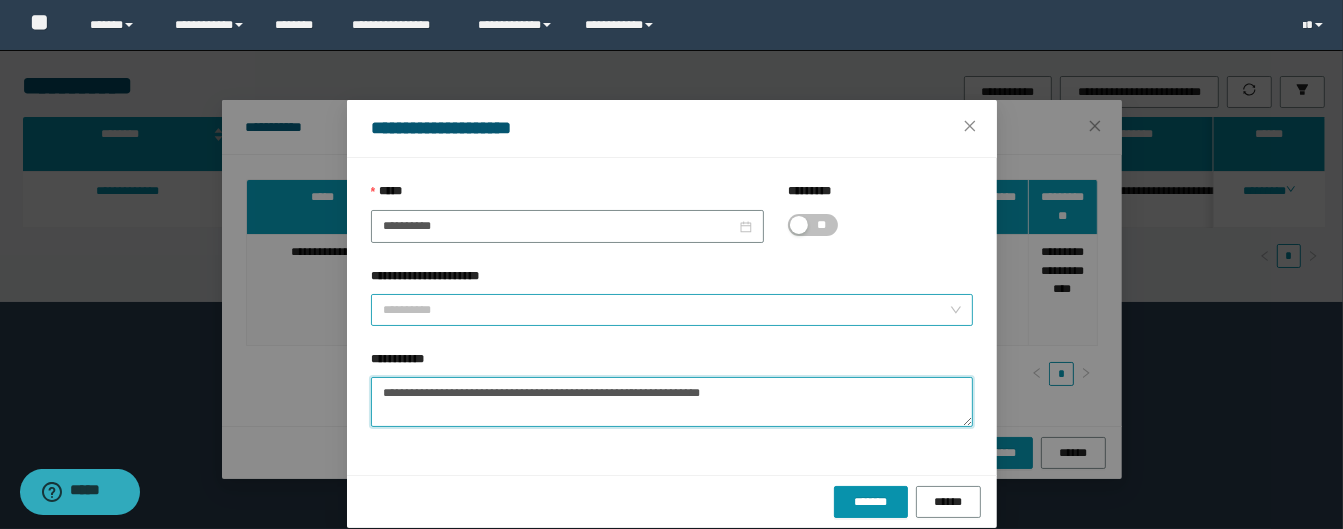 type on "**********" 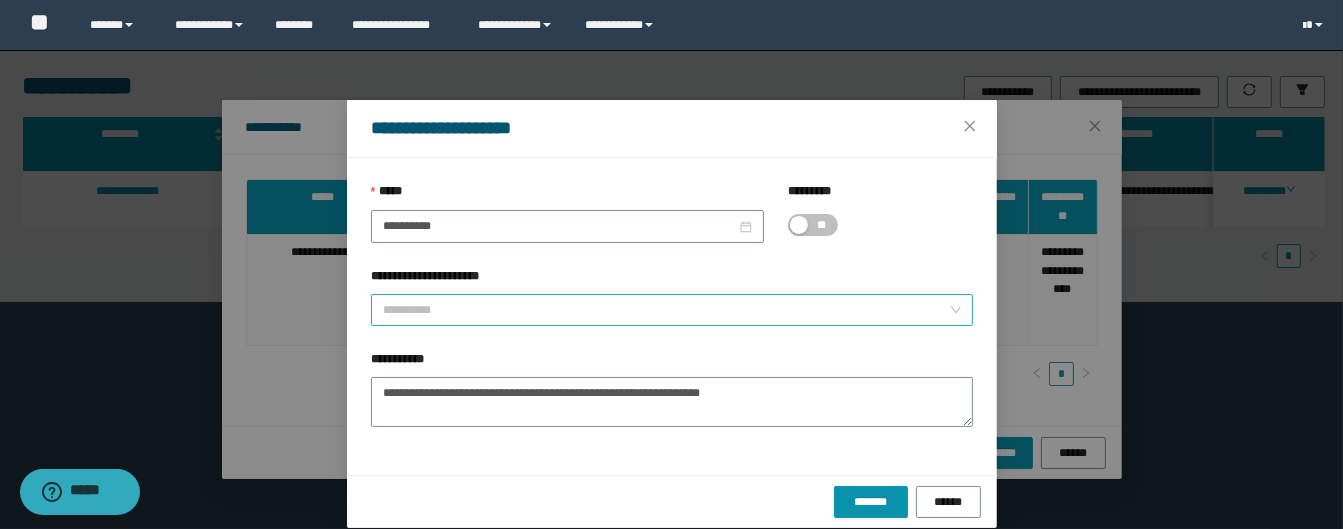 click on "**********" at bounding box center [666, 310] 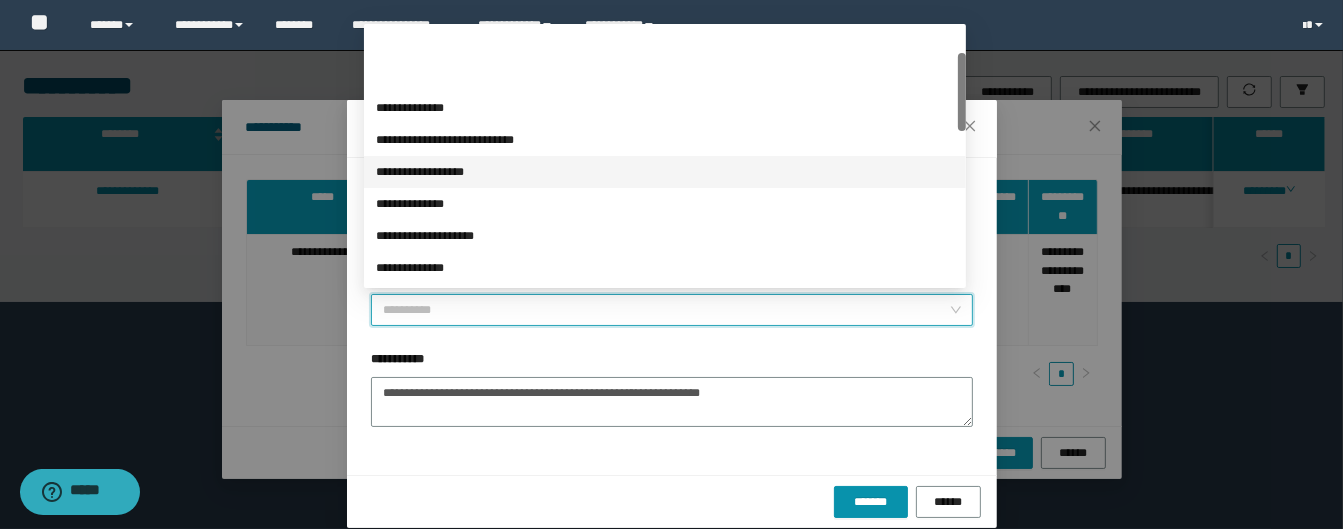 scroll, scrollTop: 80, scrollLeft: 0, axis: vertical 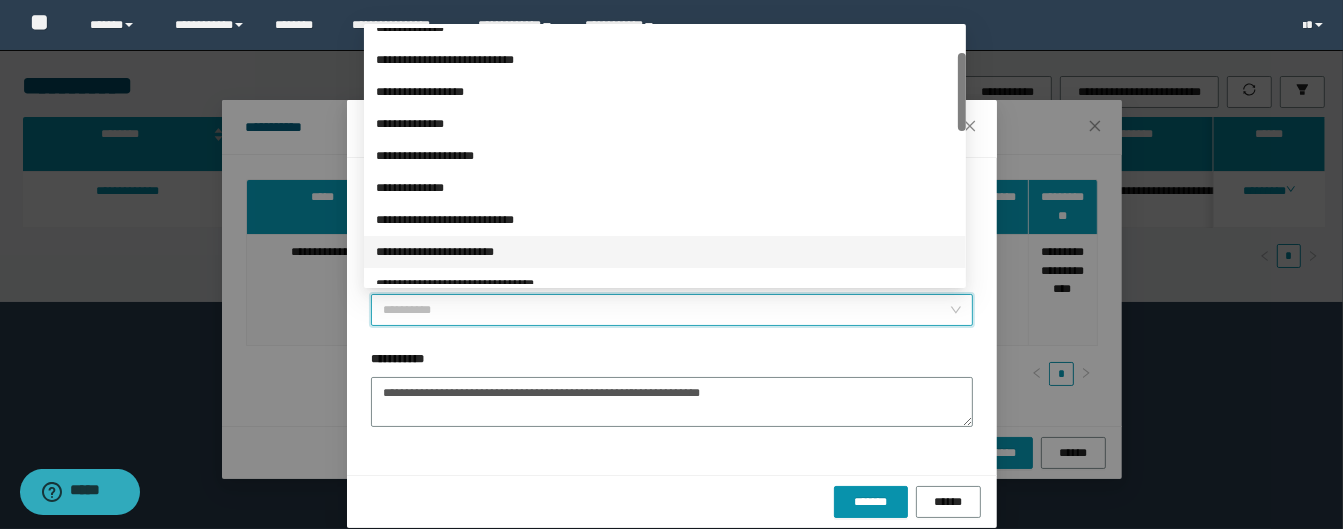 click on "**********" at bounding box center [665, 252] 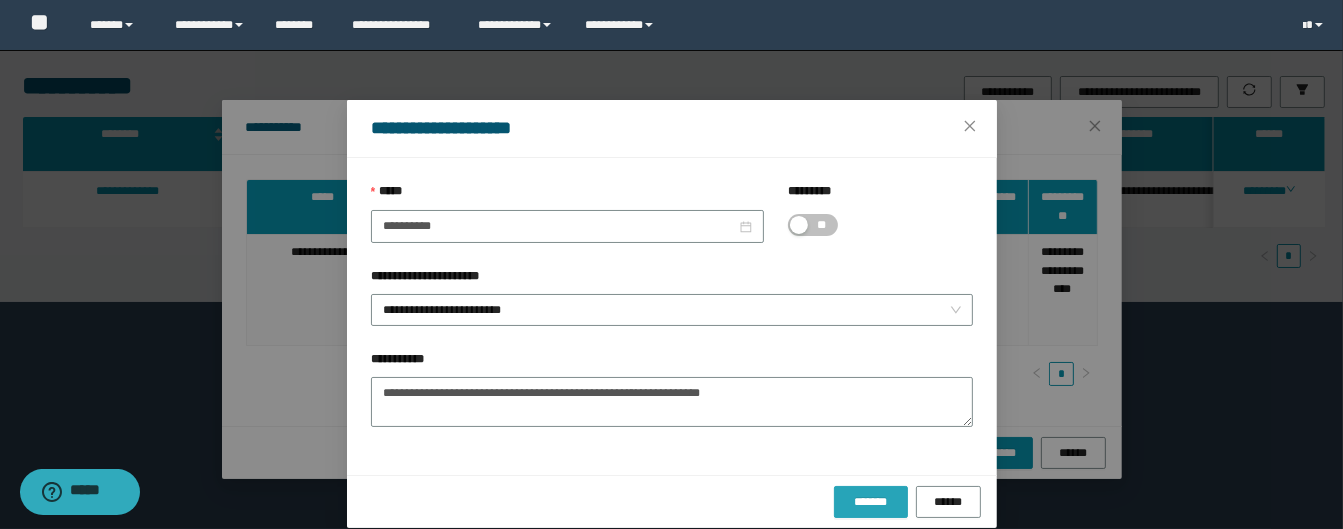 click on "*******" at bounding box center [871, 502] 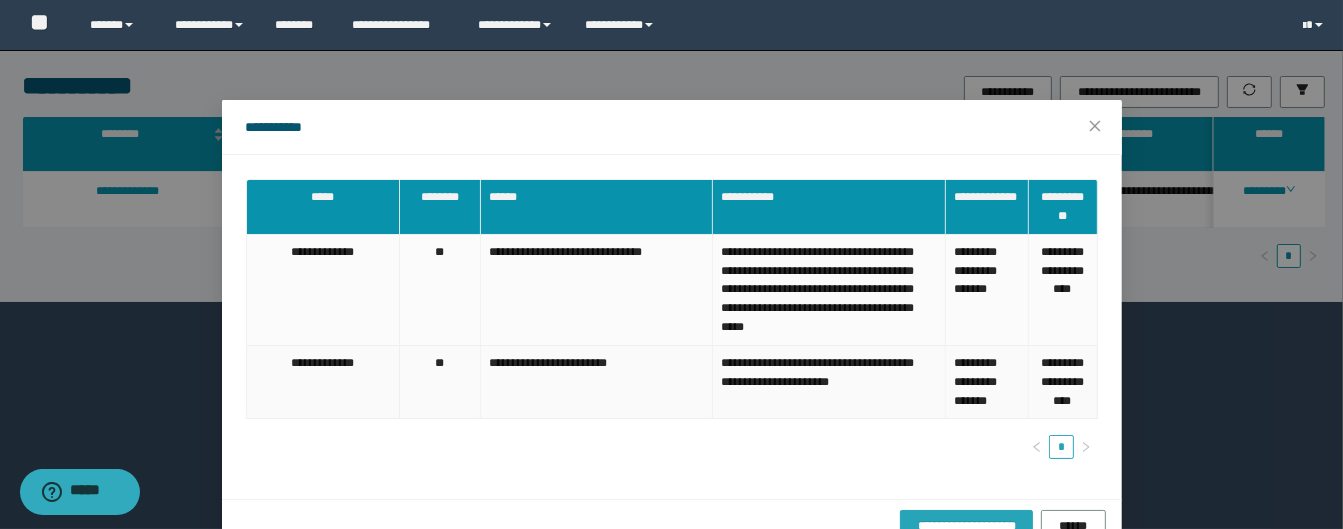 scroll, scrollTop: 84, scrollLeft: 0, axis: vertical 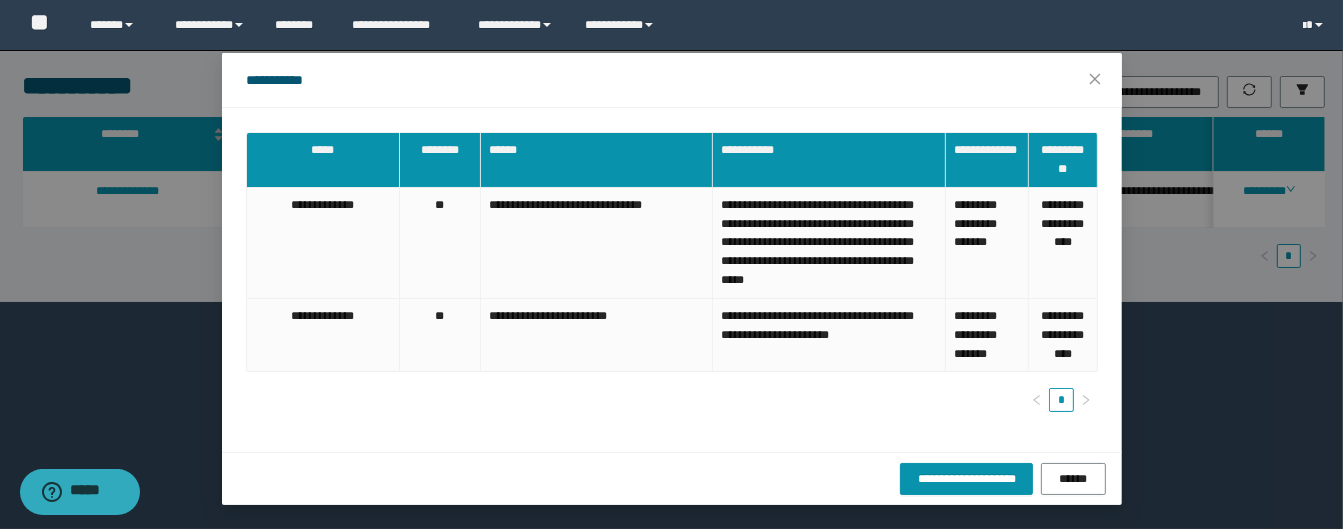 click on "**********" at bounding box center (672, 478) 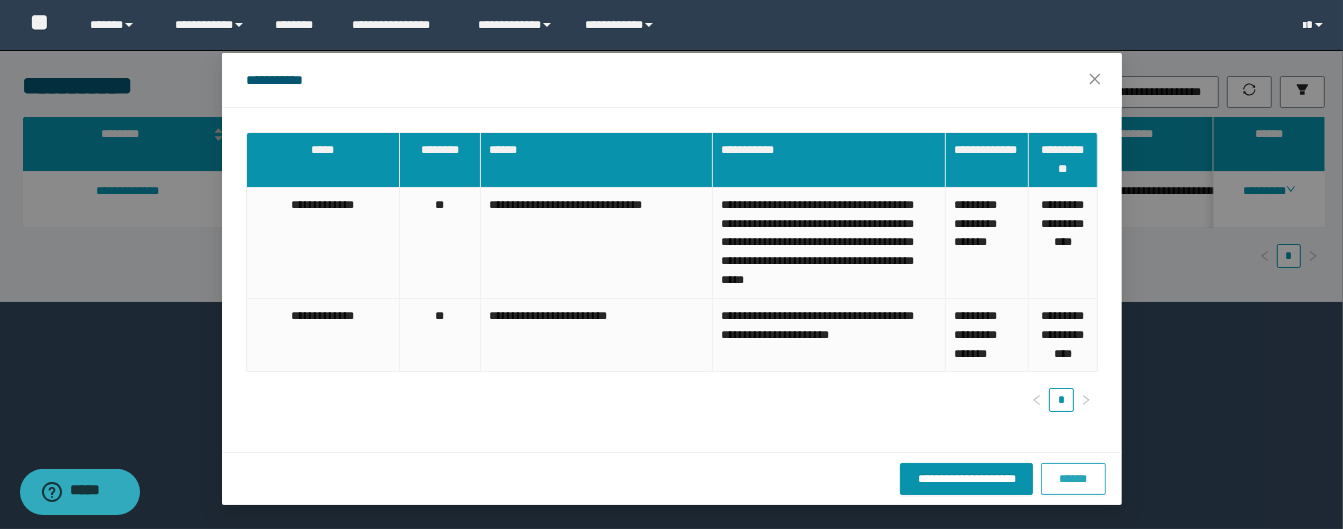 drag, startPoint x: 1074, startPoint y: 471, endPoint x: 1200, endPoint y: 433, distance: 131.60547 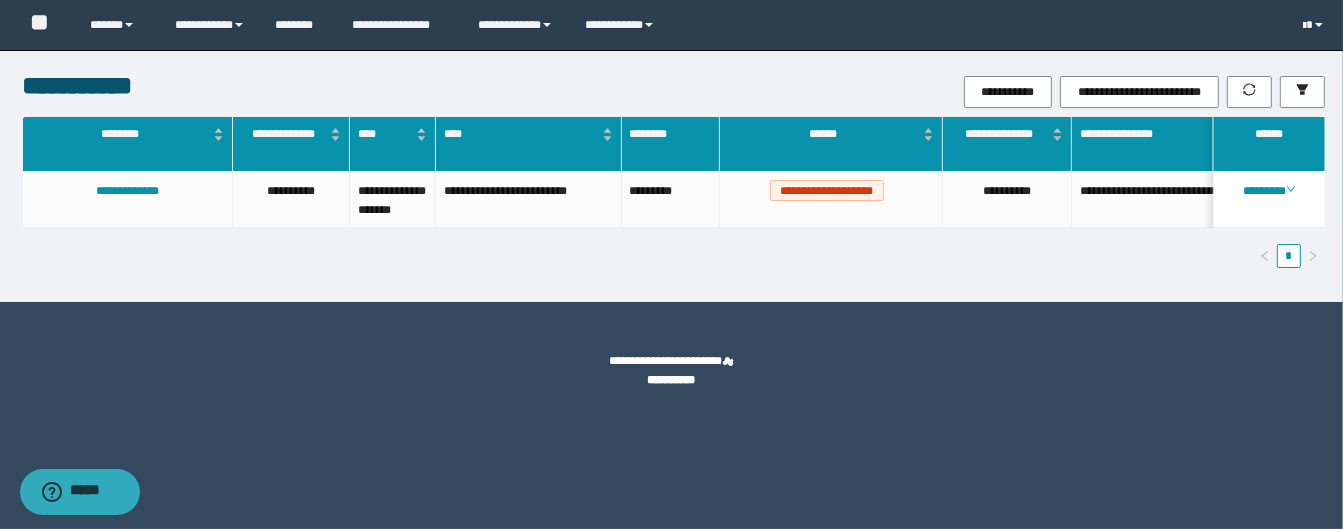 scroll, scrollTop: 0, scrollLeft: 0, axis: both 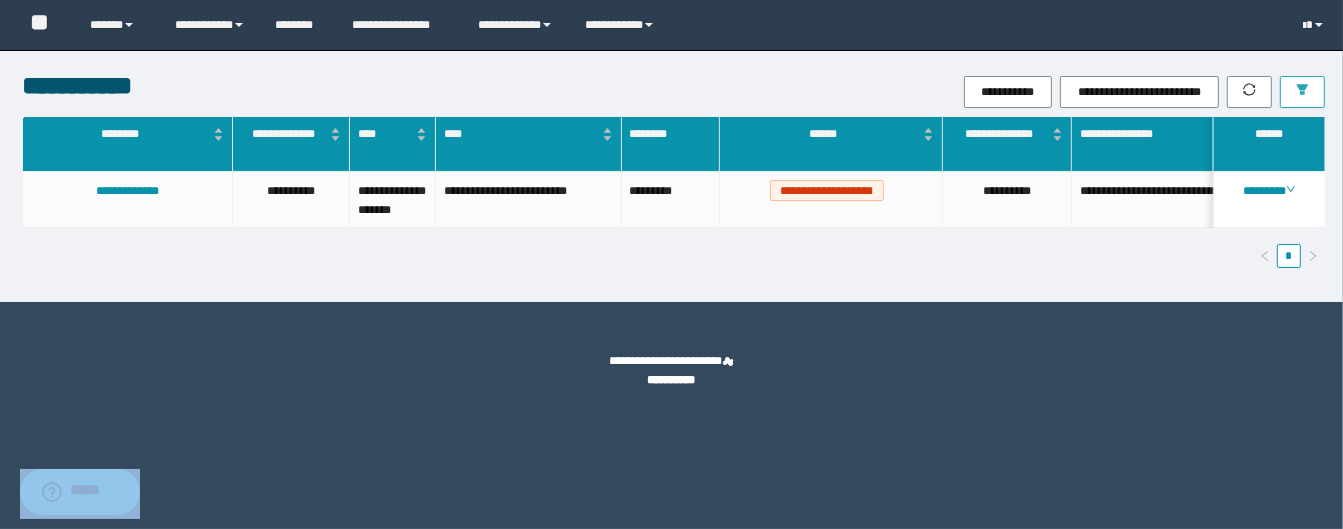 click 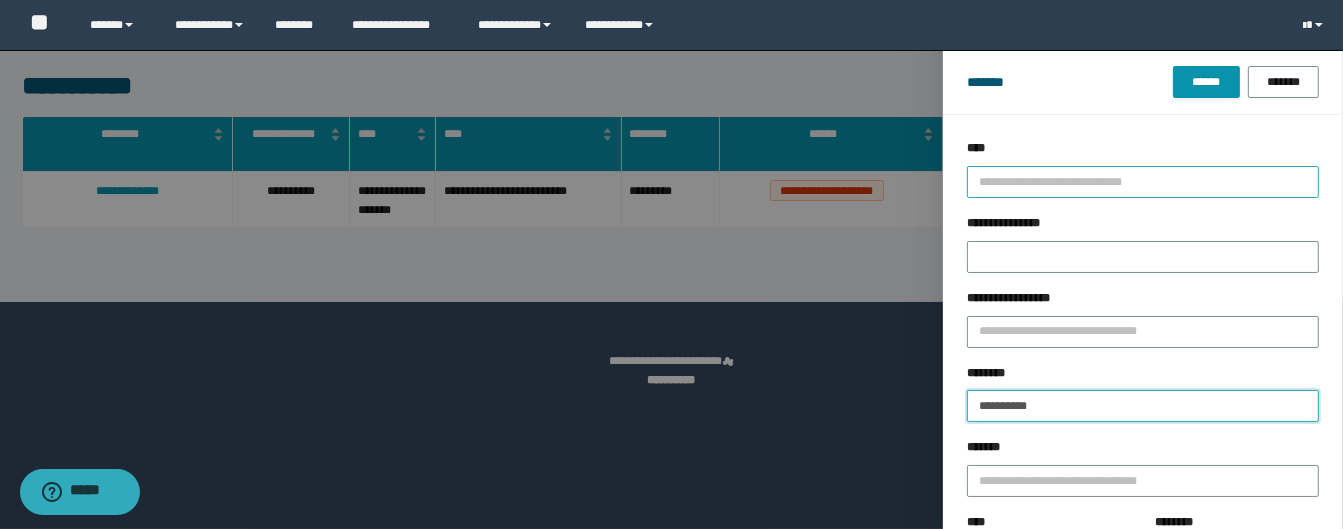 drag, startPoint x: 1084, startPoint y: 400, endPoint x: 1165, endPoint y: 185, distance: 229.75204 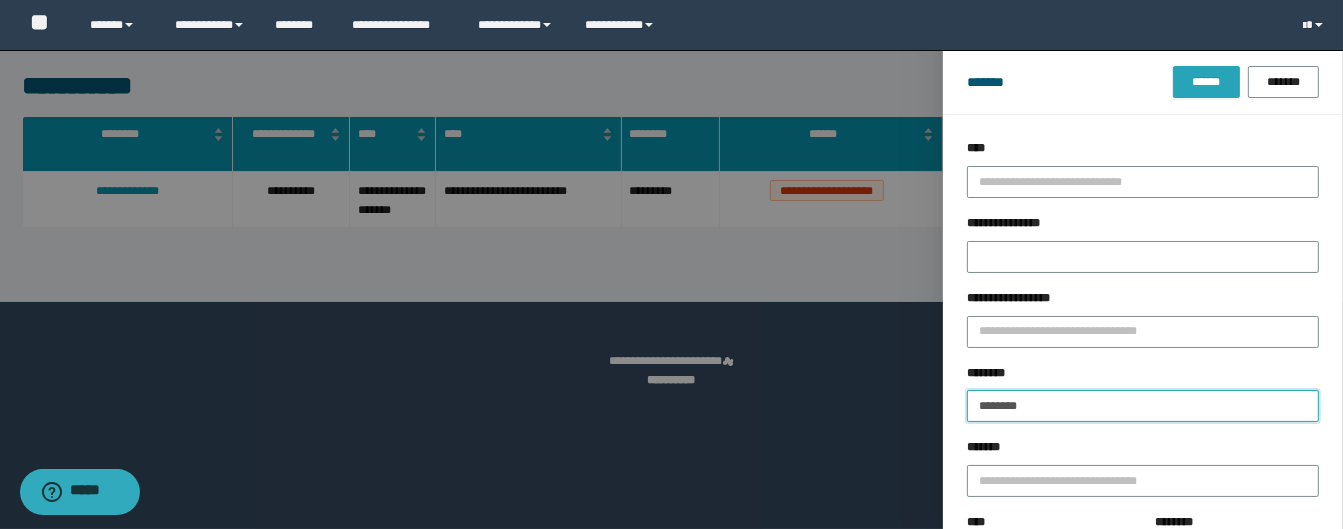 type on "********" 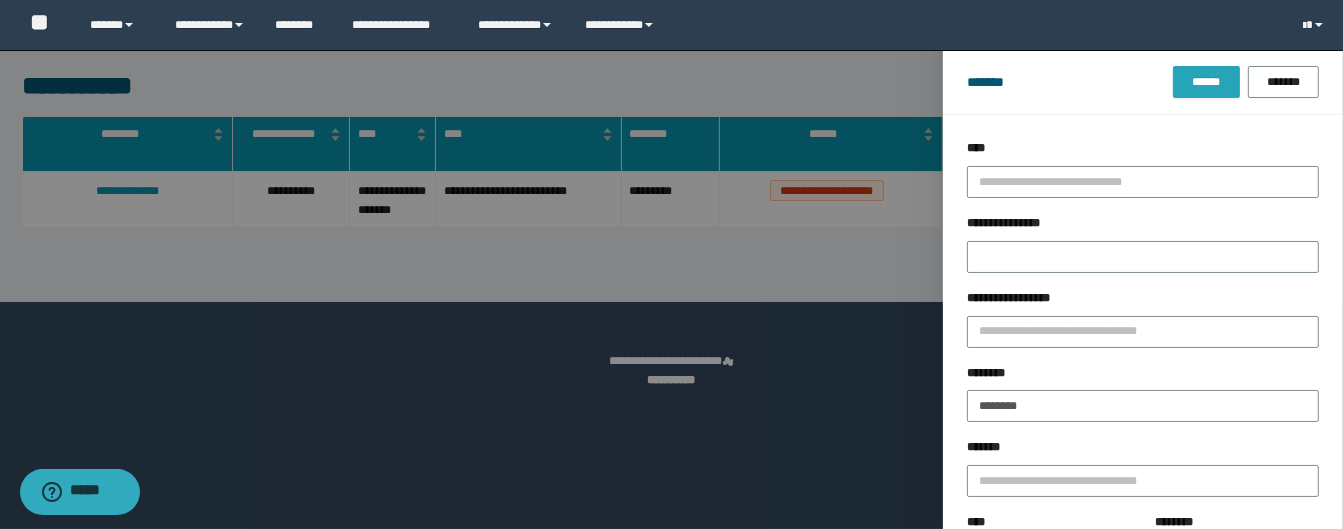 click on "******" at bounding box center (1206, 82) 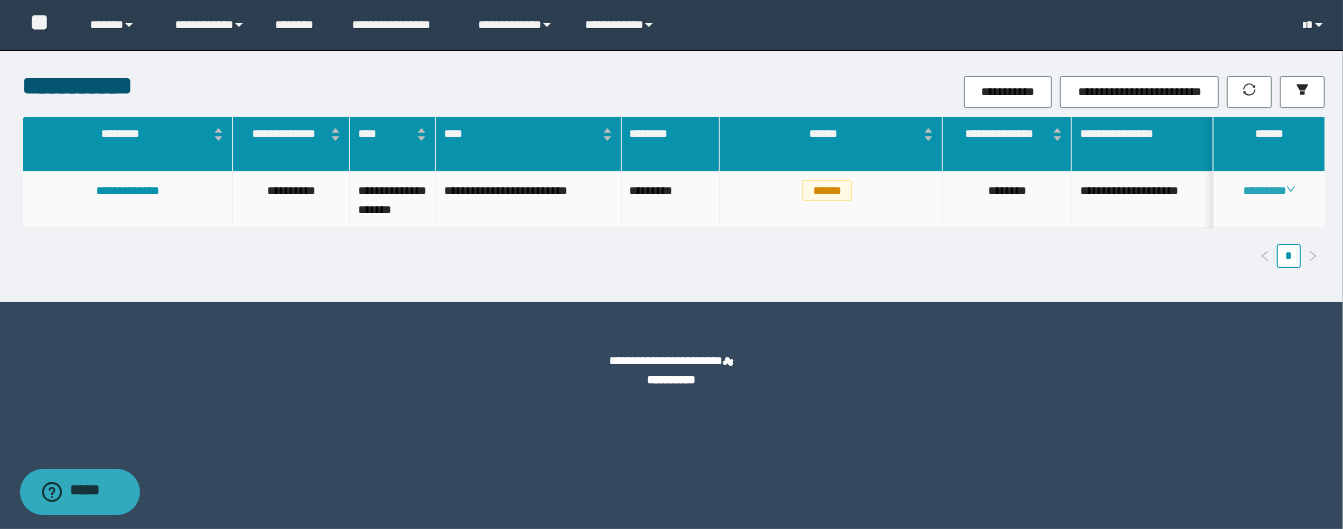 click on "********" at bounding box center (1269, 191) 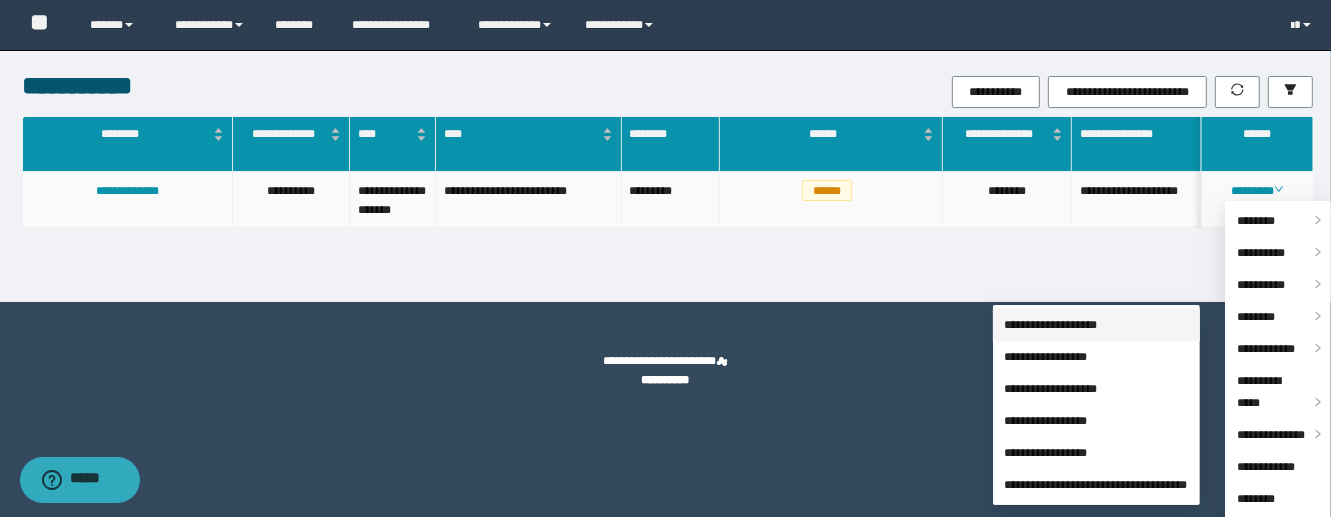 click on "**********" at bounding box center [1051, 325] 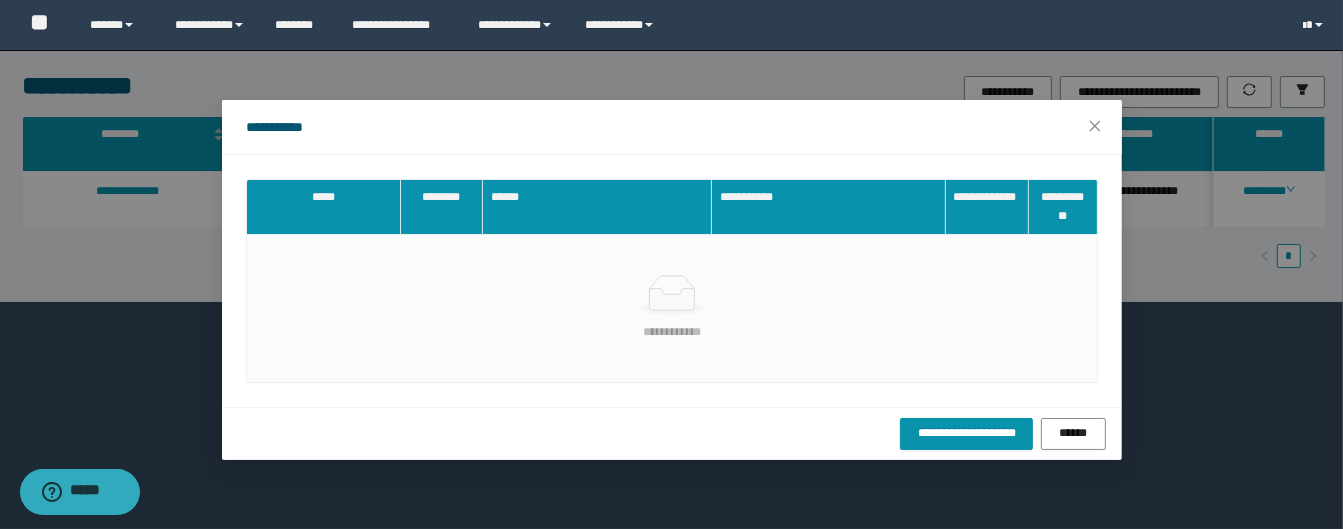 click on "**********" at bounding box center (672, 433) 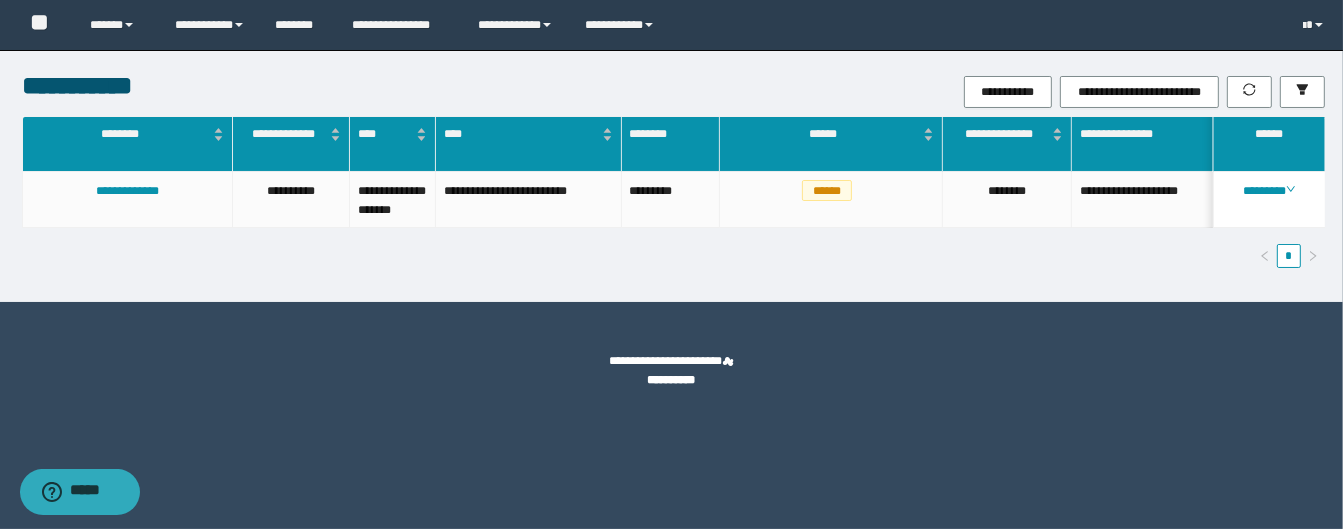 click on "**********" at bounding box center [672, 380] 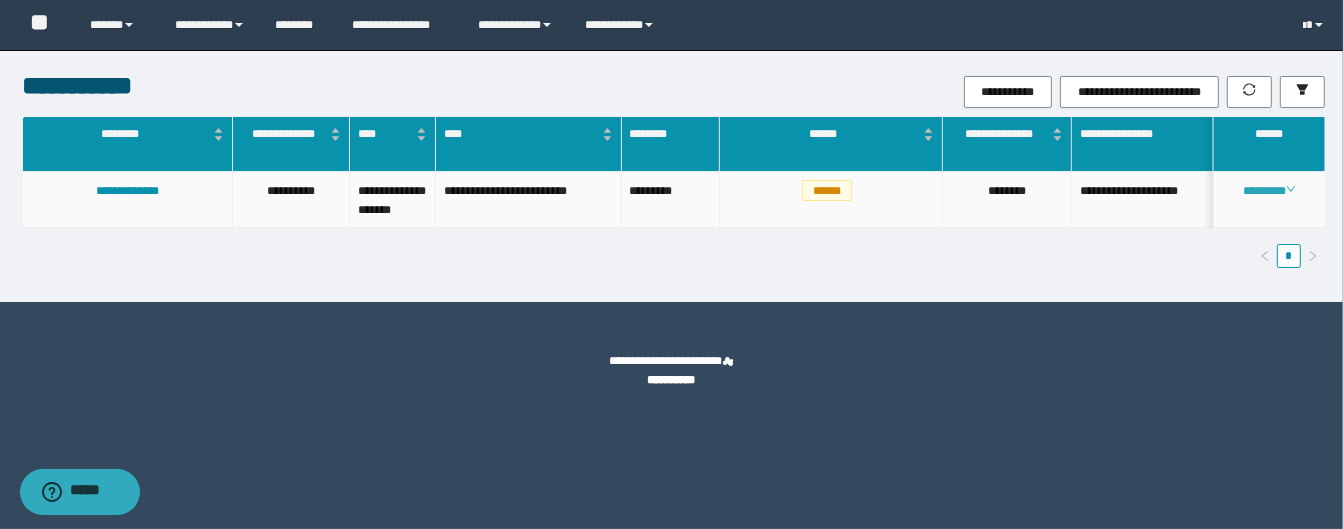 click on "********" at bounding box center (1269, 191) 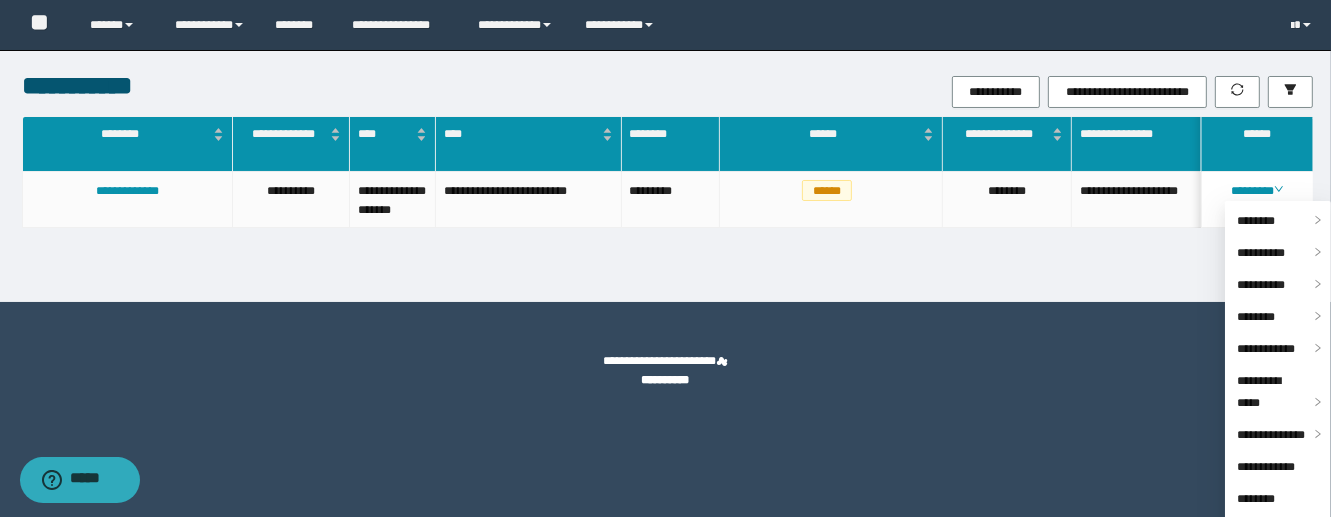 click on "*" at bounding box center (668, 256) 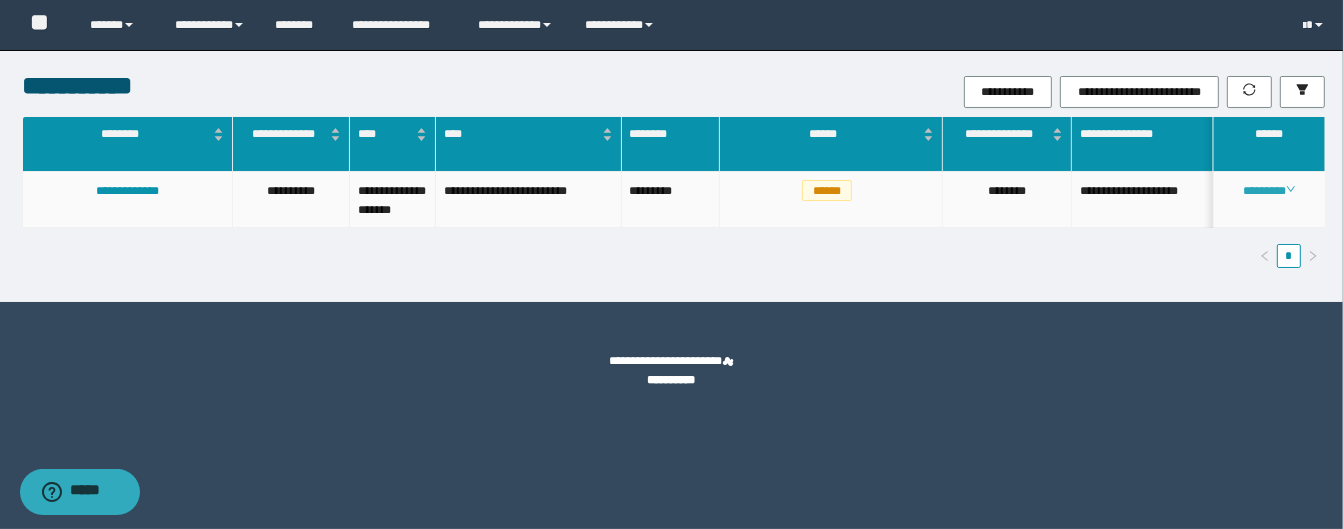 click on "********" at bounding box center [1269, 191] 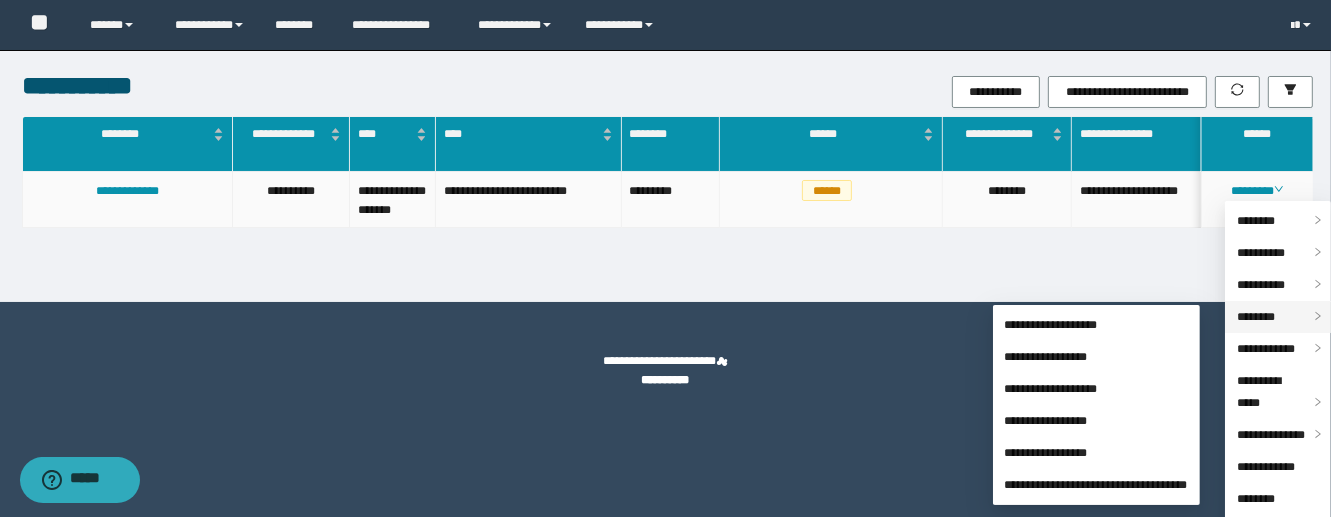 click on "********" at bounding box center [1256, 317] 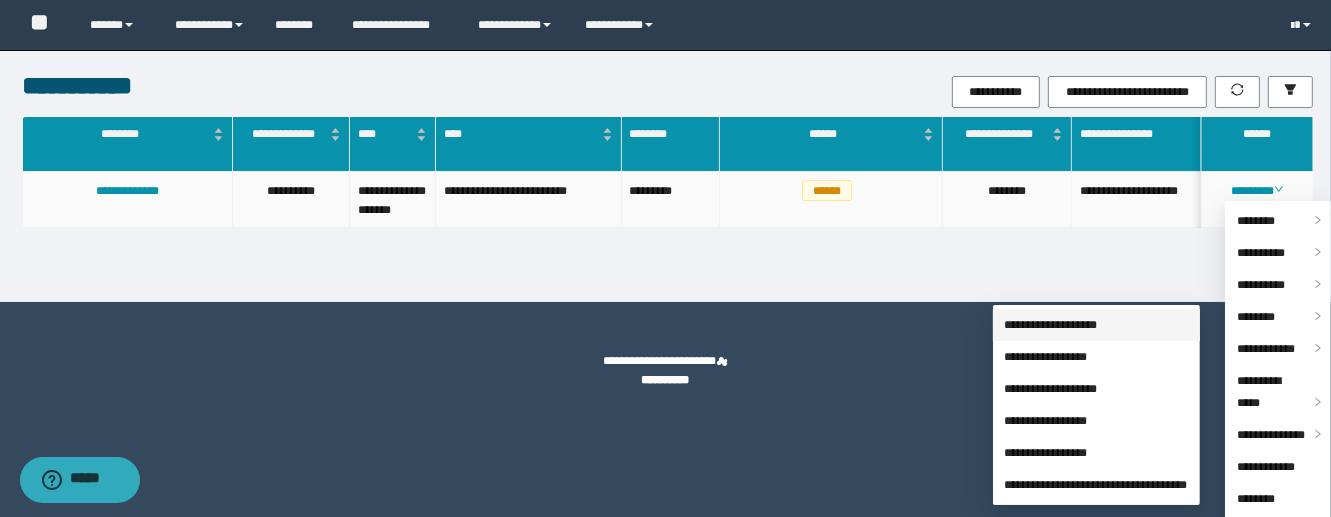 click on "**********" at bounding box center (1051, 325) 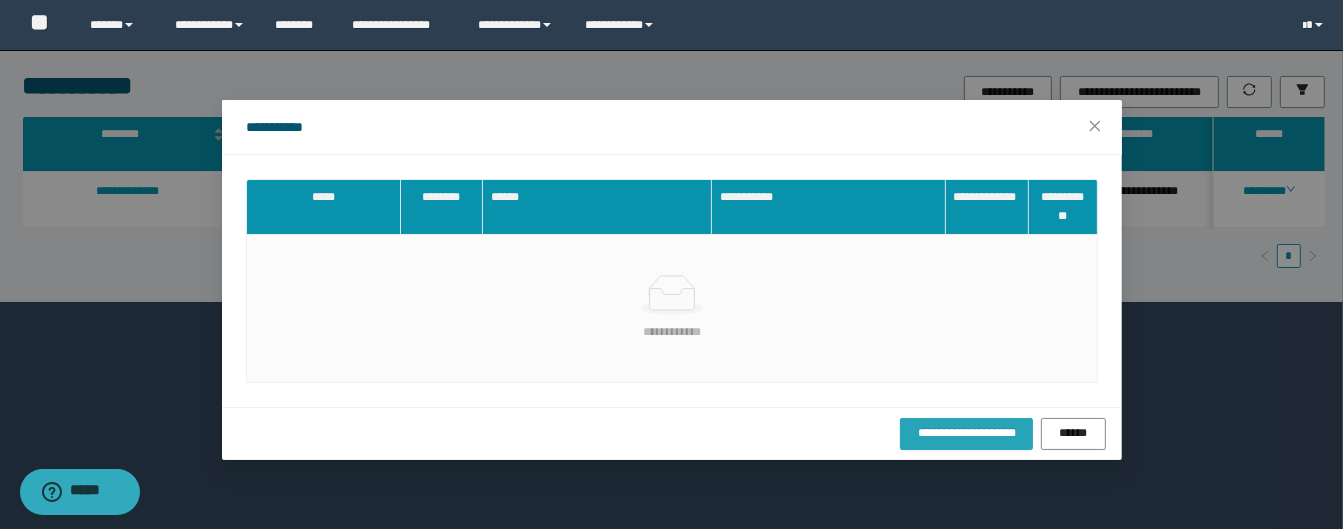 click on "**********" at bounding box center [966, 433] 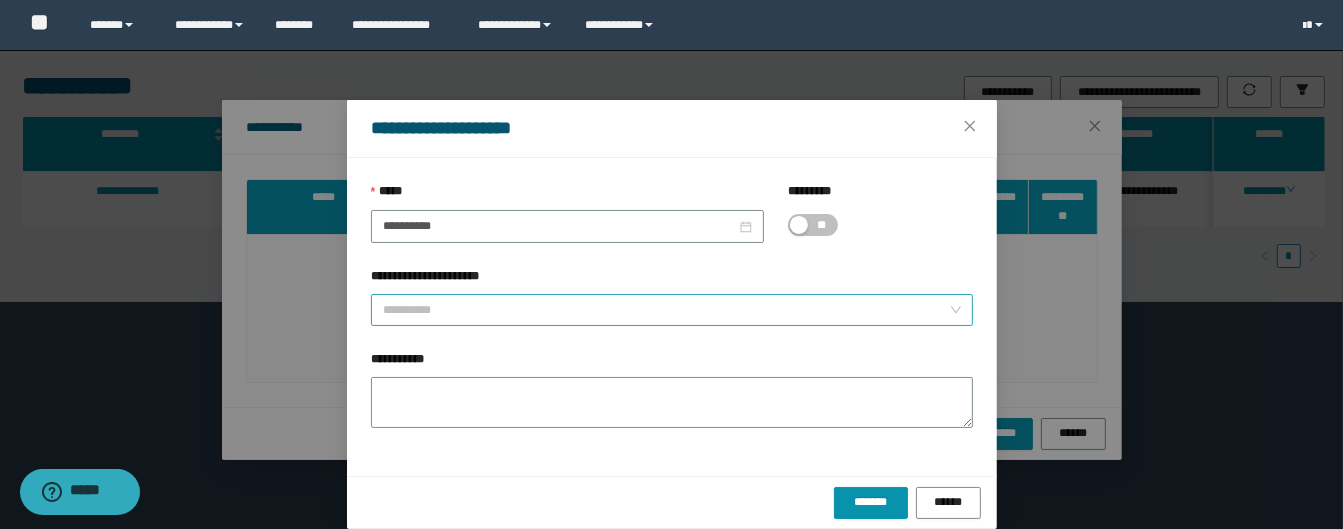 click on "**********" at bounding box center [666, 310] 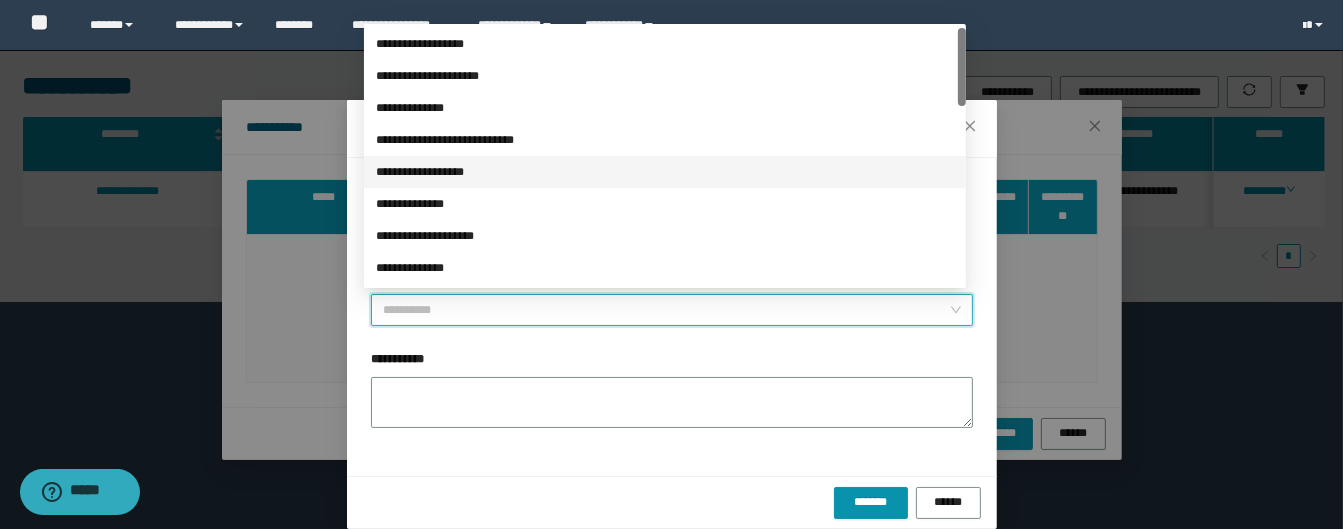 scroll, scrollTop: 80, scrollLeft: 0, axis: vertical 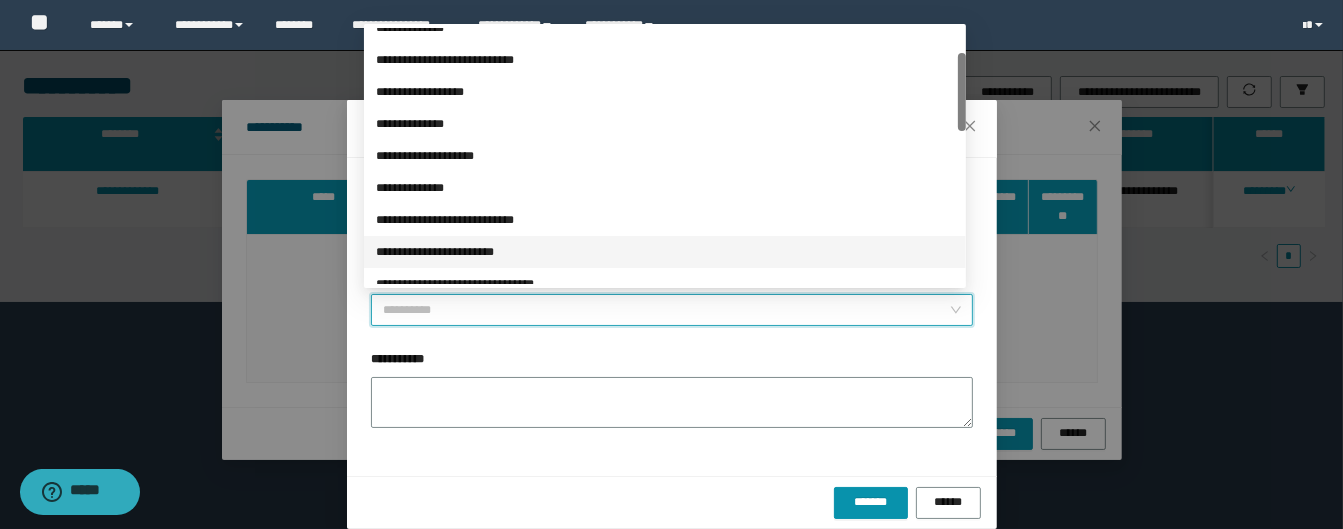 click on "**********" at bounding box center (665, 252) 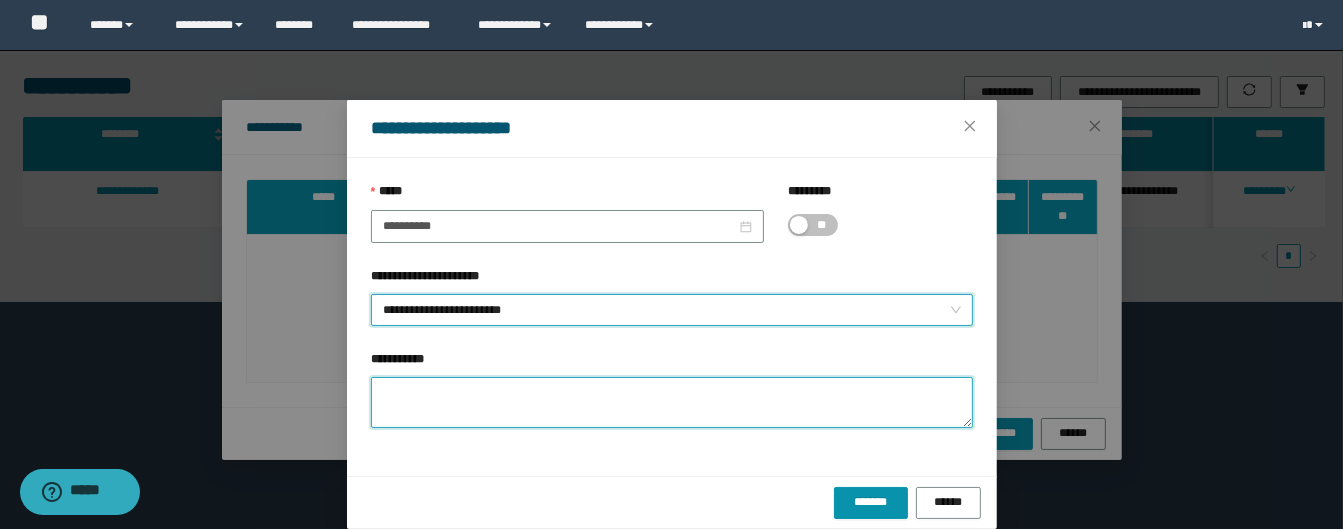 click on "**********" at bounding box center [672, 402] 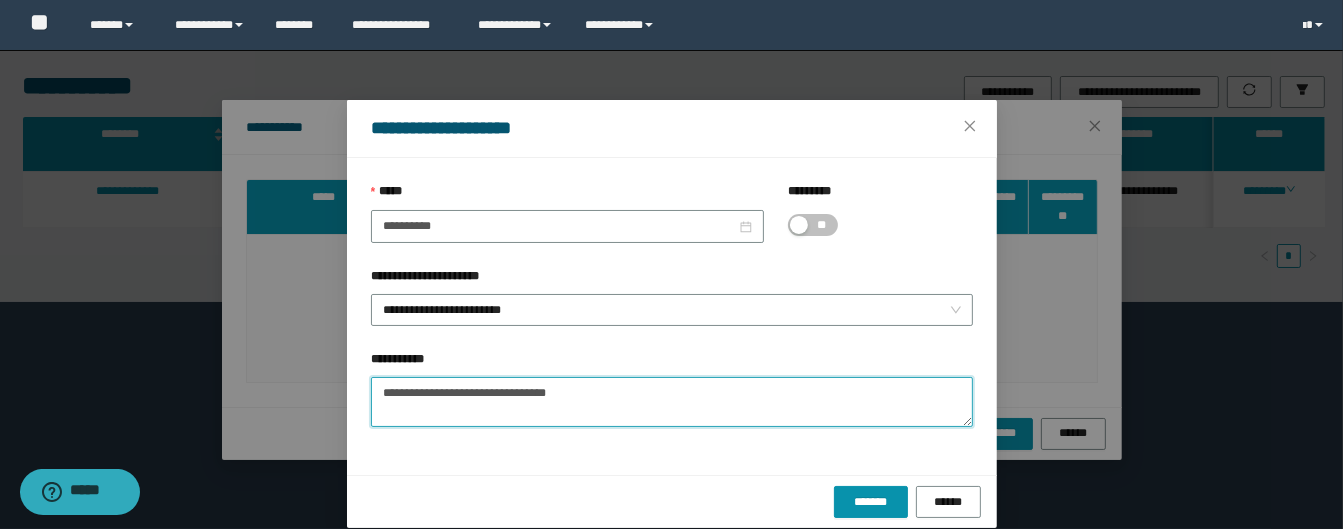 paste on "**********" 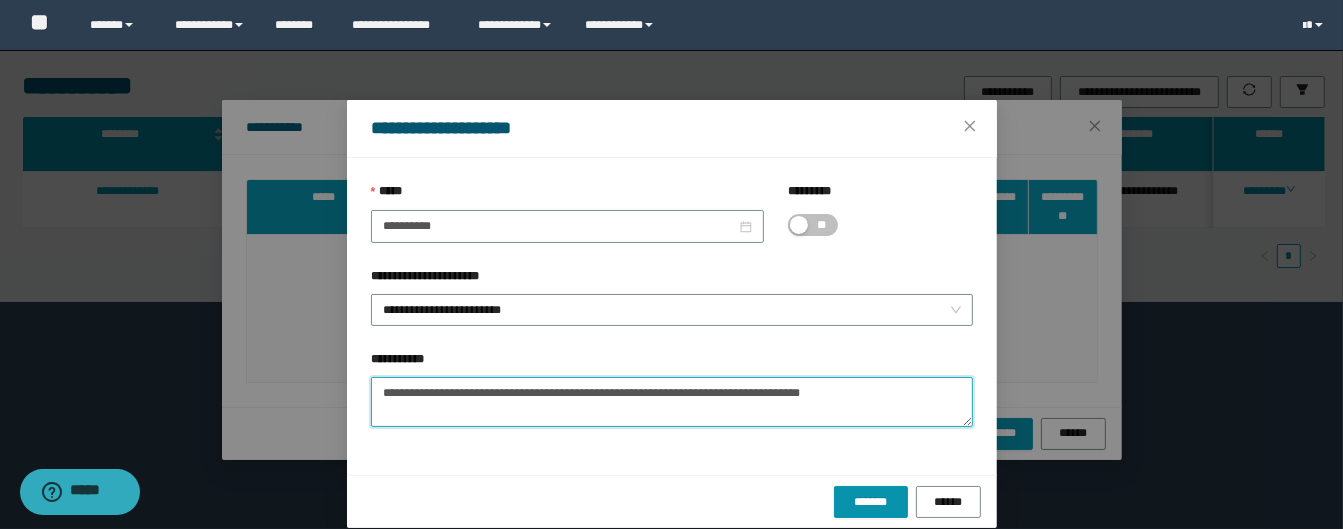 drag, startPoint x: 952, startPoint y: 388, endPoint x: 276, endPoint y: 380, distance: 676.04736 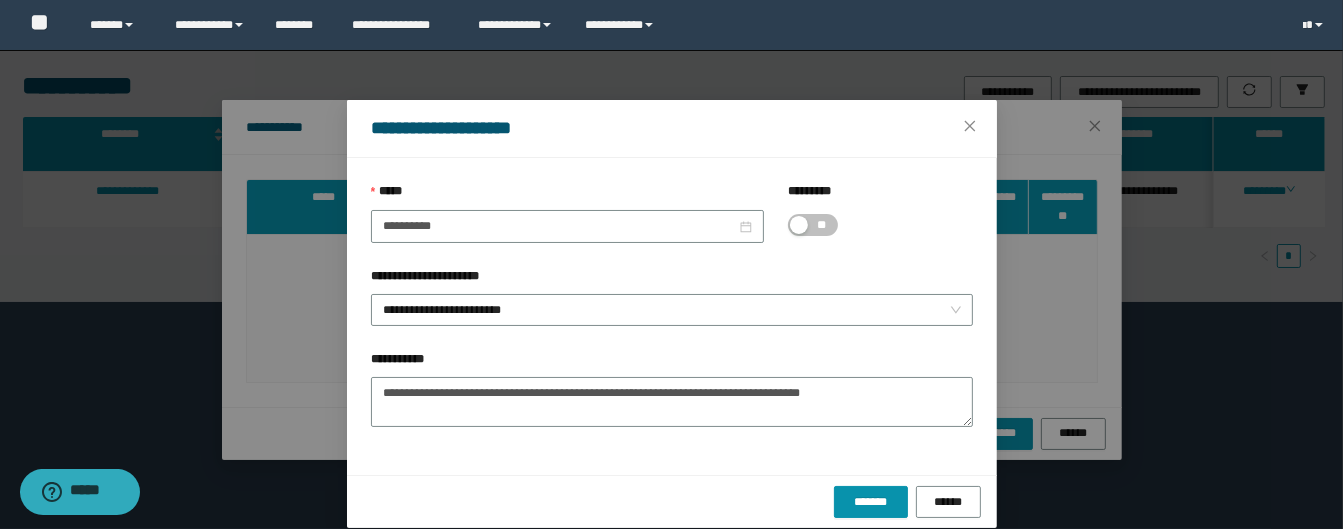 drag, startPoint x: 445, startPoint y: 448, endPoint x: 487, endPoint y: 445, distance: 42.107006 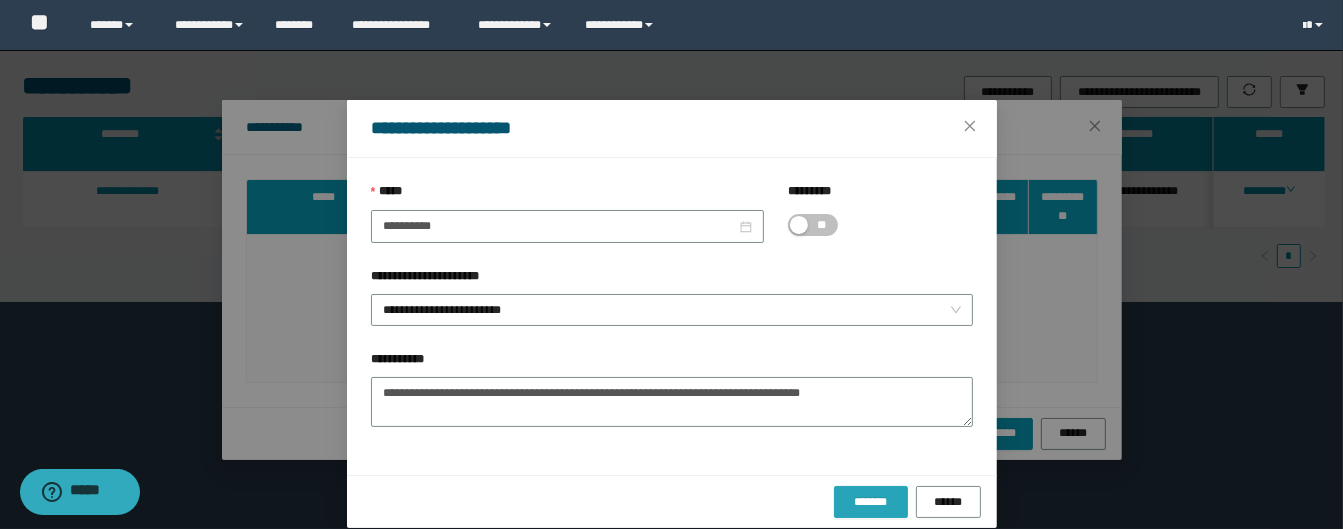 click on "*******" at bounding box center (871, 502) 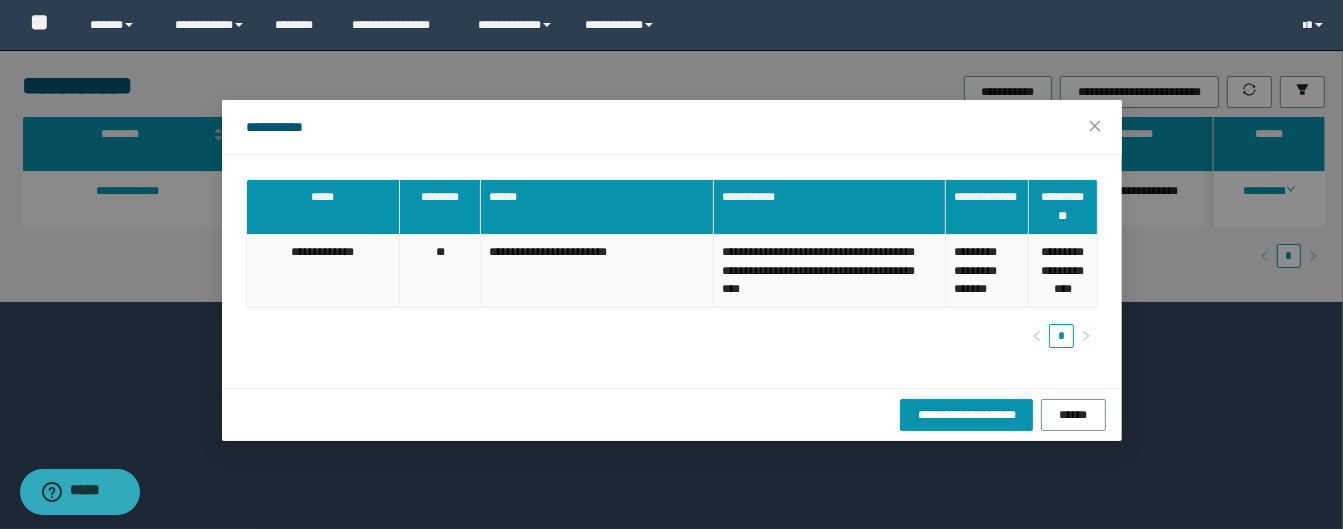 drag, startPoint x: 247, startPoint y: 304, endPoint x: 539, endPoint y: 272, distance: 293.7482 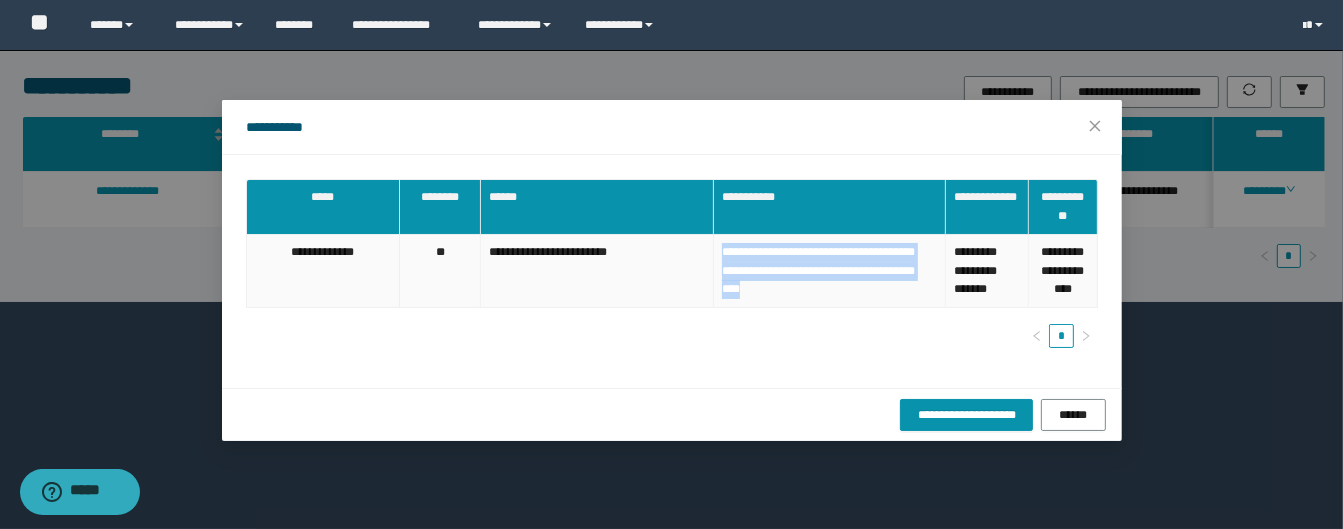 drag, startPoint x: 930, startPoint y: 288, endPoint x: 696, endPoint y: 235, distance: 239.92708 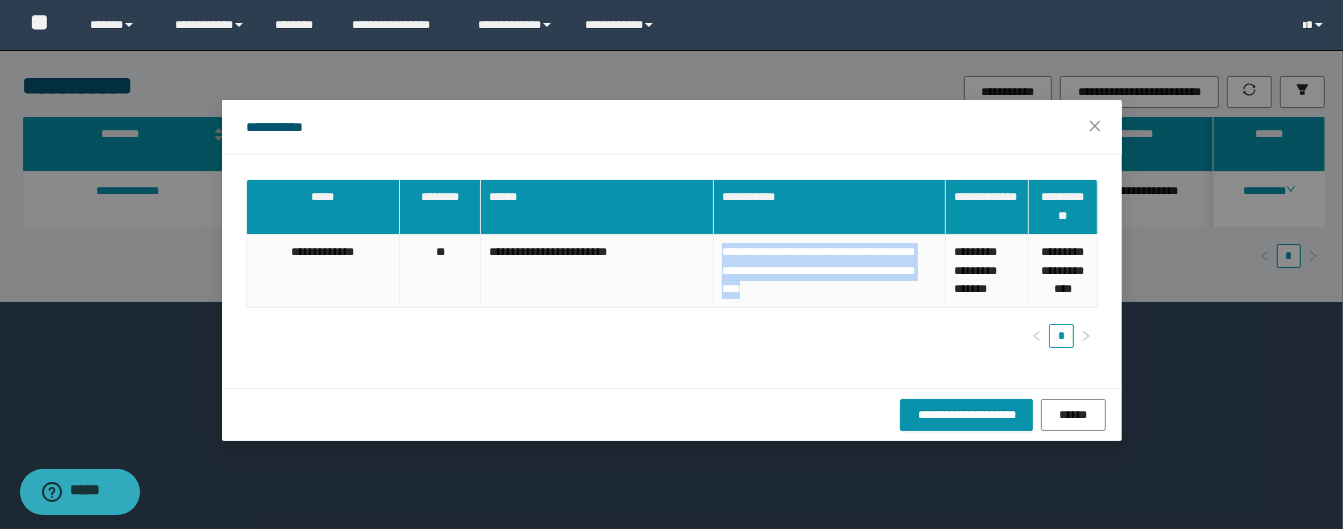 copy on "**********" 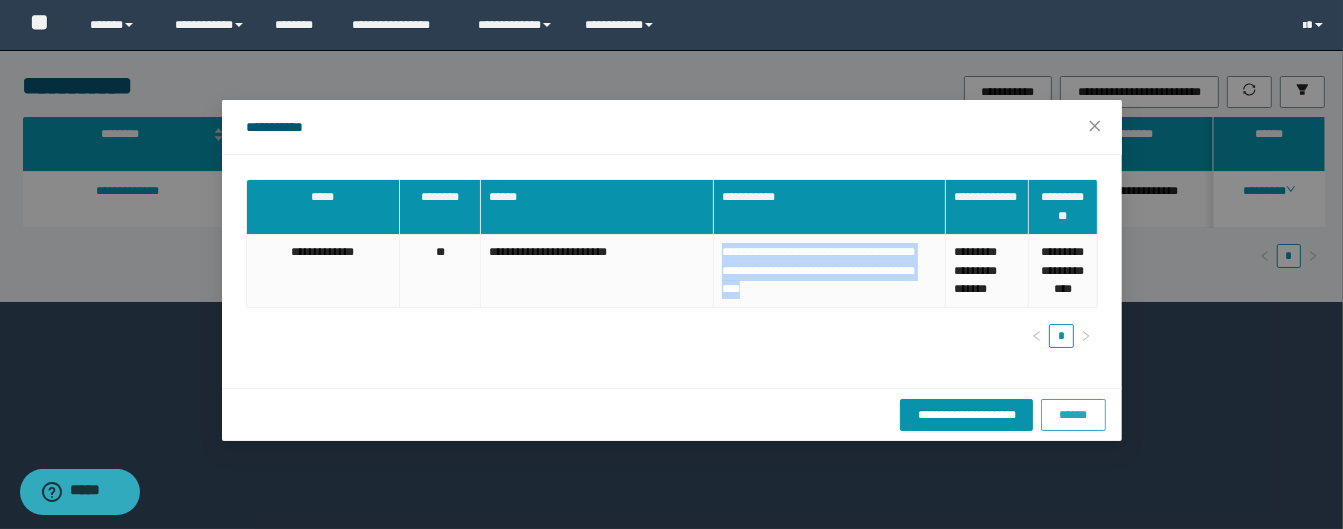 drag, startPoint x: 1080, startPoint y: 442, endPoint x: 1113, endPoint y: 418, distance: 40.804413 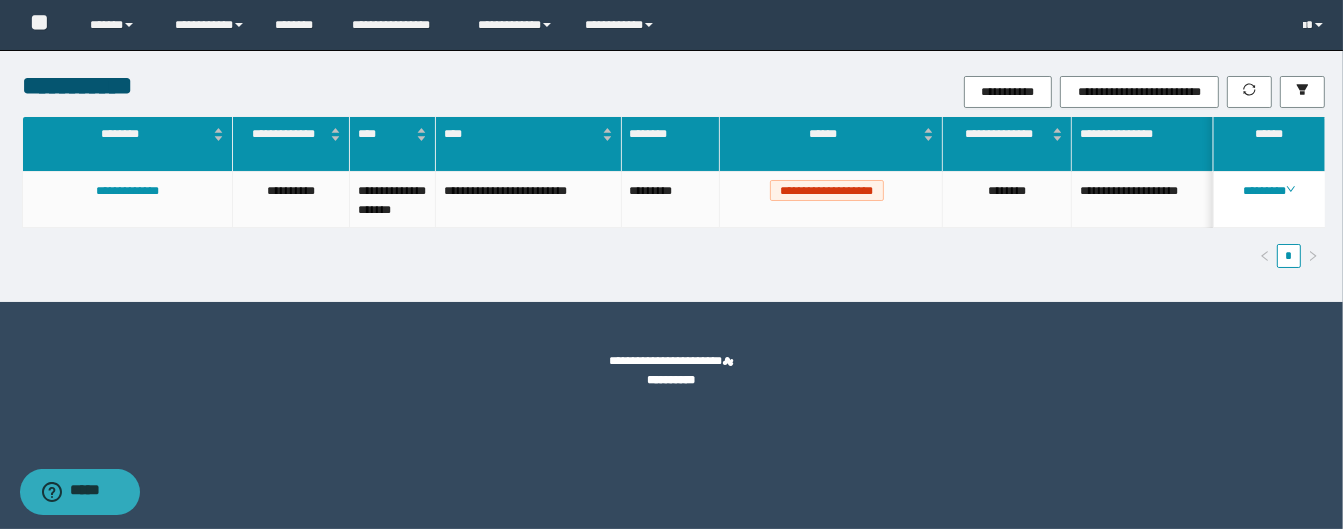 click on "**********" at bounding box center (890, 92) 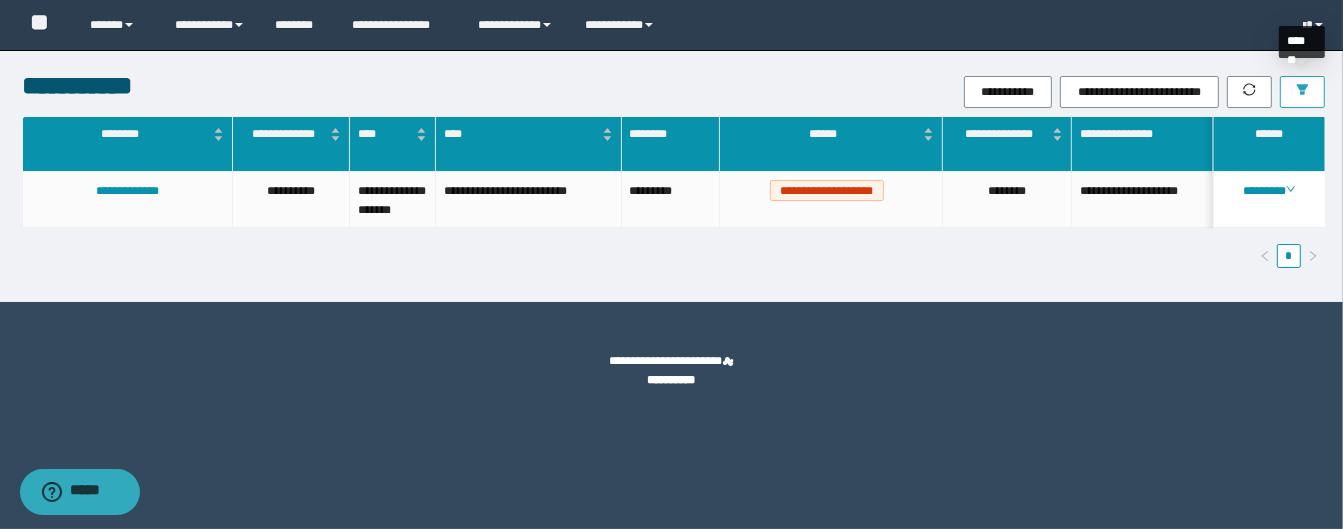 click at bounding box center [1302, 92] 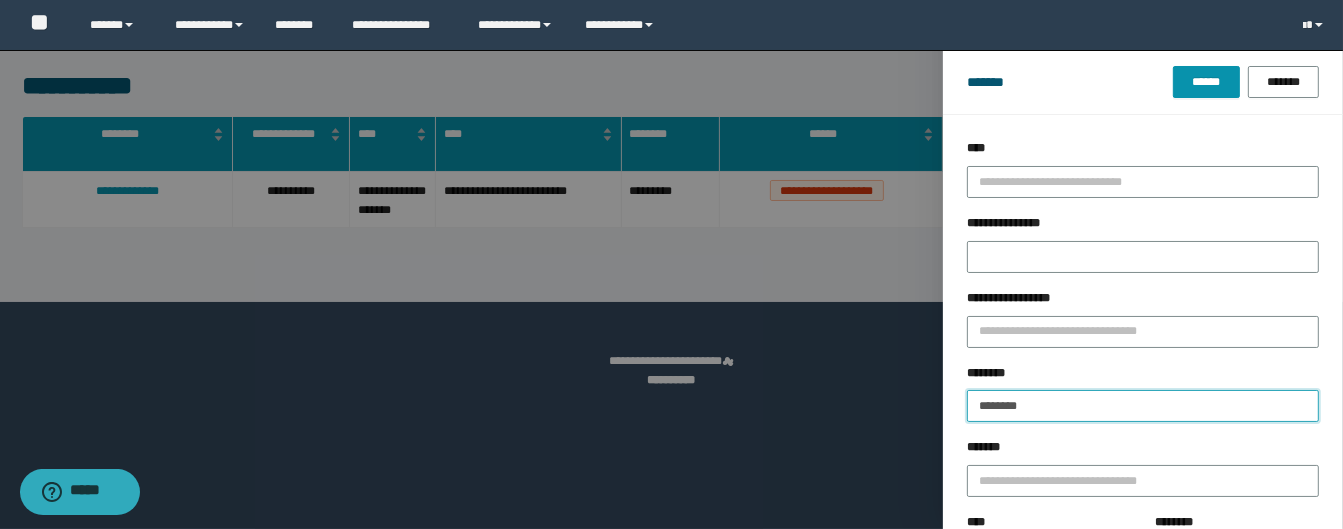 drag, startPoint x: 944, startPoint y: 369, endPoint x: 879, endPoint y: 331, distance: 75.29276 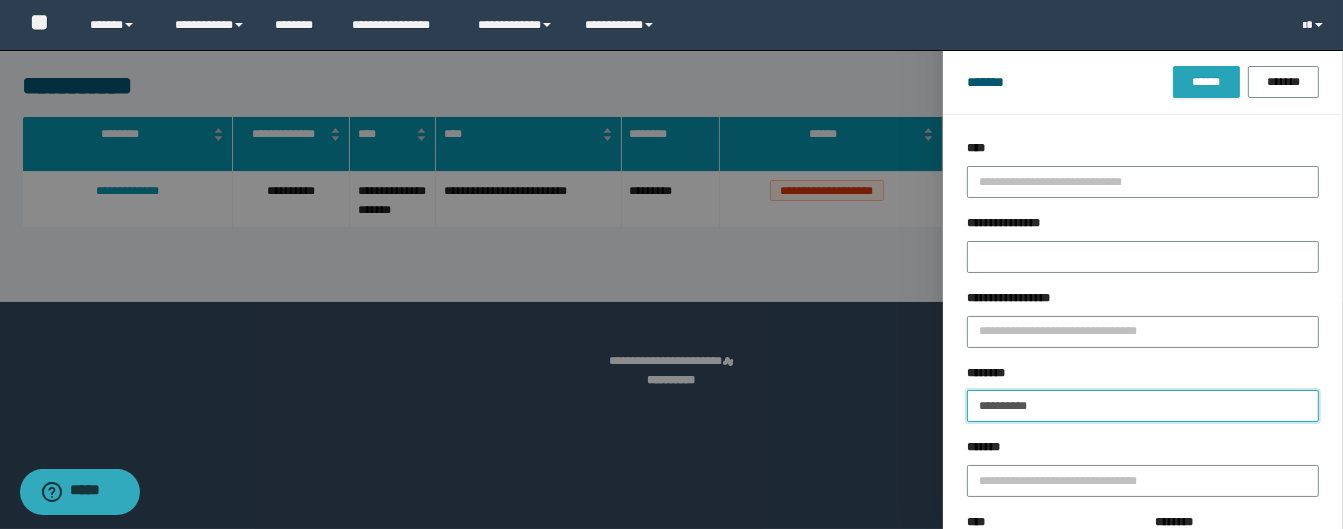 type on "**********" 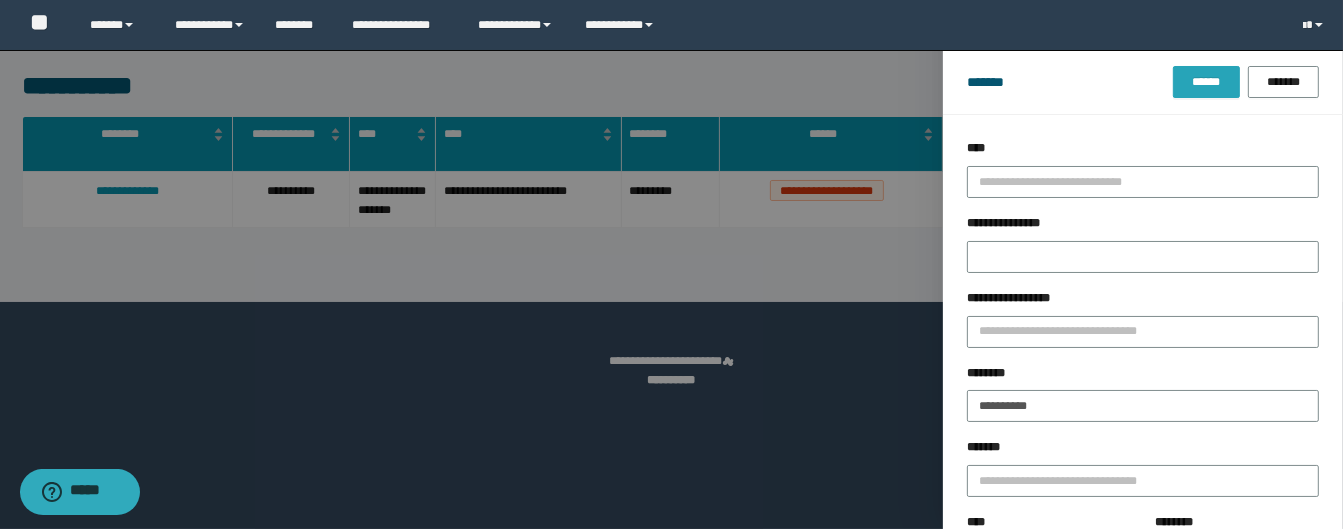 click on "******" at bounding box center [1206, 82] 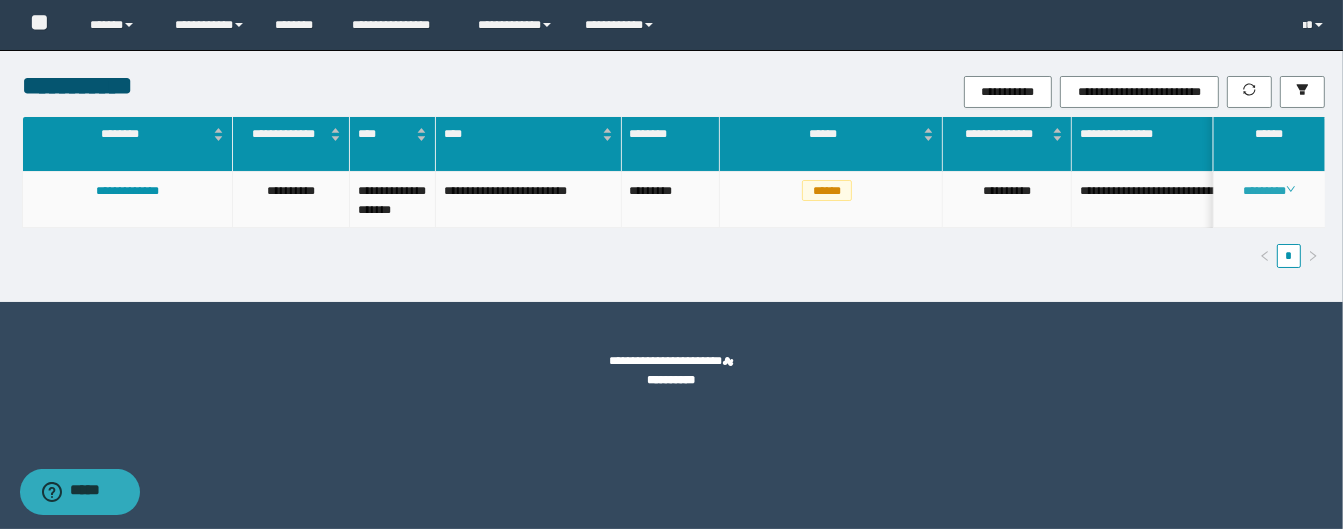 click on "********" at bounding box center [1269, 191] 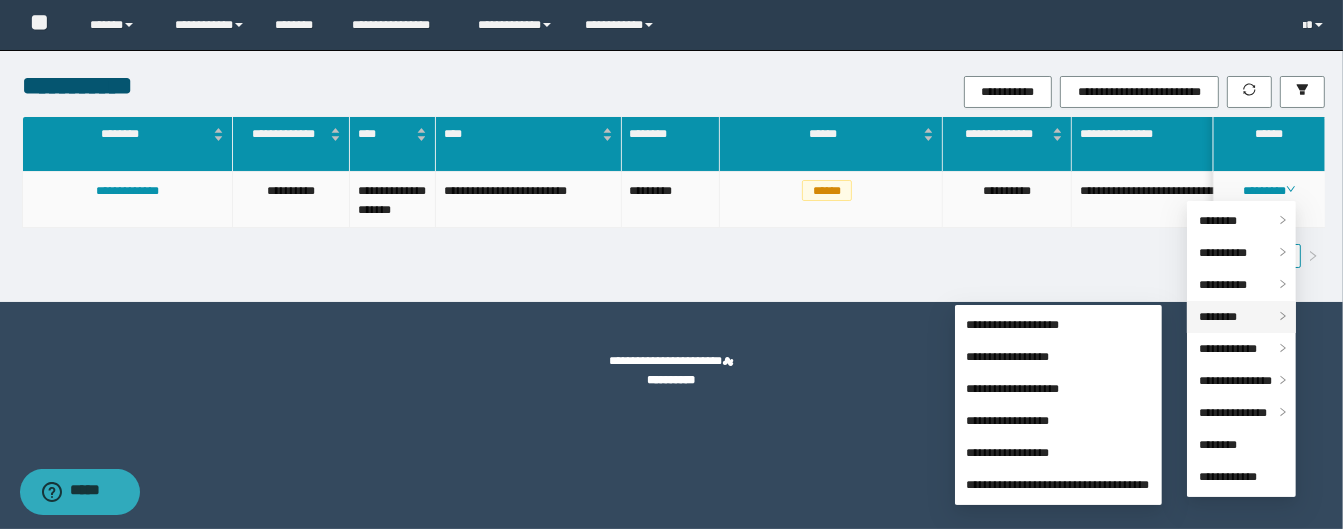 drag, startPoint x: 1247, startPoint y: 320, endPoint x: 1056, endPoint y: 317, distance: 191.02356 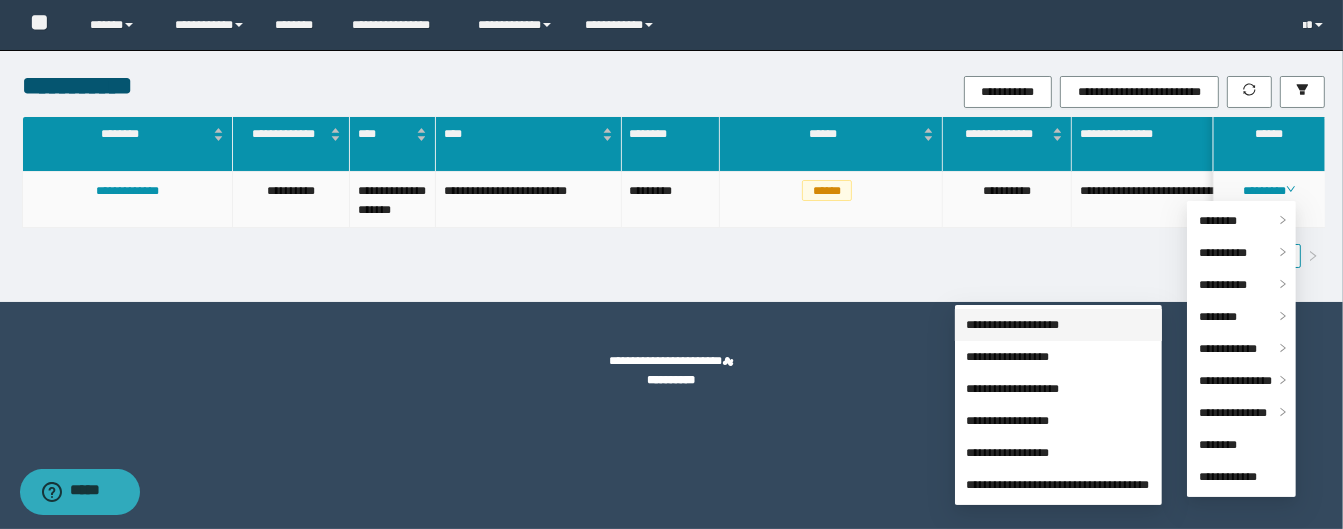 click on "**********" at bounding box center [1013, 325] 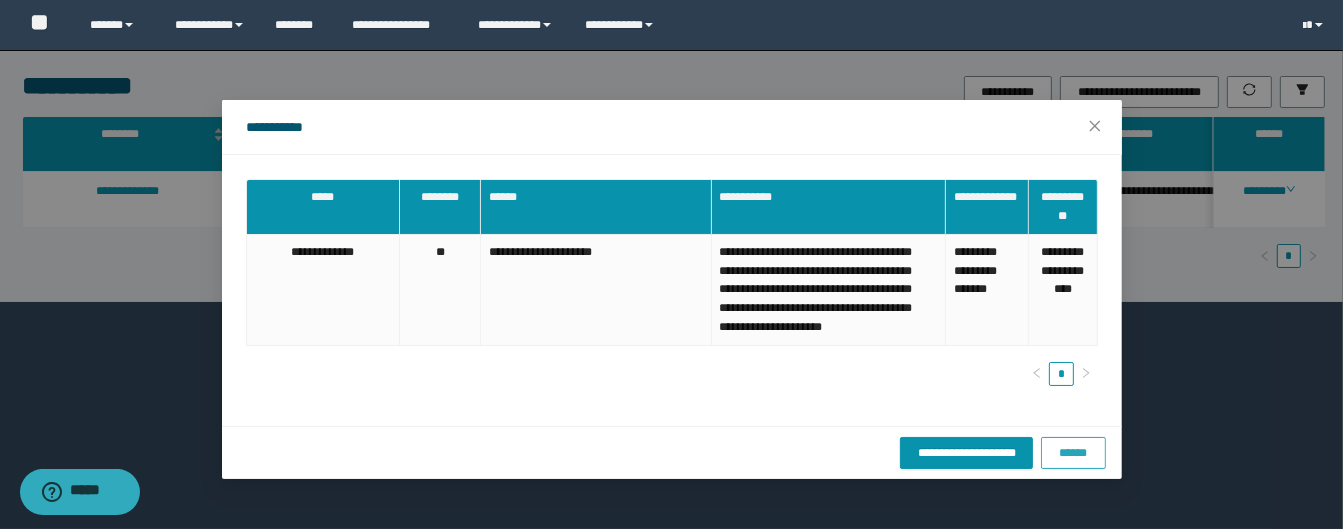 click on "******" at bounding box center [1073, 453] 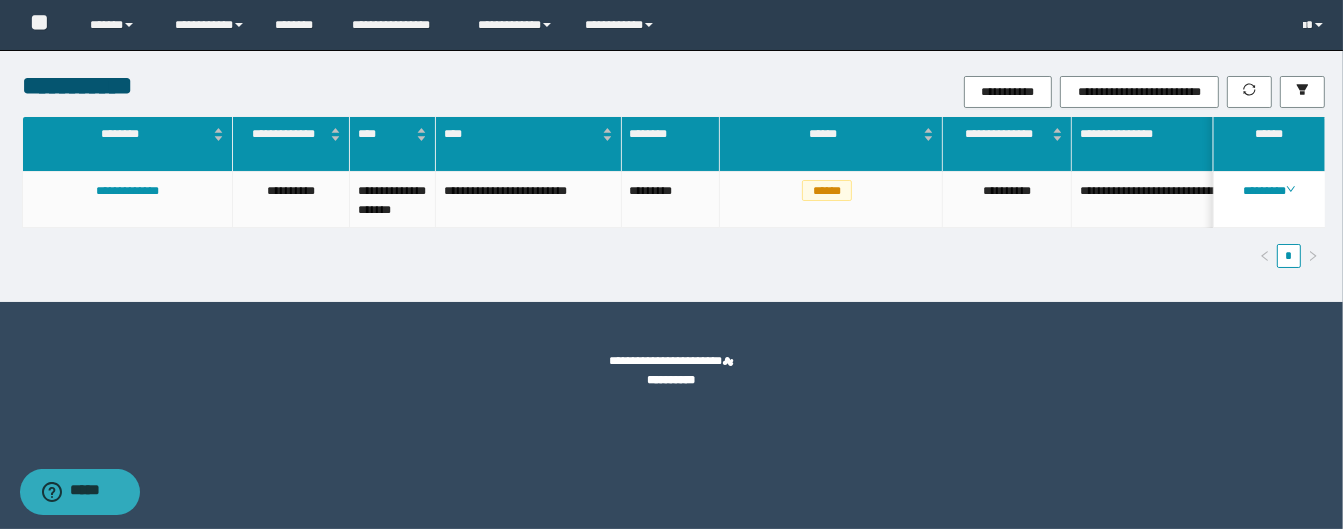 drag, startPoint x: 217, startPoint y: 268, endPoint x: 769, endPoint y: 217, distance: 554.35095 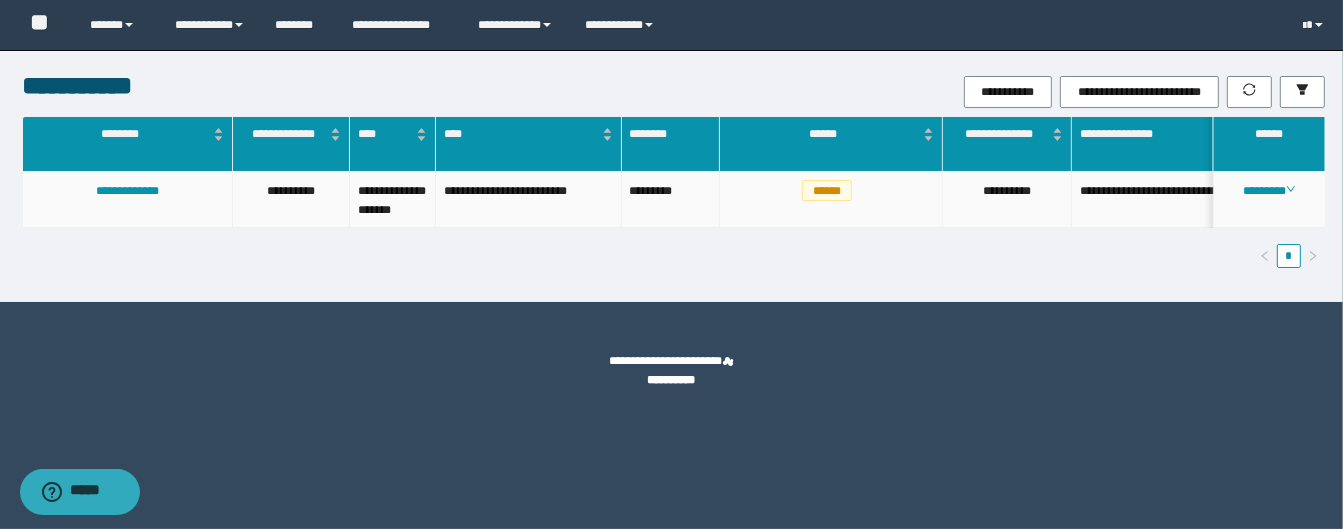 click on "**********" at bounding box center (674, 192) 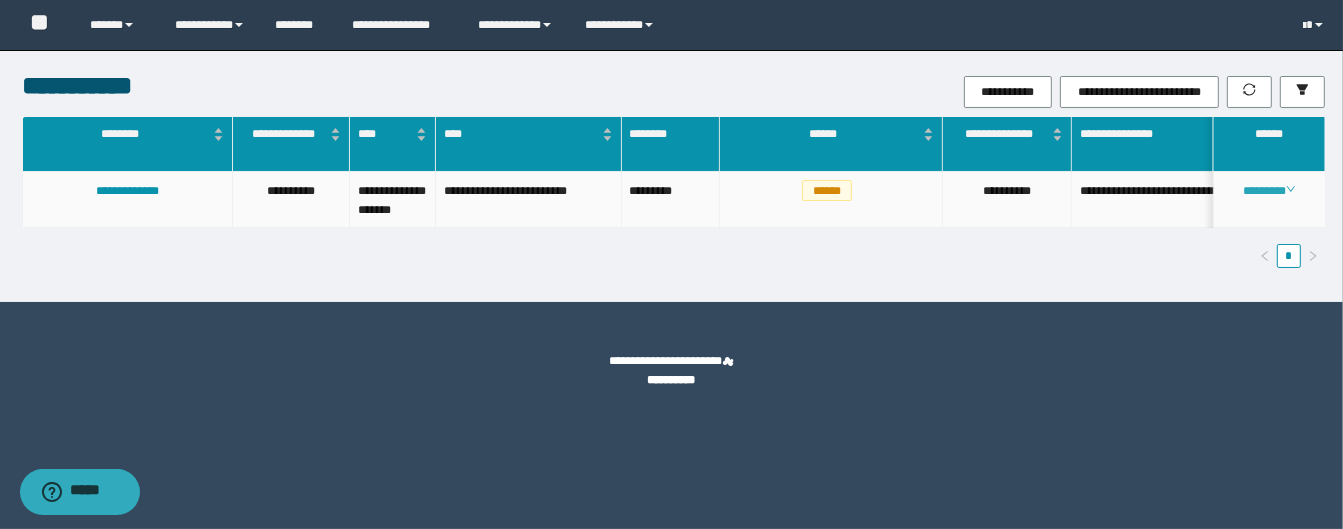 click on "********" at bounding box center (1269, 191) 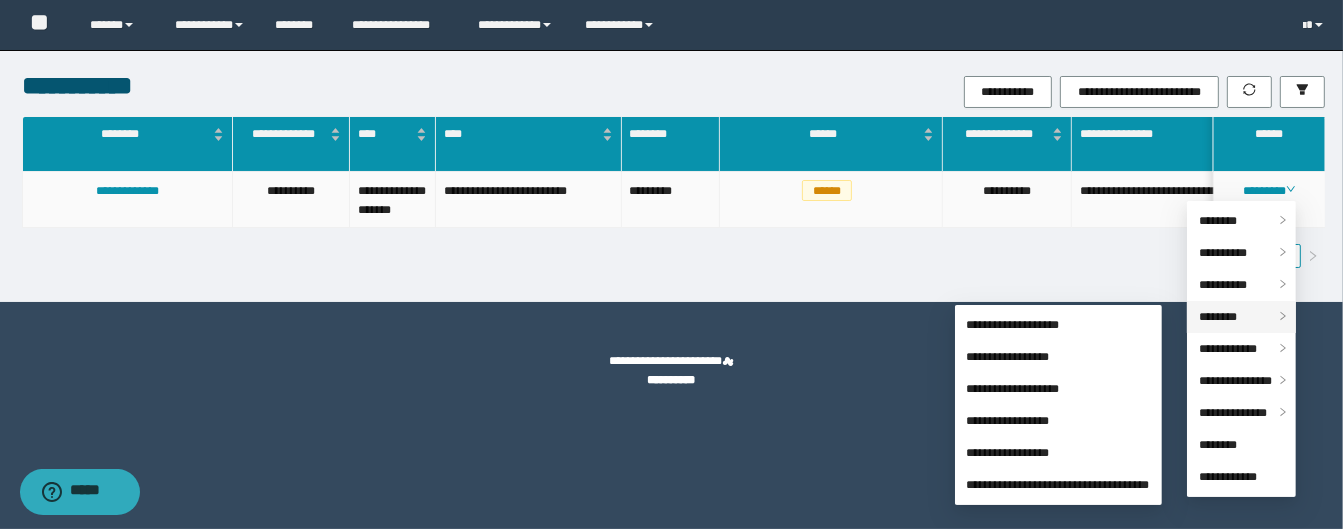 click on "********" at bounding box center [1218, 317] 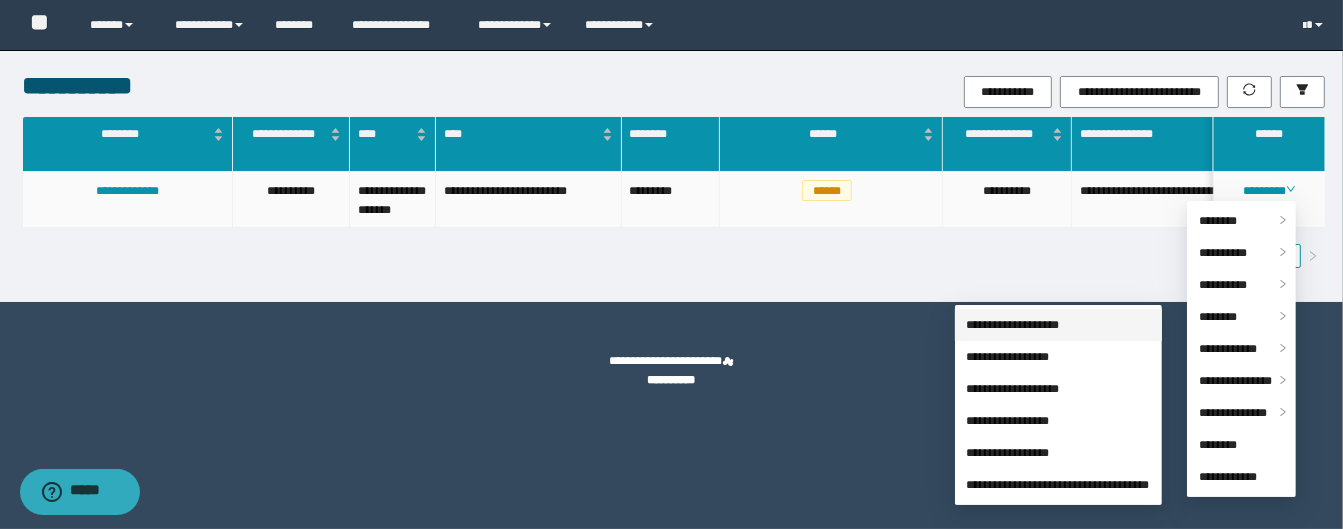 drag, startPoint x: 1208, startPoint y: 319, endPoint x: 1048, endPoint y: 320, distance: 160.00313 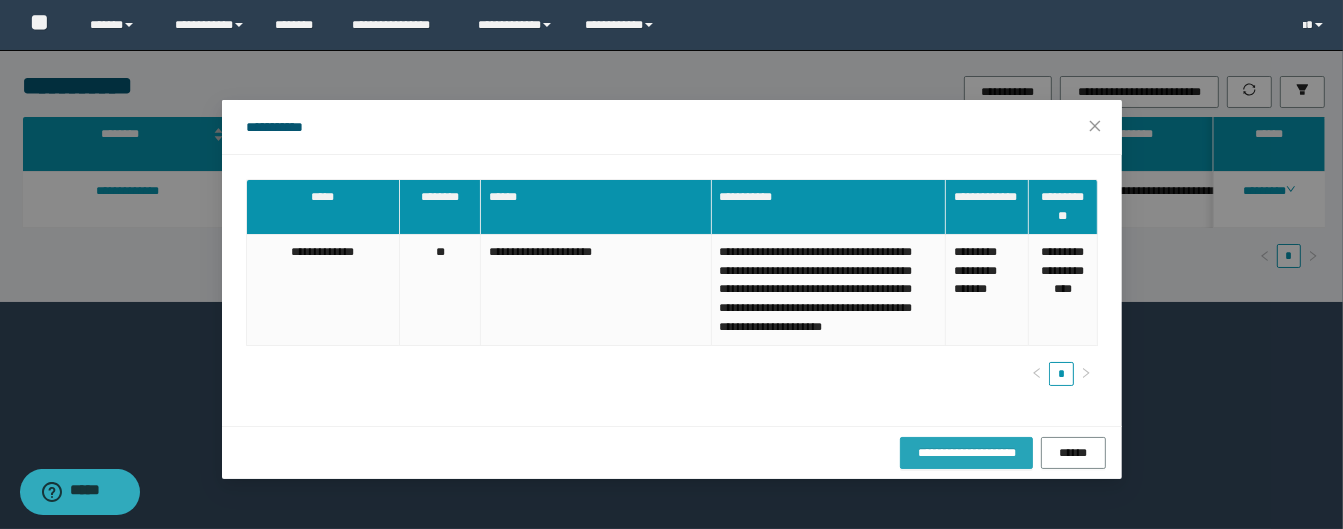 click on "**********" at bounding box center (966, 453) 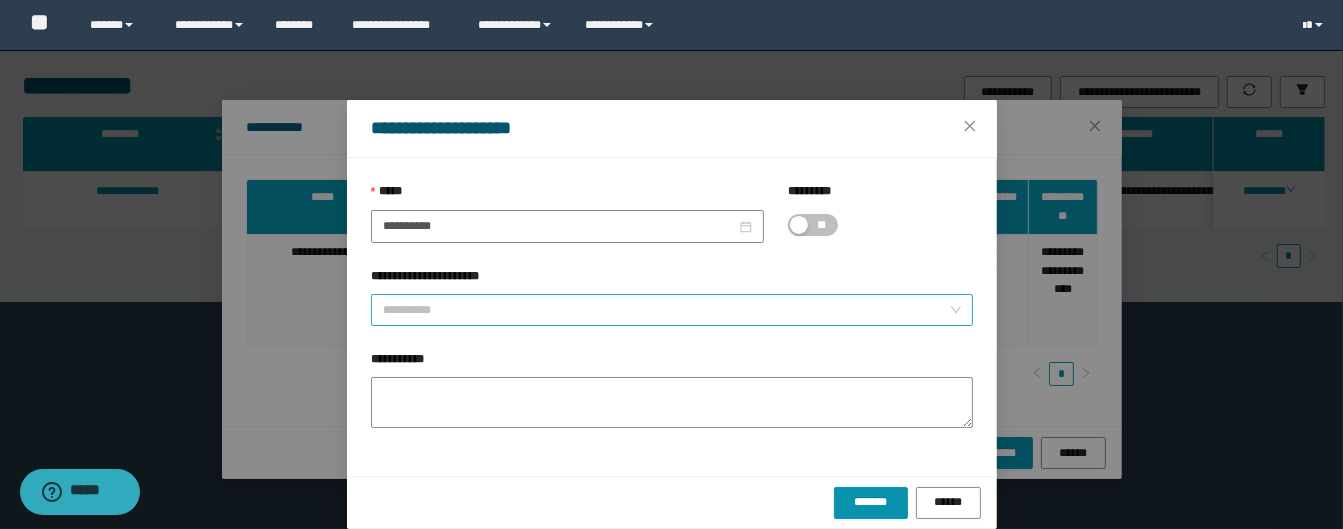 click on "**********" at bounding box center [672, 310] 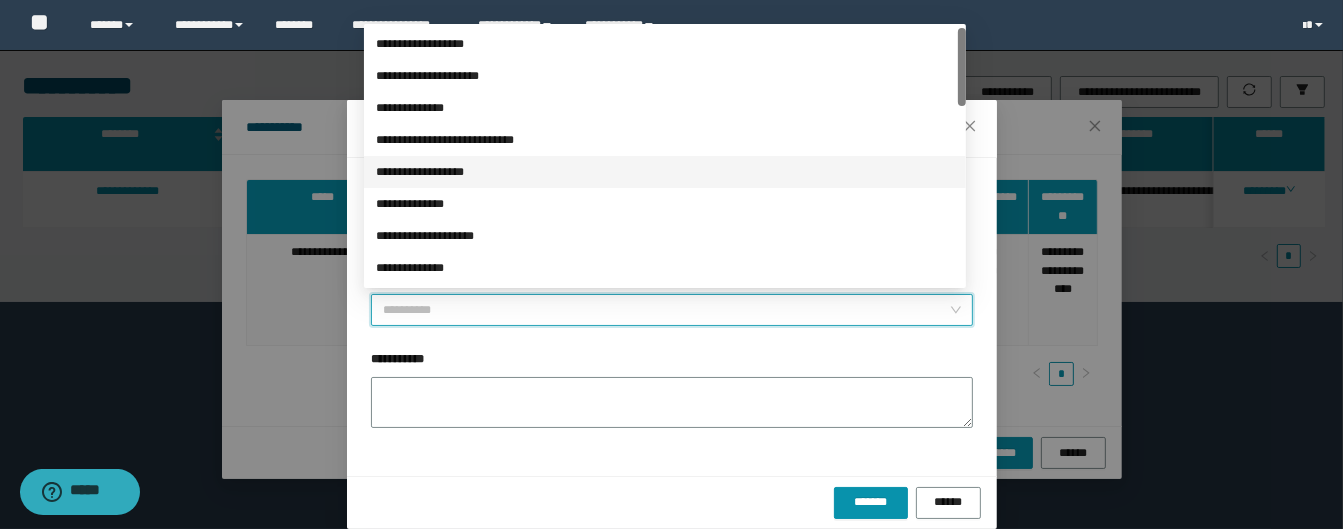 scroll, scrollTop: 160, scrollLeft: 0, axis: vertical 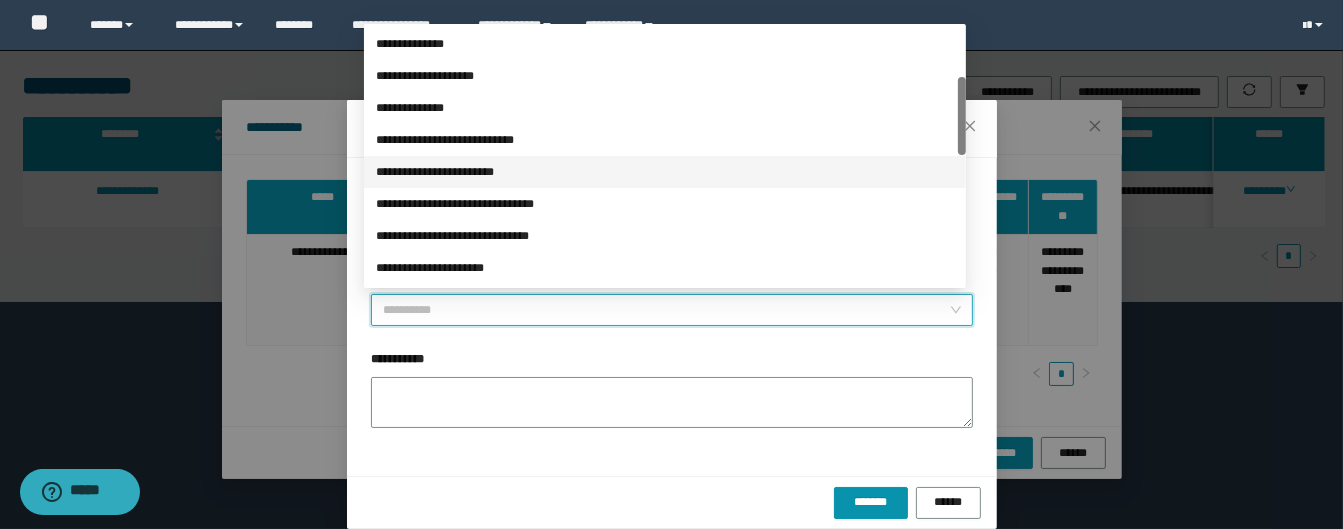 click on "**********" at bounding box center [665, 172] 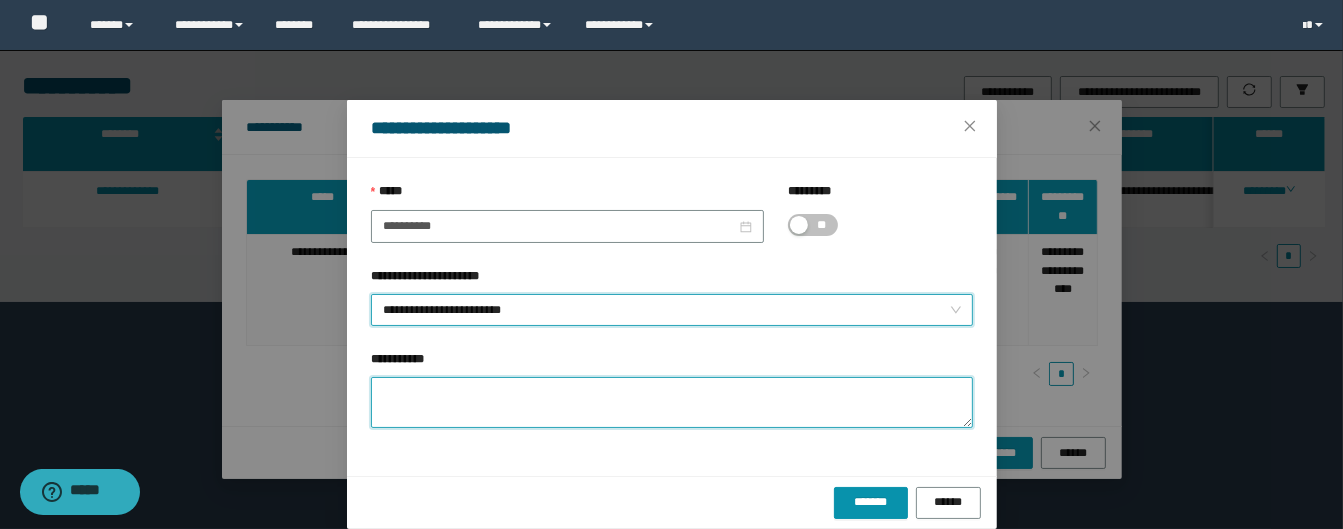 click on "**********" at bounding box center [672, 402] 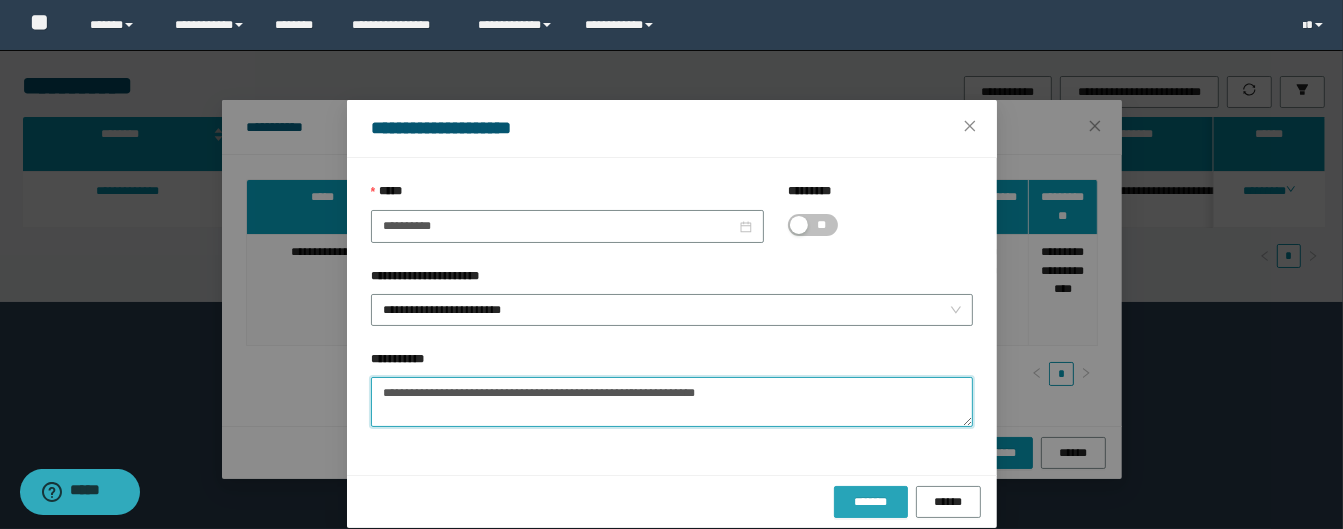 type on "**********" 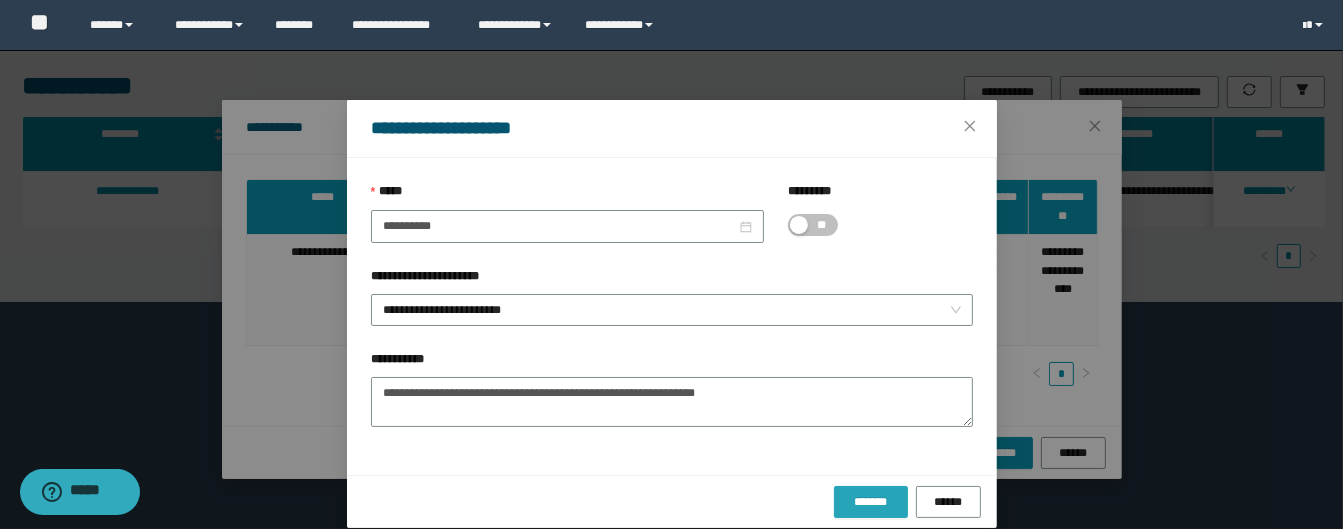 click on "*******" at bounding box center (871, 502) 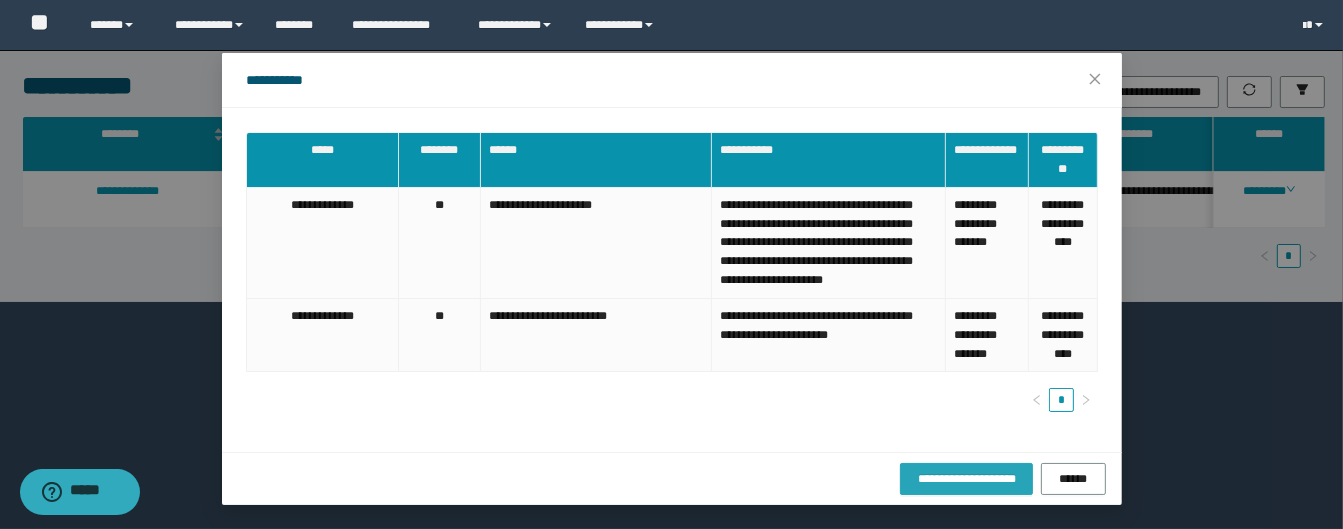 scroll, scrollTop: 84, scrollLeft: 0, axis: vertical 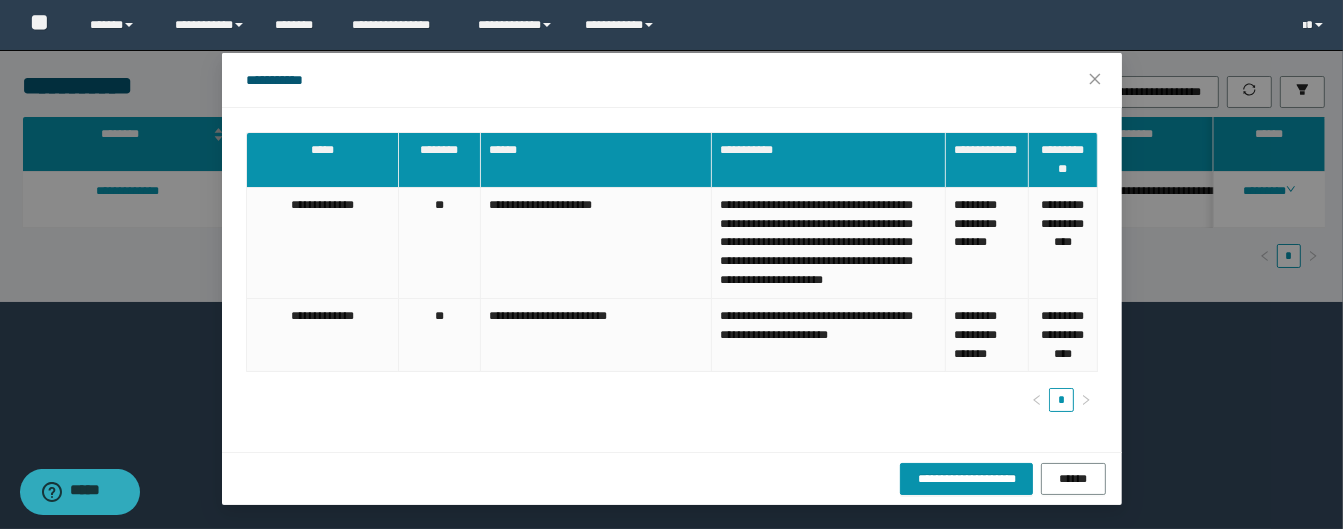 click on "**********" at bounding box center (671, 264) 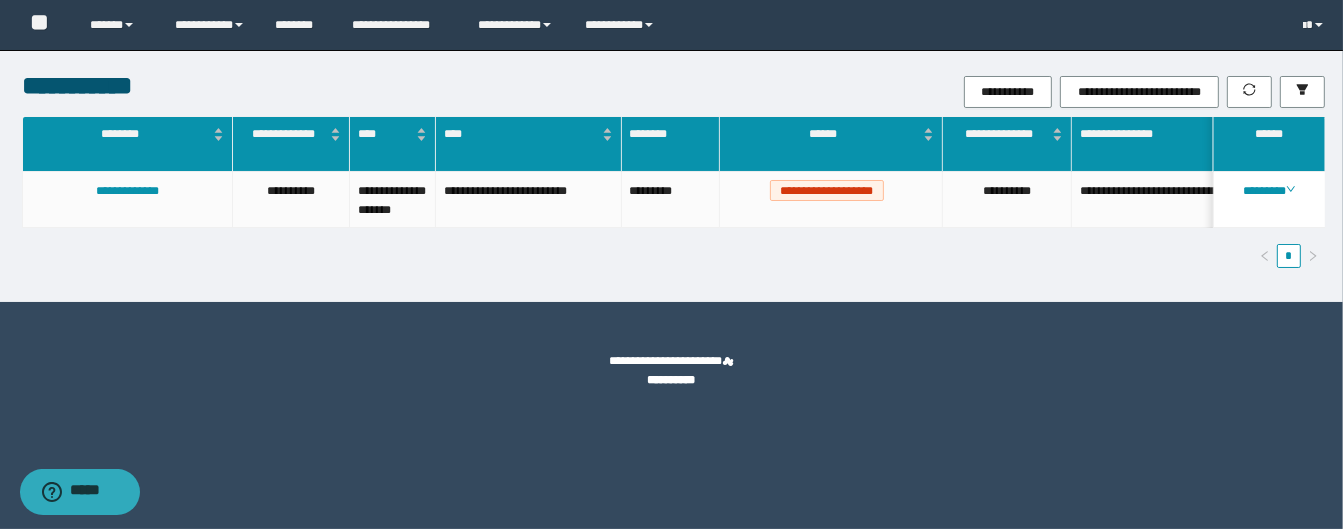 click on "**********" at bounding box center (672, 371) 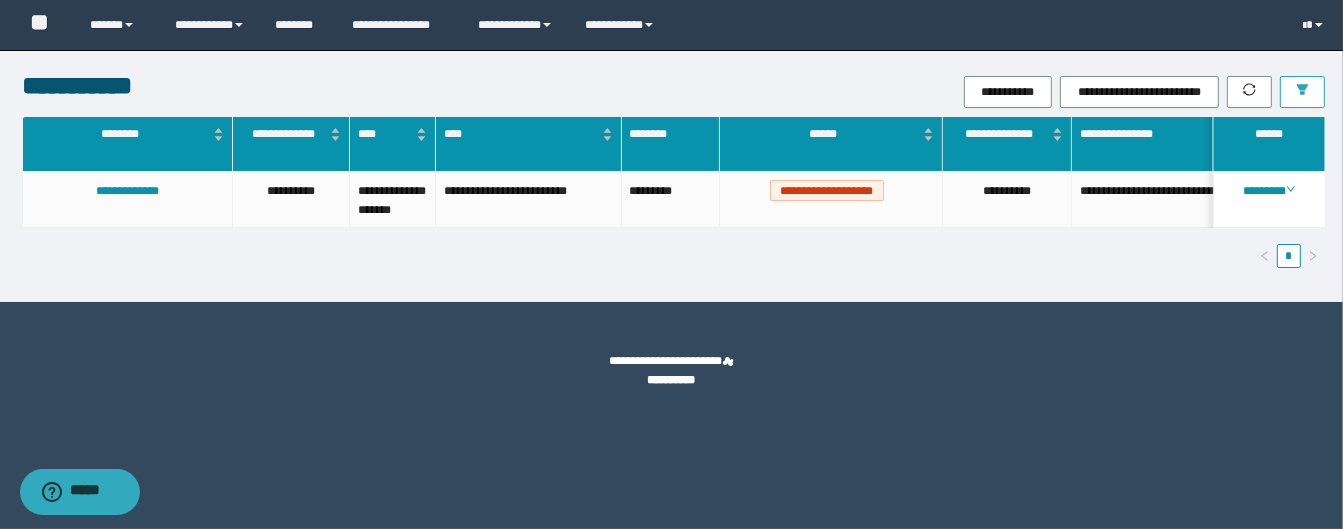 click at bounding box center (1302, 92) 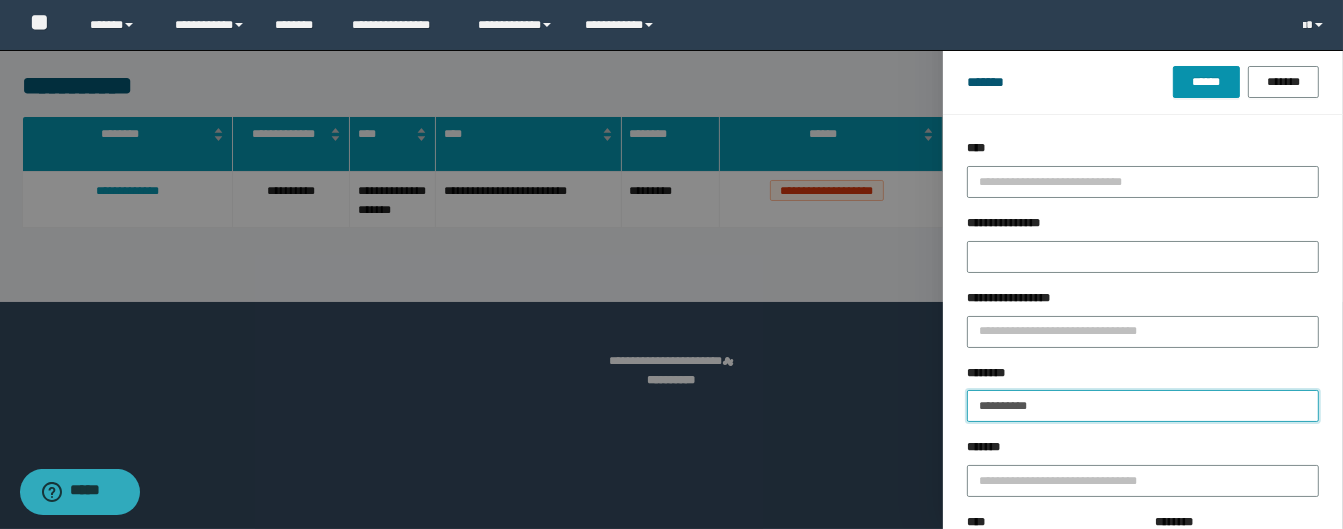 drag, startPoint x: 1081, startPoint y: 397, endPoint x: 1192, endPoint y: 113, distance: 304.9213 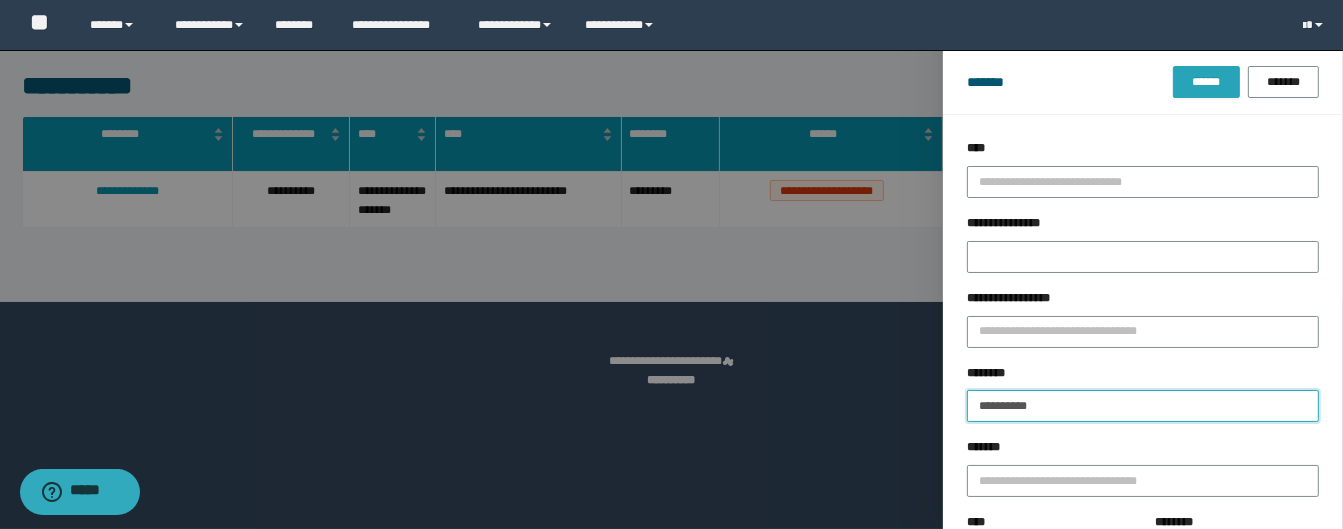 type on "**********" 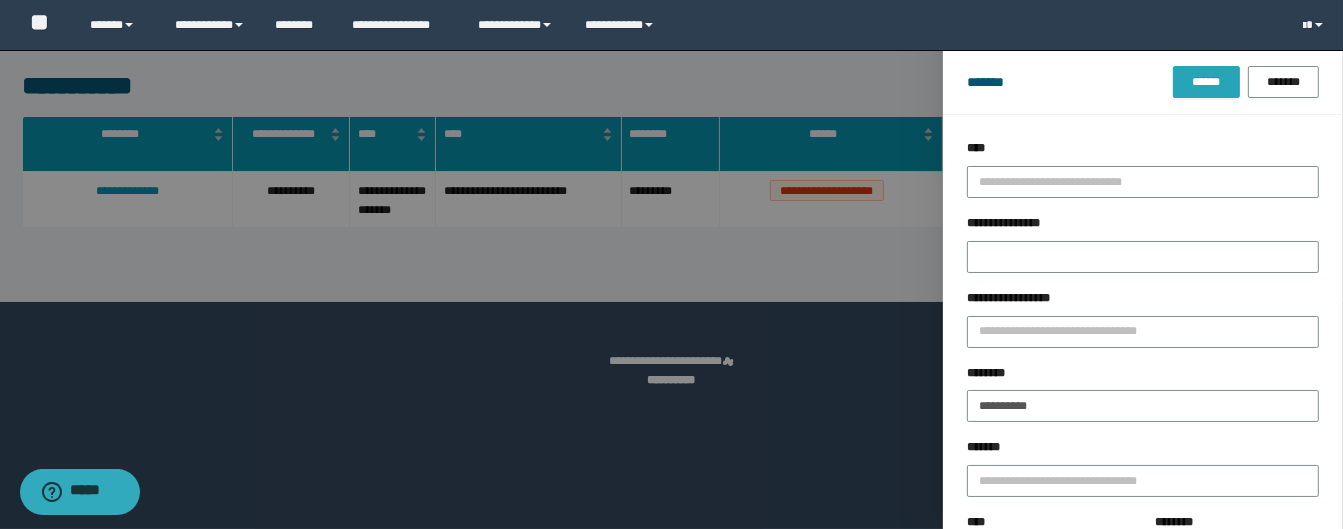 click on "******" at bounding box center [1206, 82] 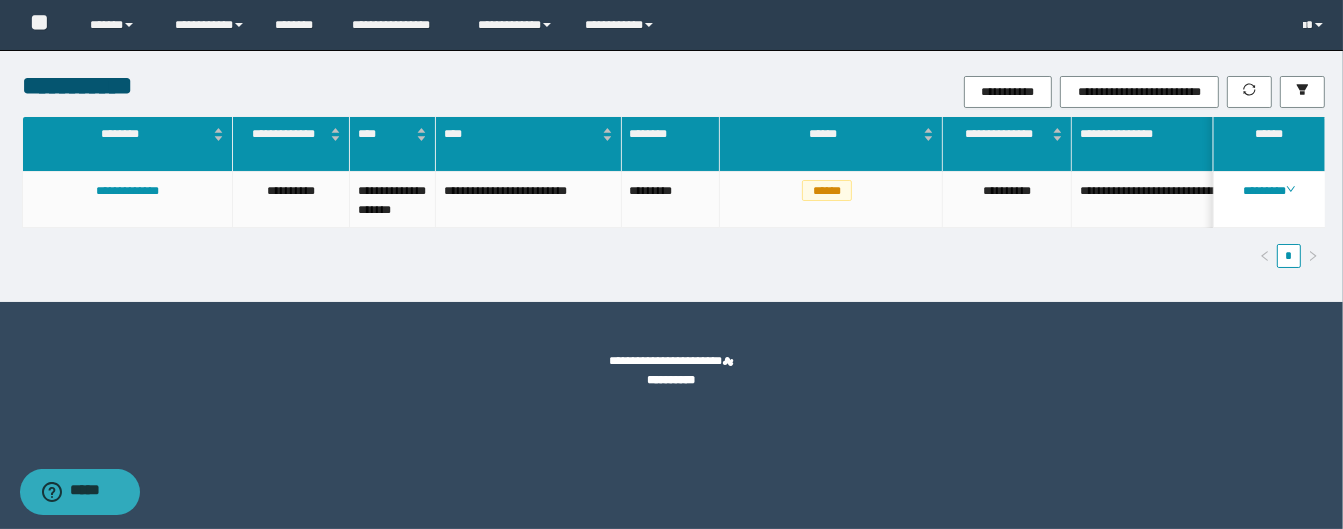 click on "**********" at bounding box center (671, 264) 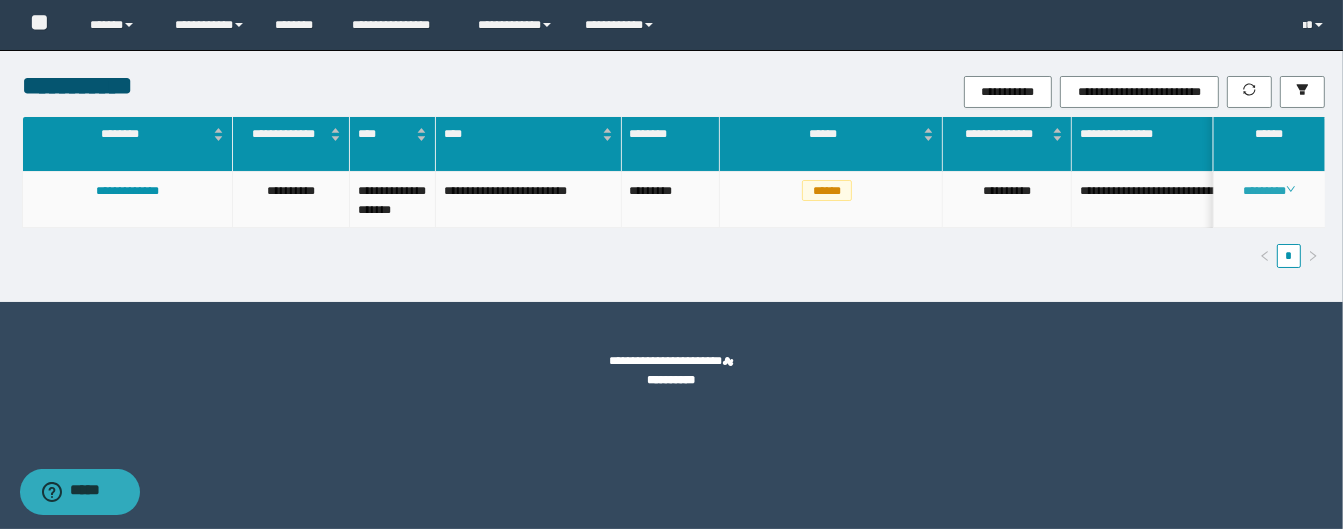 click on "********" at bounding box center [1269, 191] 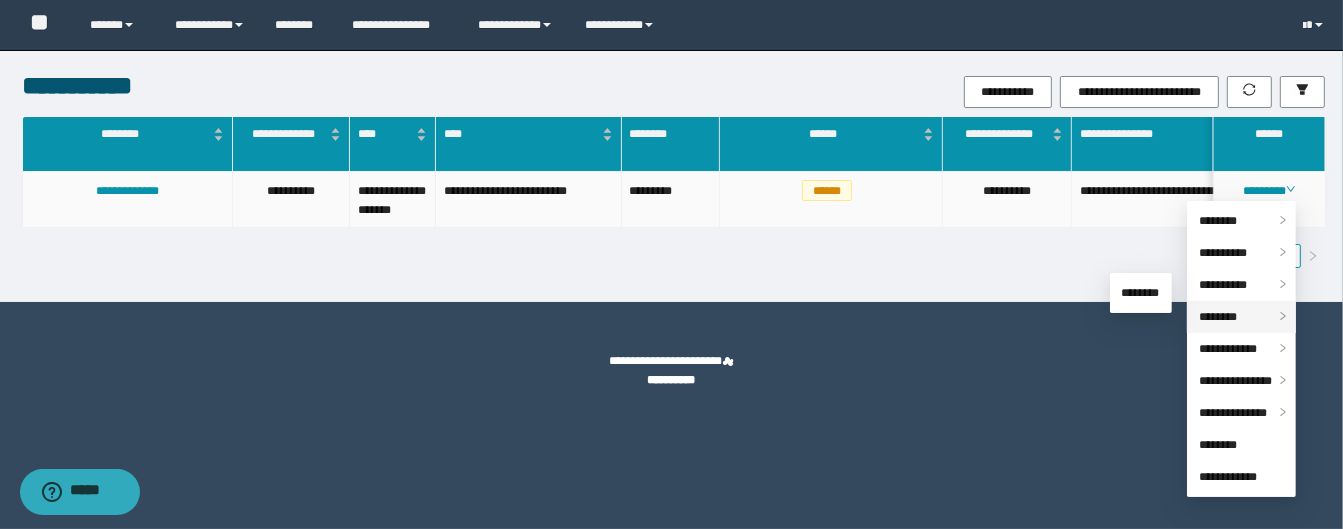 click on "********" at bounding box center [1218, 317] 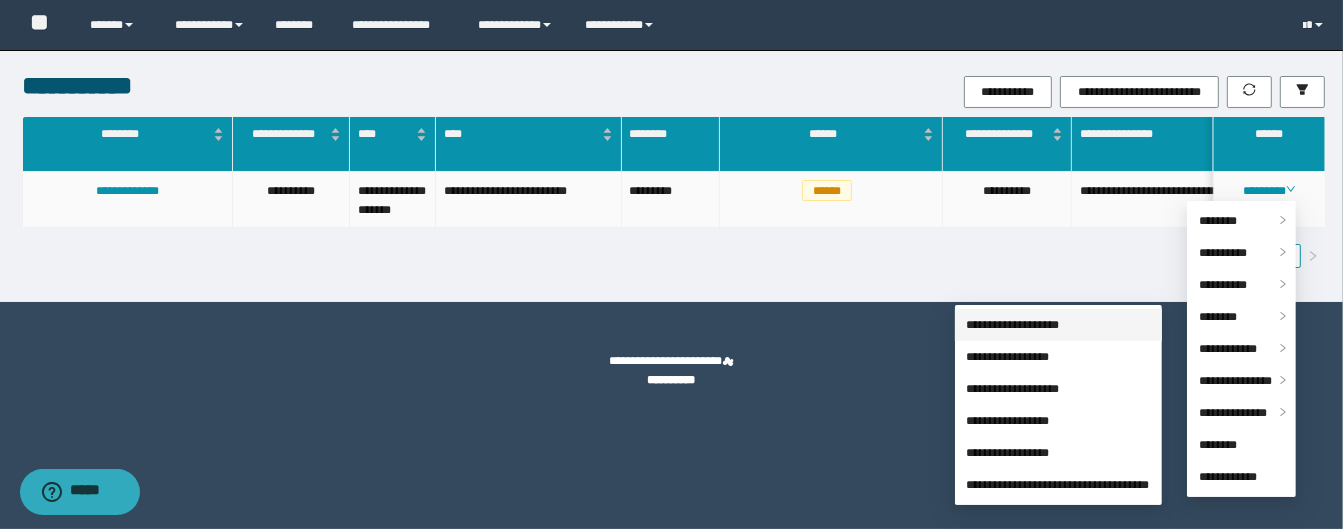 click on "**********" at bounding box center (1013, 325) 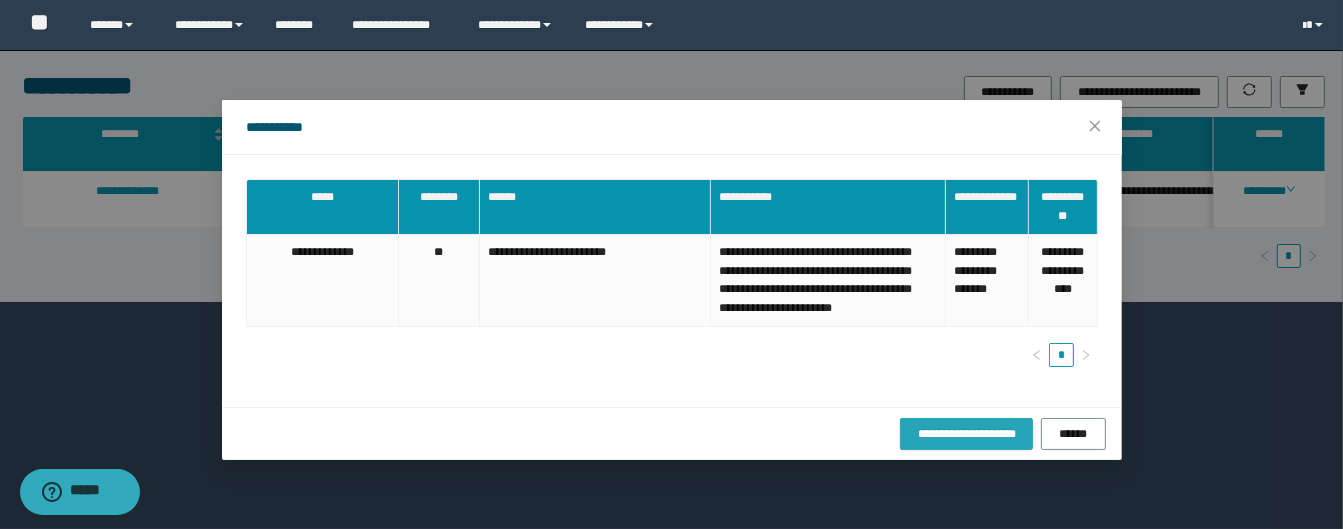 click on "**********" at bounding box center (966, 434) 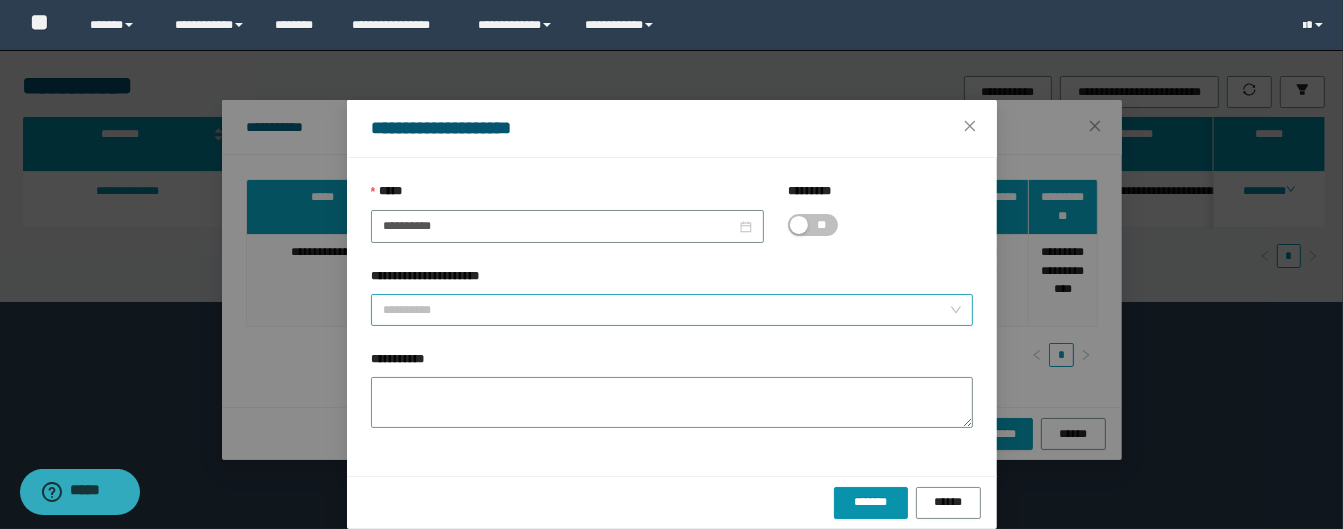 click on "**********" at bounding box center [666, 310] 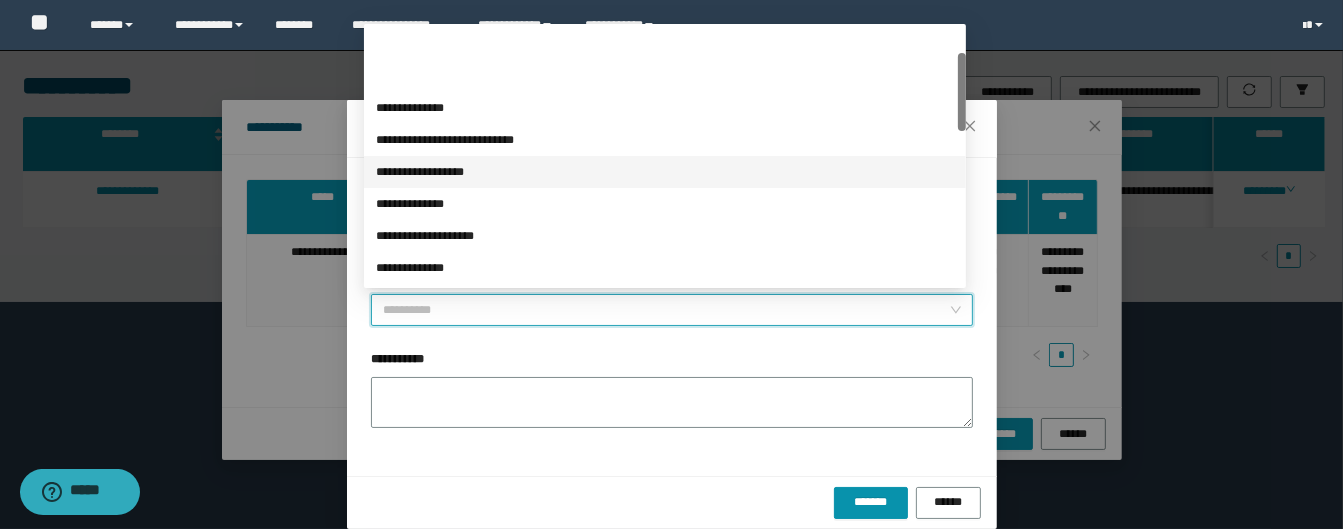 scroll, scrollTop: 80, scrollLeft: 0, axis: vertical 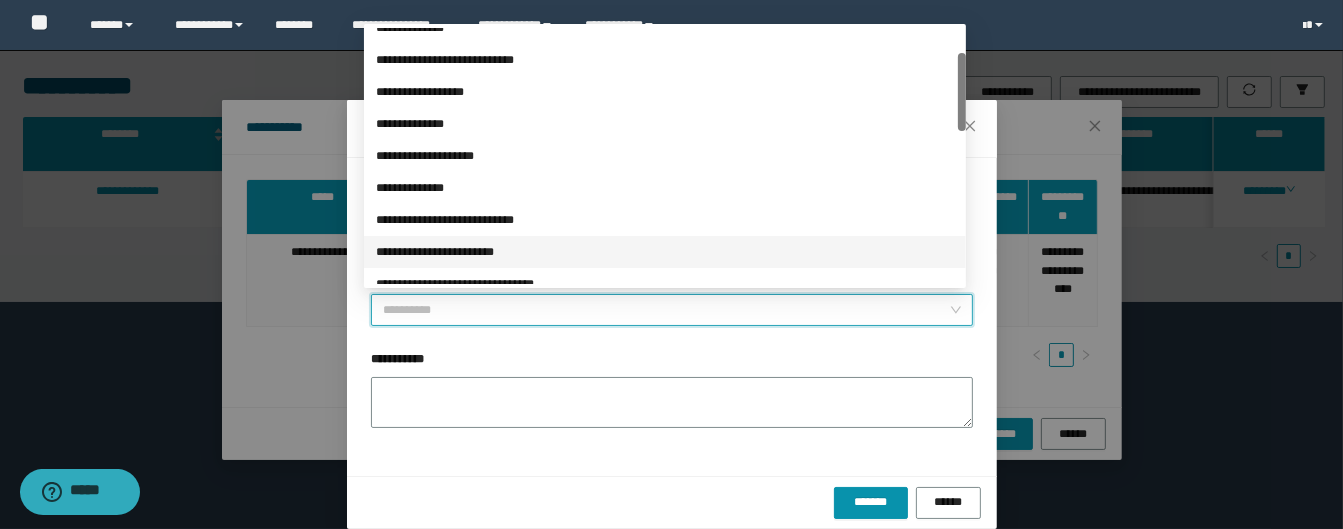 click on "**********" at bounding box center (665, 252) 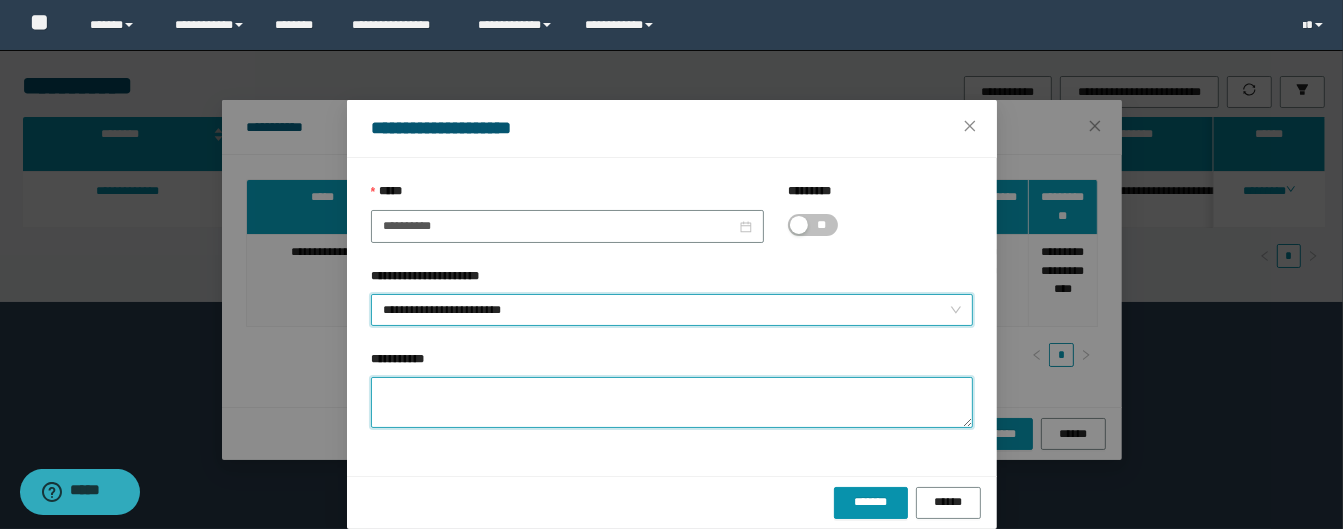 click on "**********" at bounding box center [672, 402] 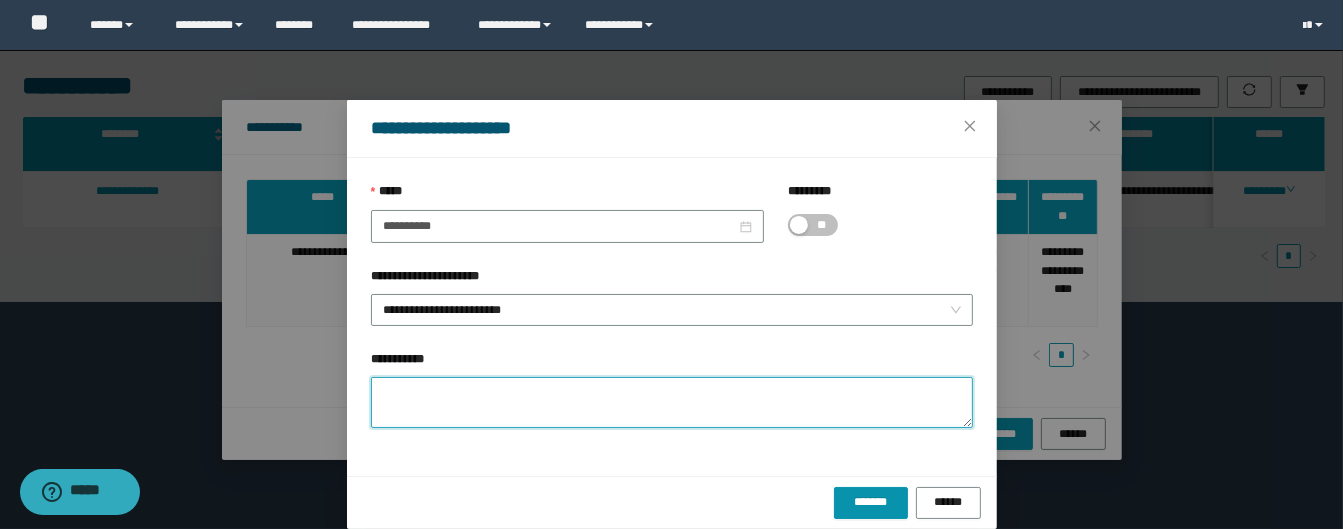 paste on "**********" 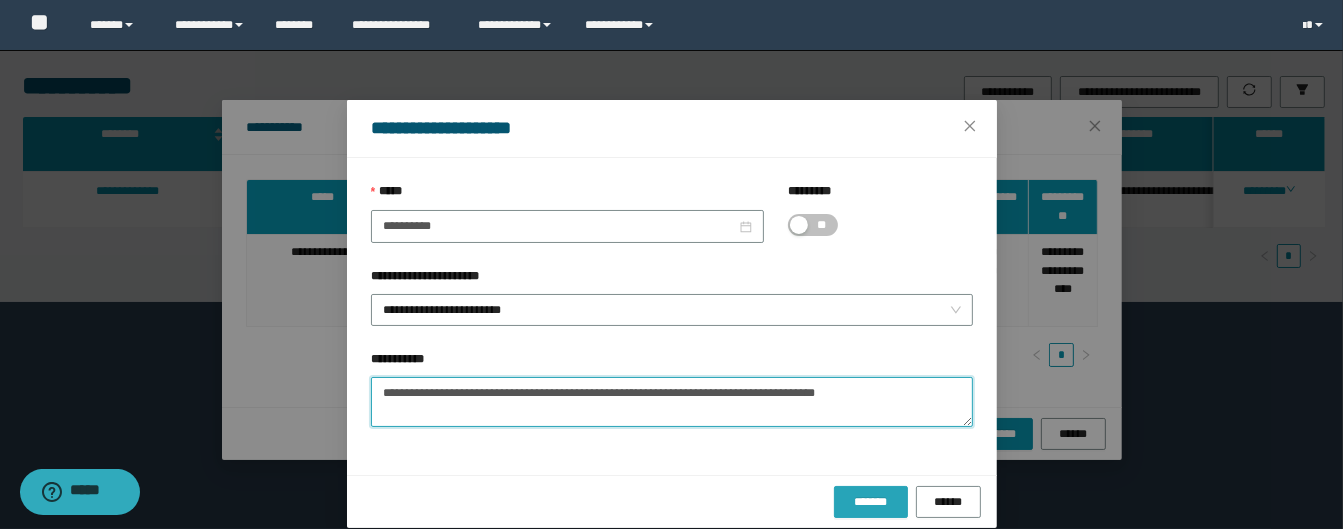 type on "**********" 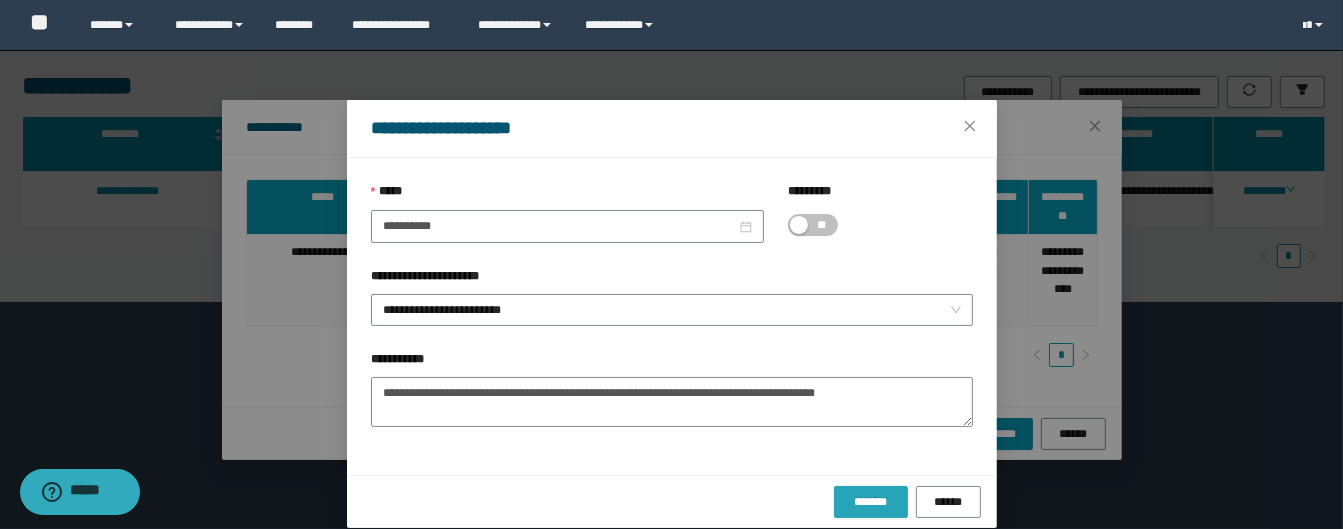 click on "*******" at bounding box center [871, 502] 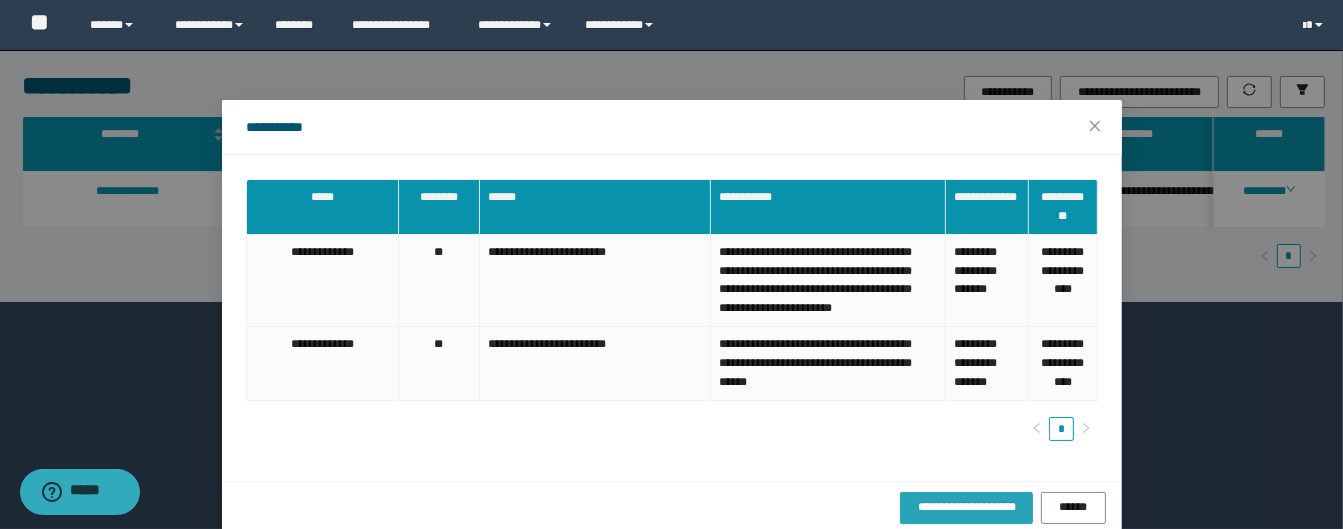 drag, startPoint x: 288, startPoint y: 453, endPoint x: 912, endPoint y: 528, distance: 628.491 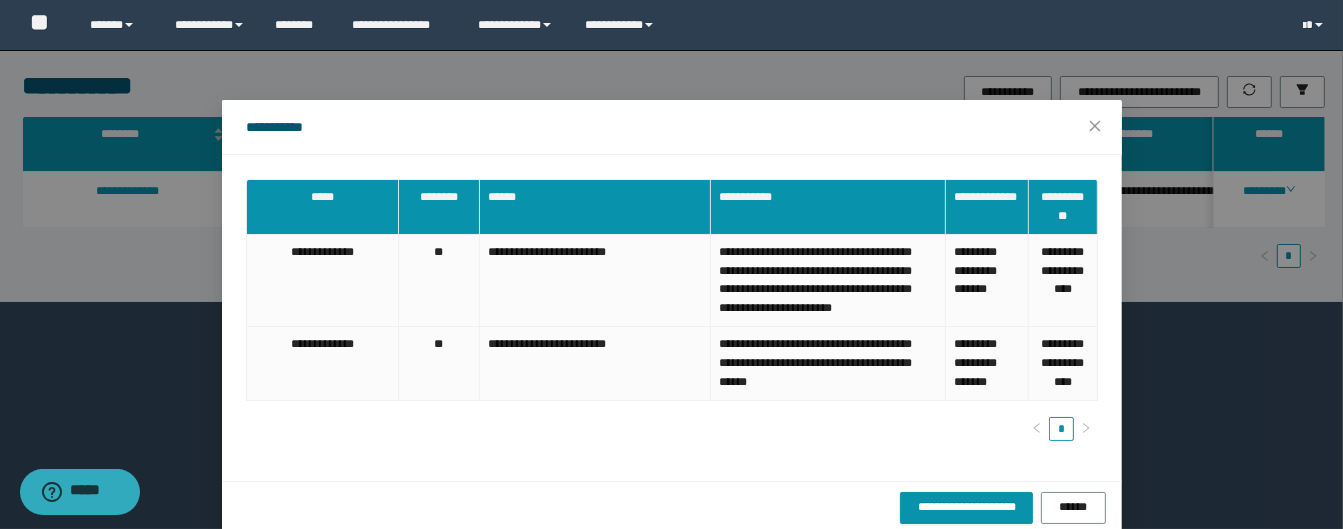 drag, startPoint x: 1180, startPoint y: 404, endPoint x: 1274, endPoint y: 284, distance: 152.4336 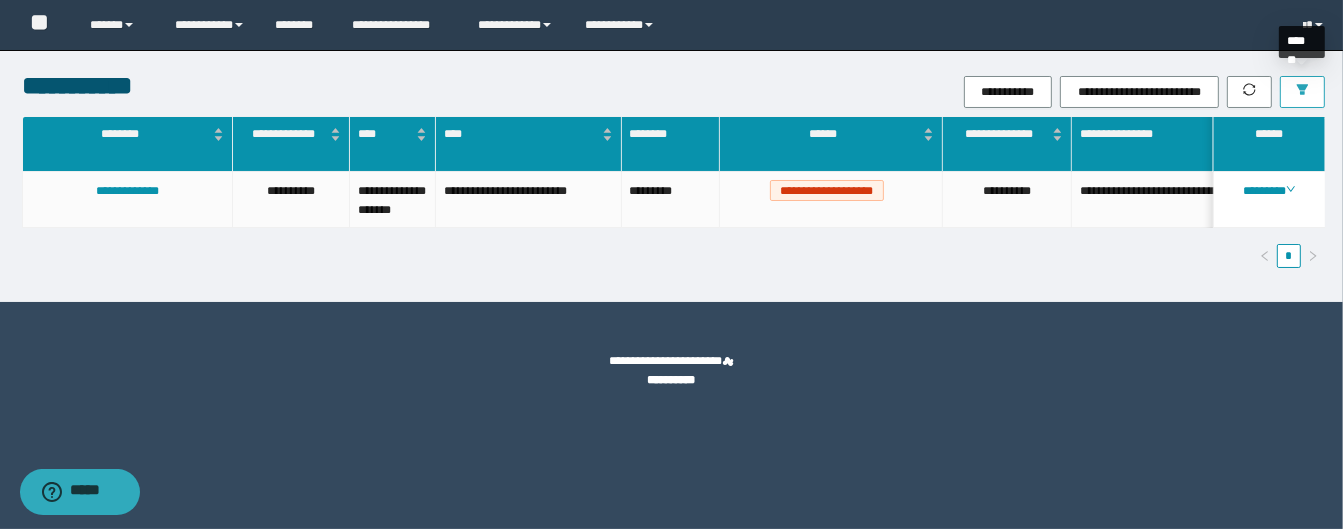 click at bounding box center (1302, 92) 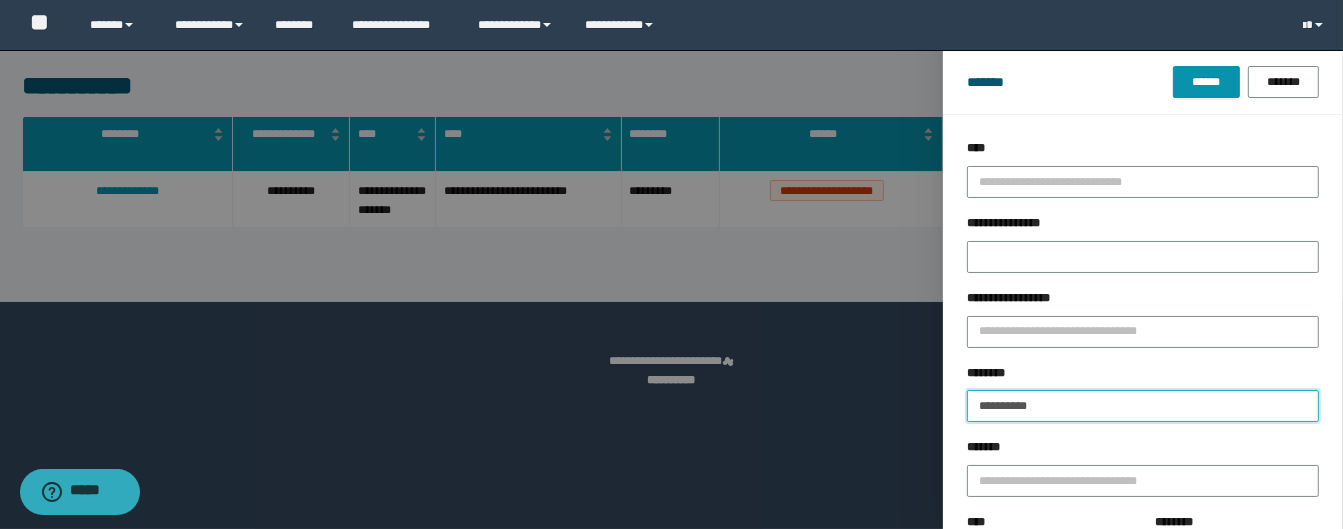 drag, startPoint x: 818, startPoint y: 388, endPoint x: 779, endPoint y: 375, distance: 41.109608 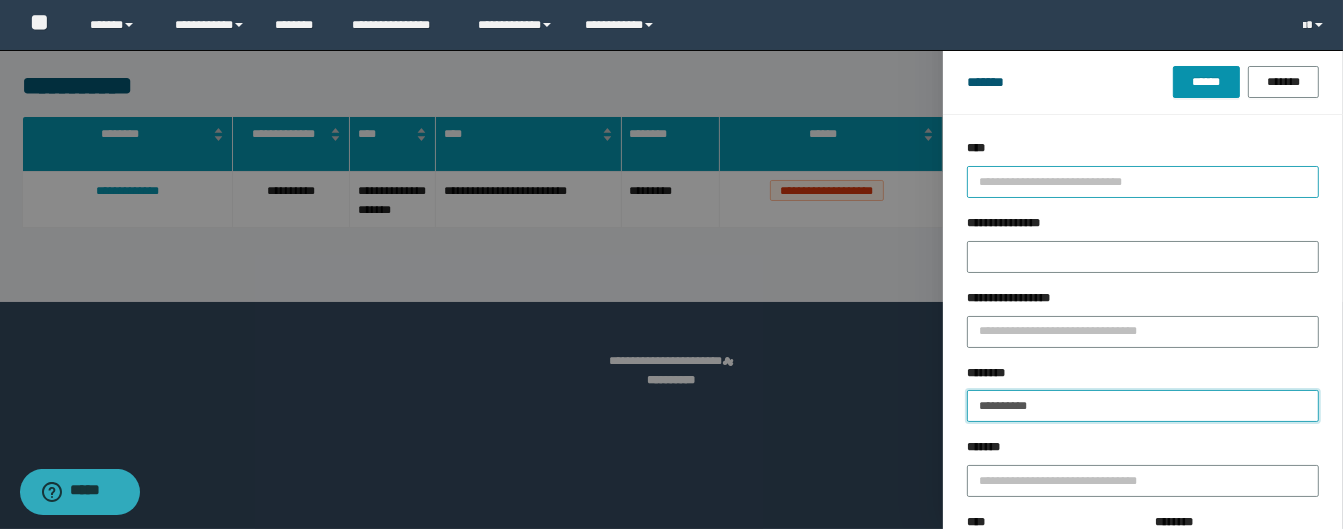 paste 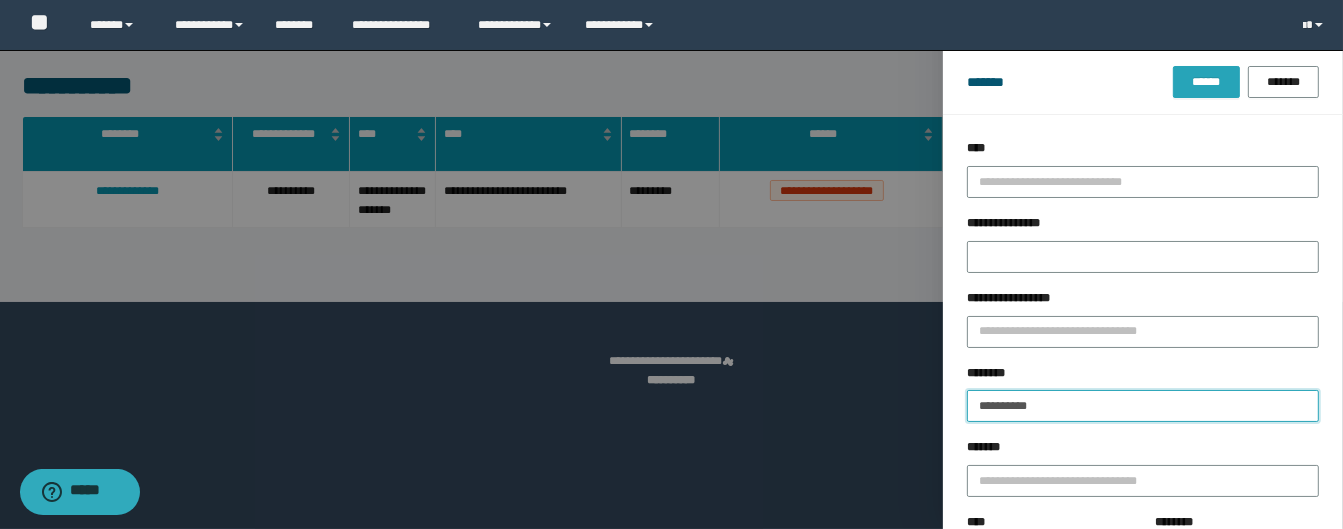 type on "**********" 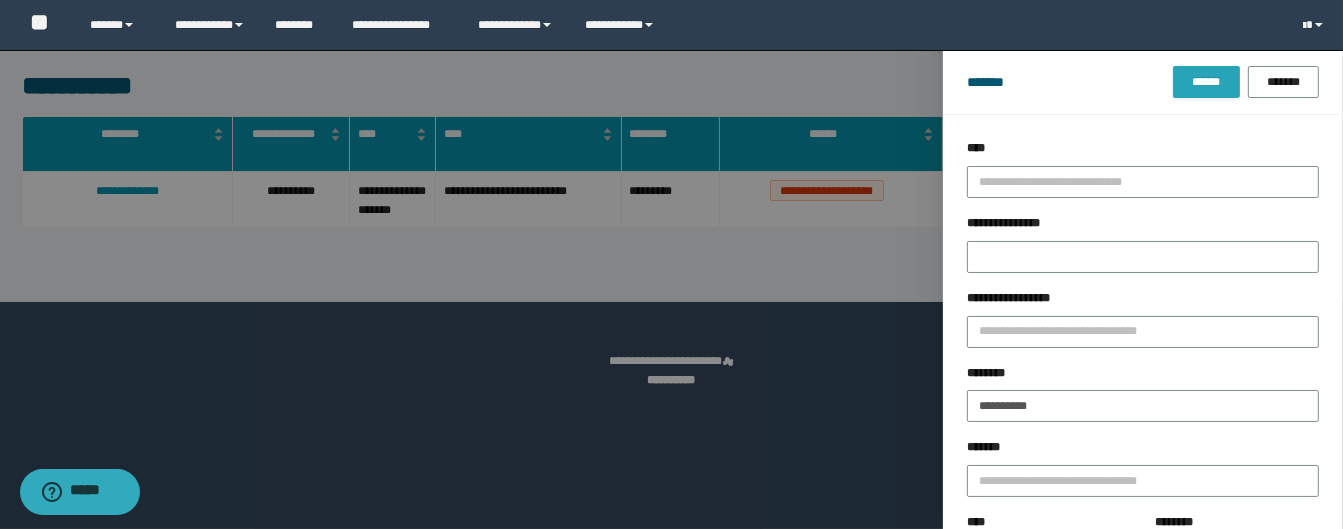 drag, startPoint x: 1220, startPoint y: 85, endPoint x: 1210, endPoint y: 88, distance: 10.440307 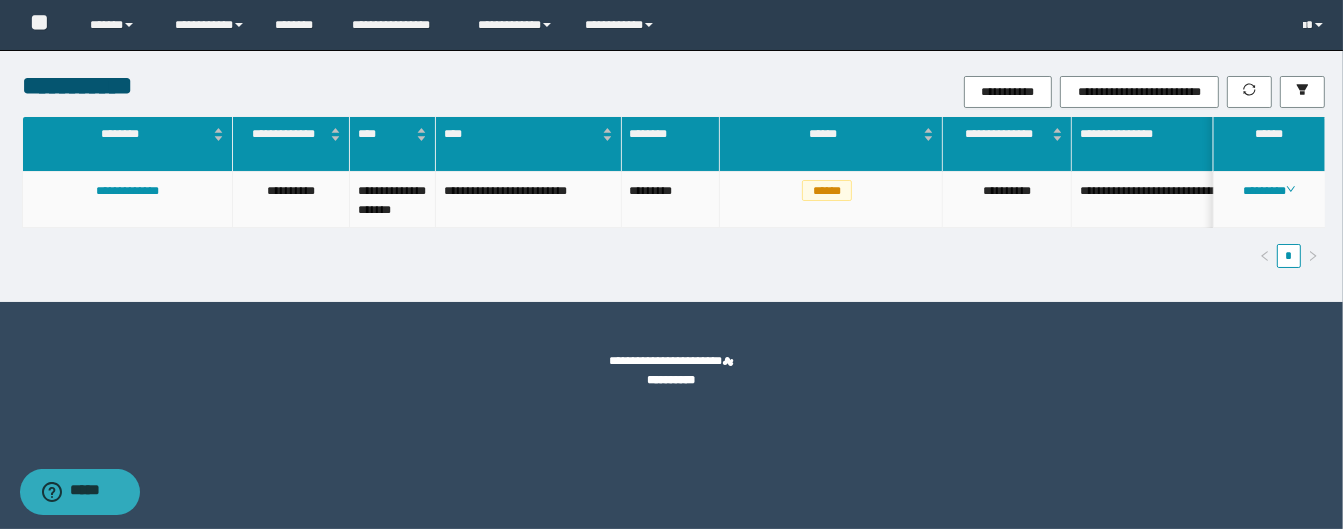 click on "**********" at bounding box center [671, 264] 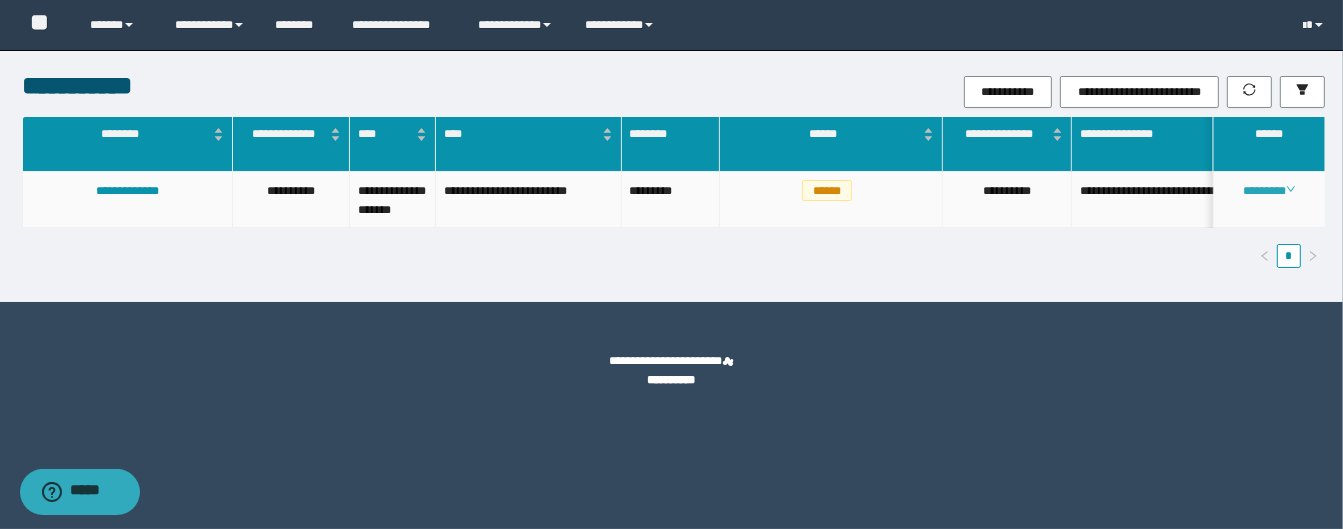 click on "********" at bounding box center (1269, 191) 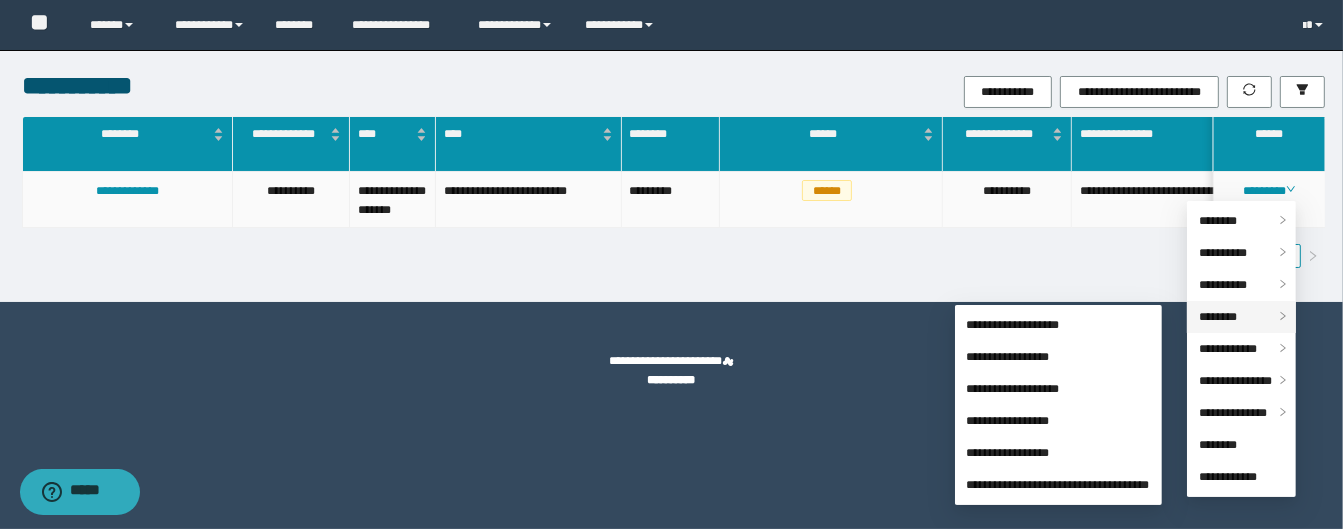 drag, startPoint x: 1237, startPoint y: 313, endPoint x: 1072, endPoint y: 315, distance: 165.01212 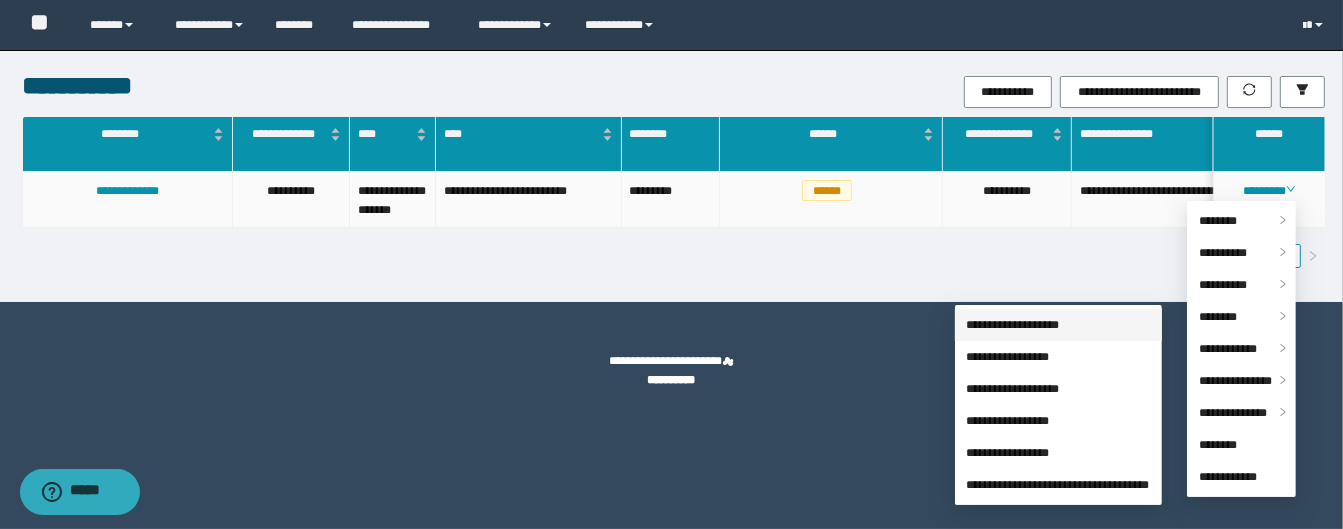 click on "********" at bounding box center (1218, 317) 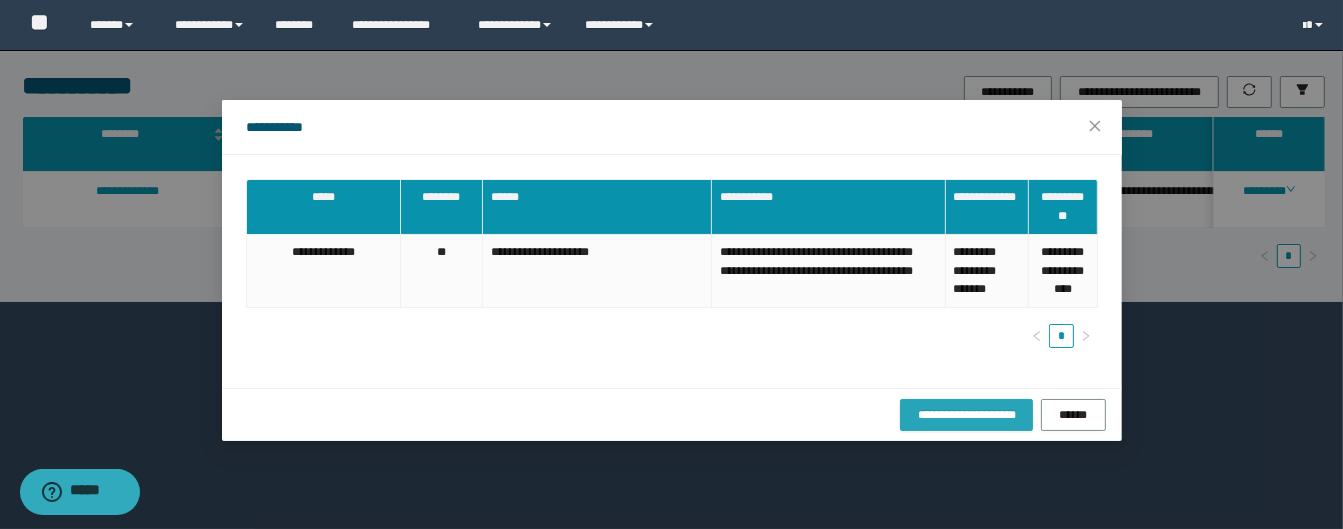 drag, startPoint x: 952, startPoint y: 436, endPoint x: 945, endPoint y: 419, distance: 18.384777 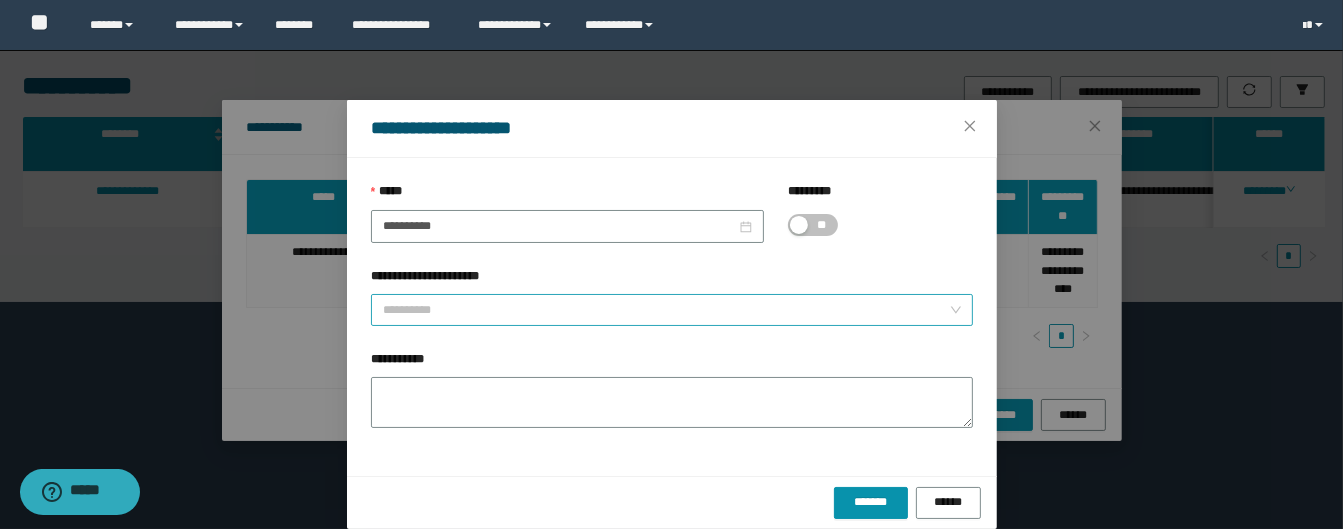 click on "**********" at bounding box center (666, 310) 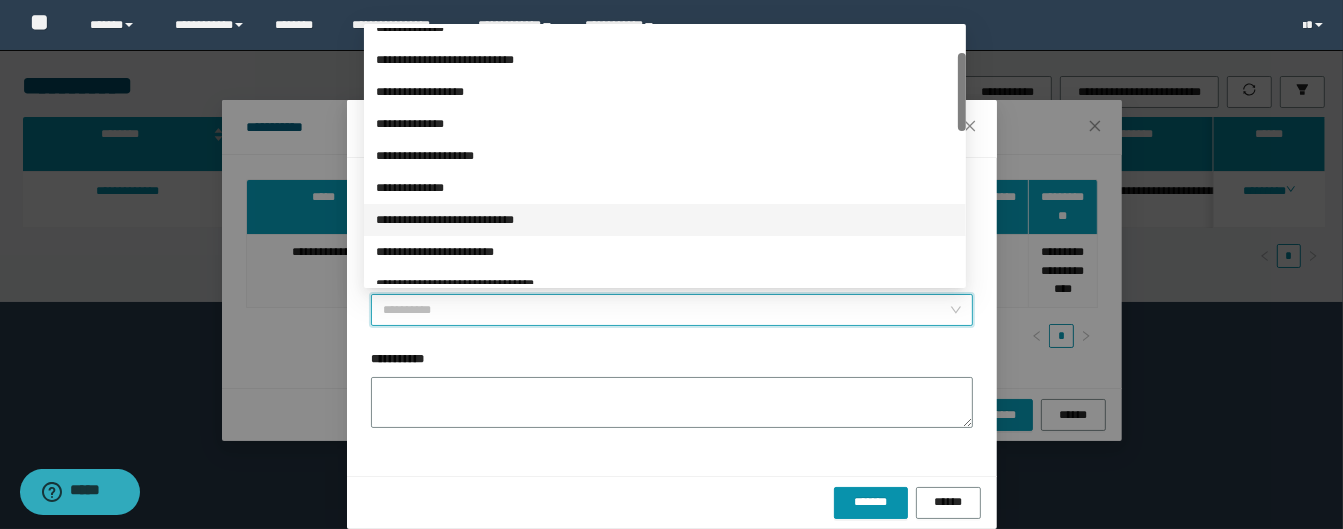scroll, scrollTop: 160, scrollLeft: 0, axis: vertical 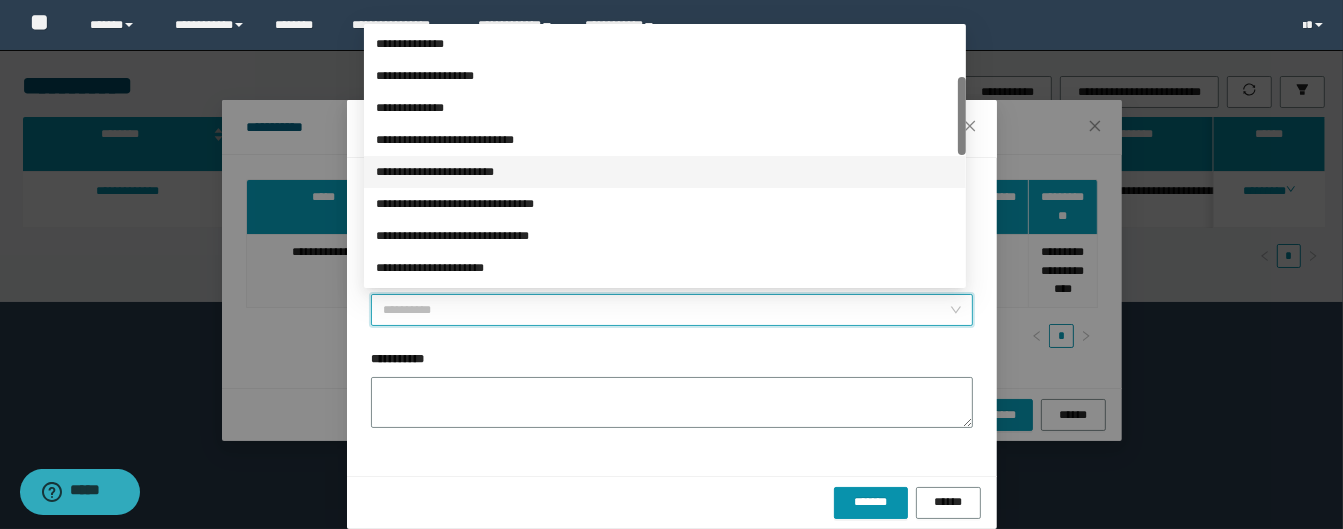 click on "**********" at bounding box center (665, 172) 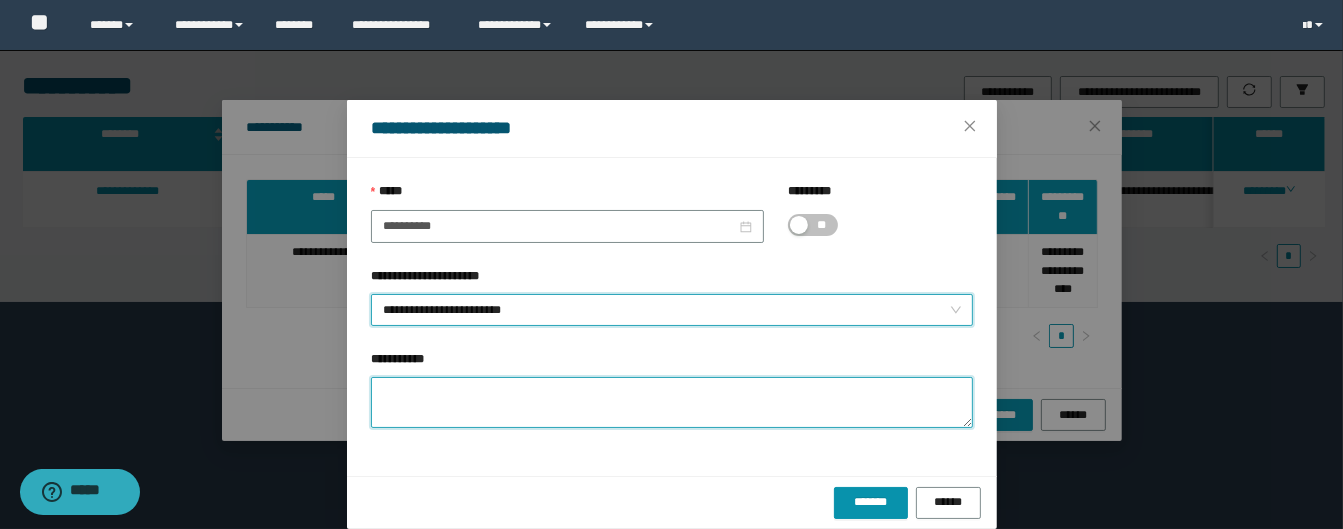 click on "**********" at bounding box center (672, 402) 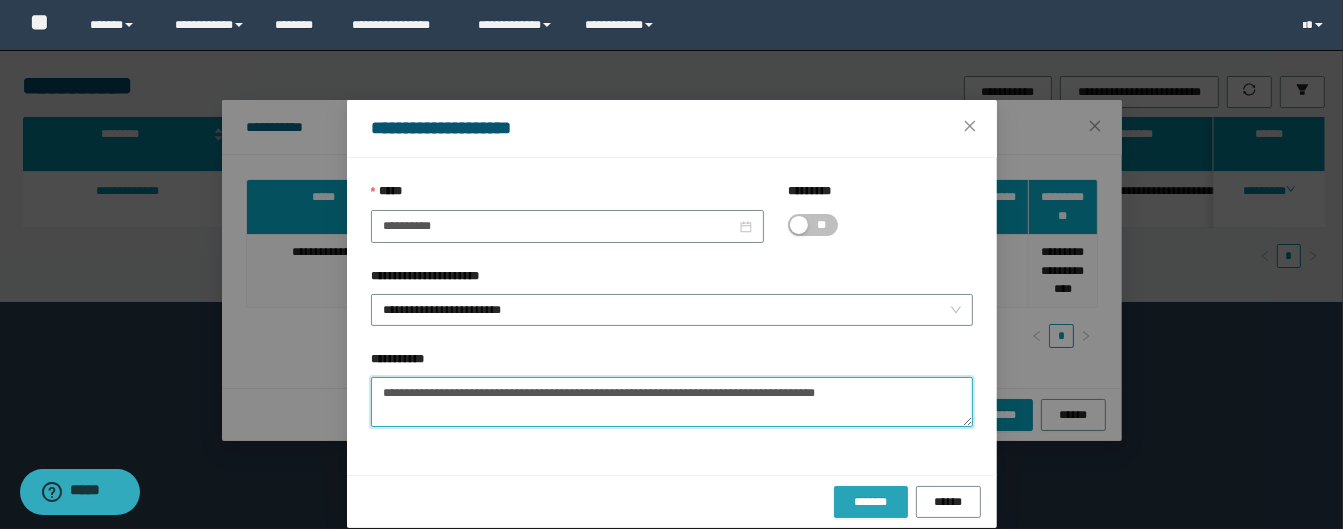 type on "**********" 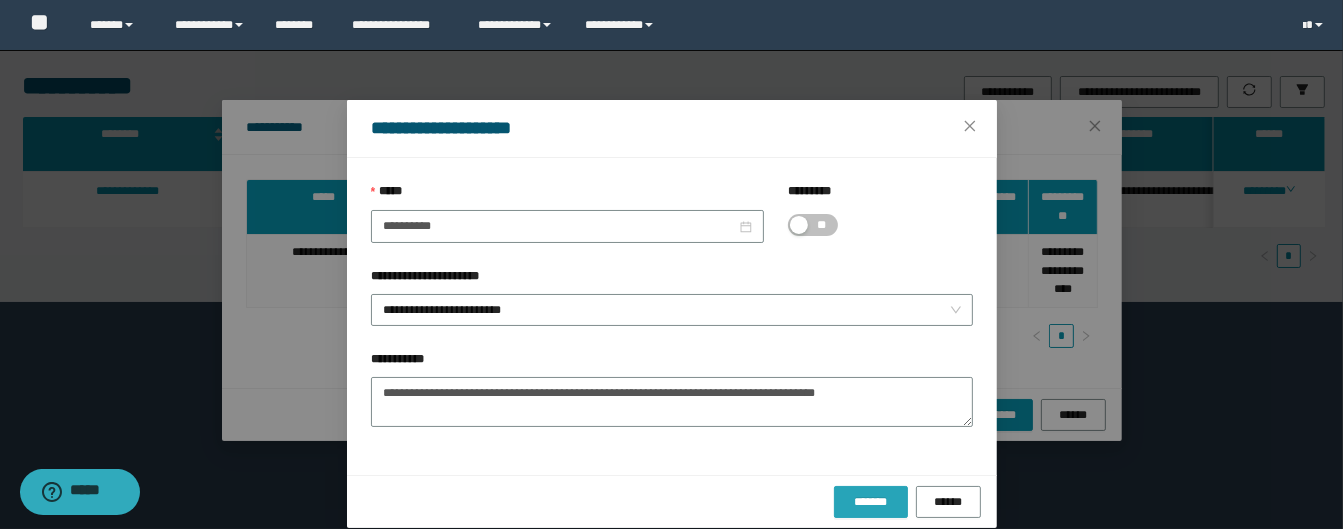 click on "*******" at bounding box center [871, 502] 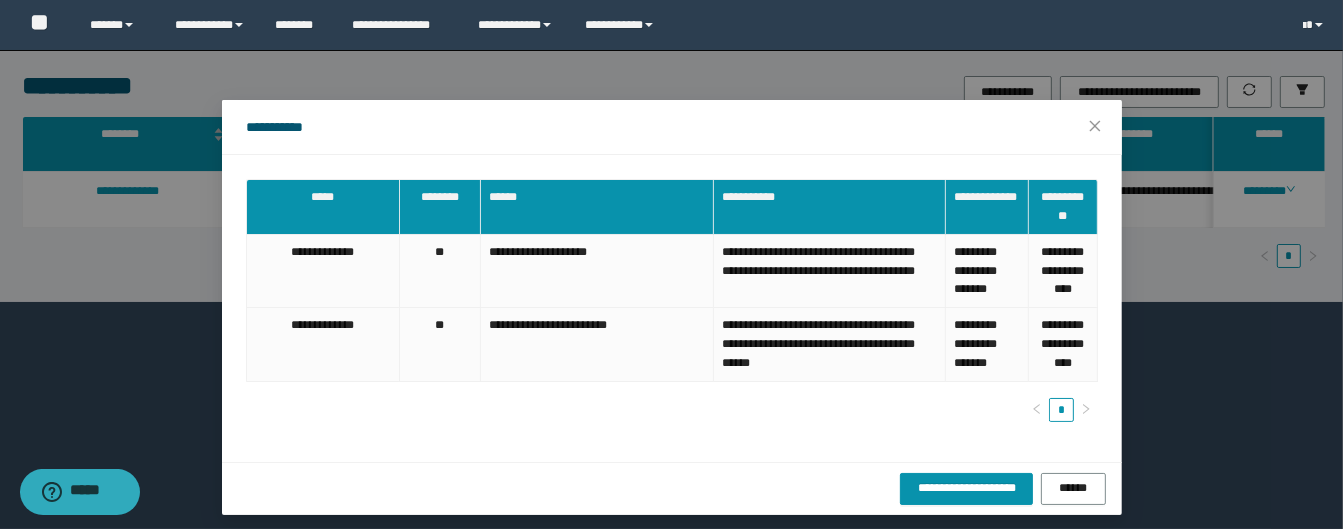 drag, startPoint x: 312, startPoint y: 449, endPoint x: 357, endPoint y: 458, distance: 45.891174 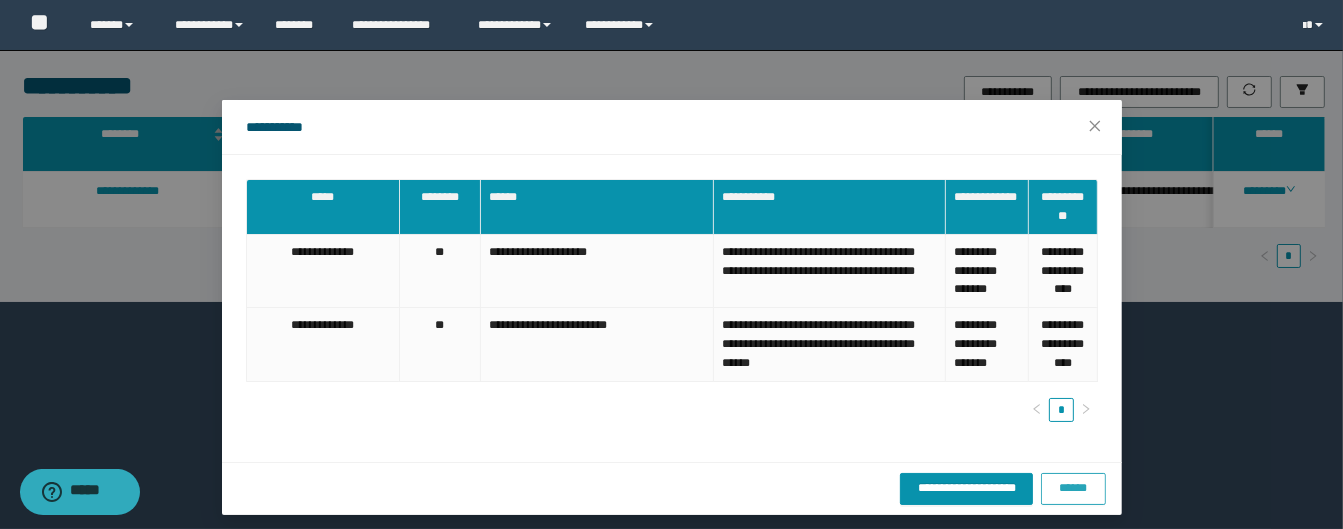 click on "******" at bounding box center [1073, 488] 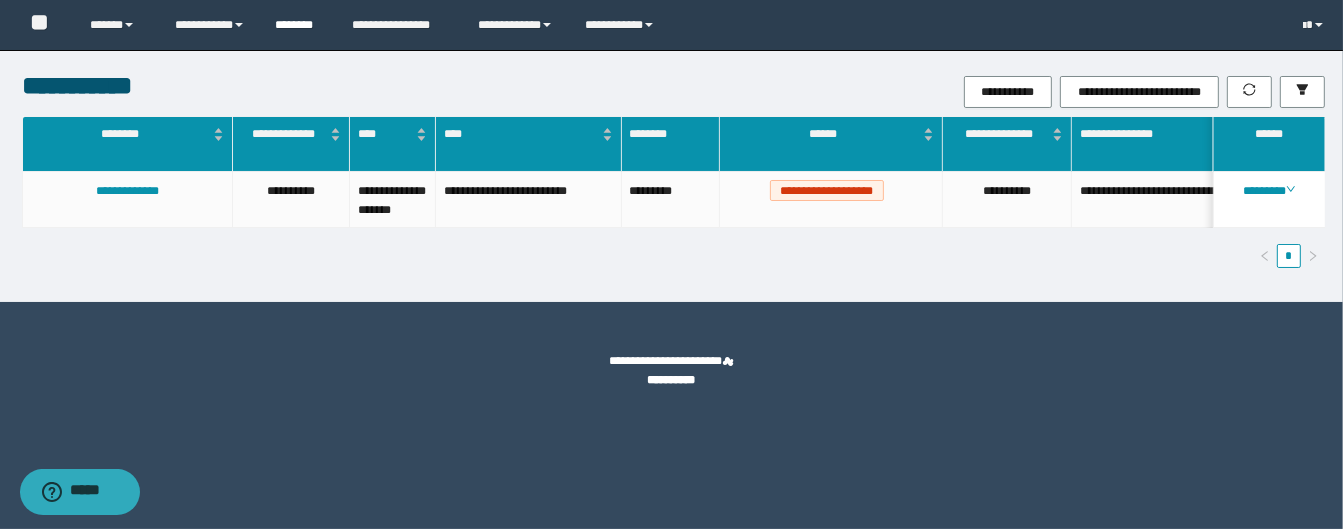 click on "********" at bounding box center (298, 25) 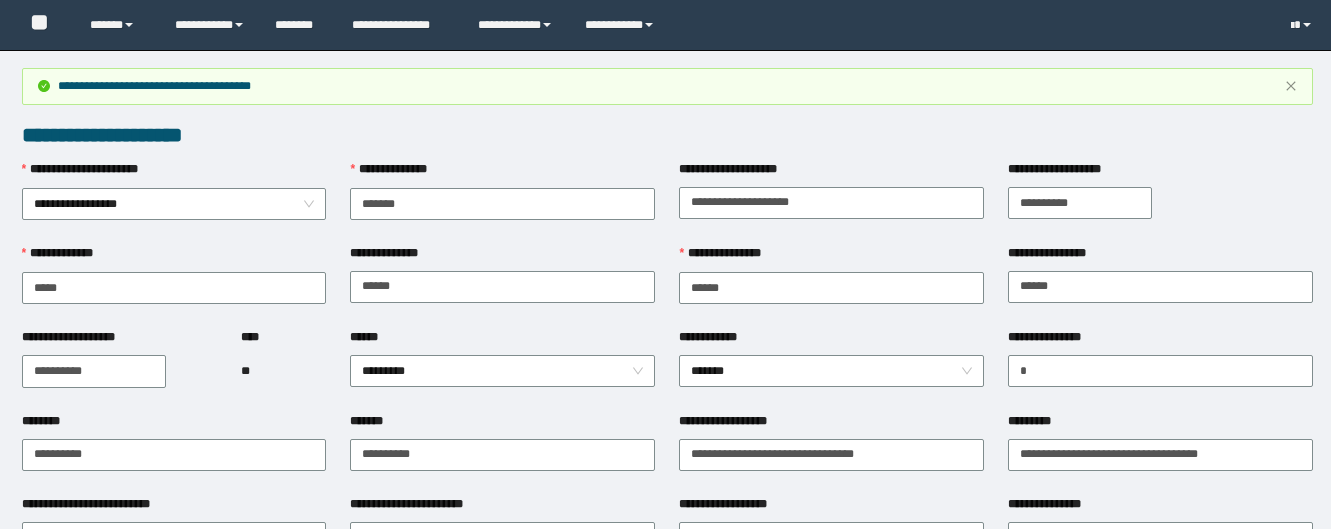 scroll, scrollTop: 586, scrollLeft: 0, axis: vertical 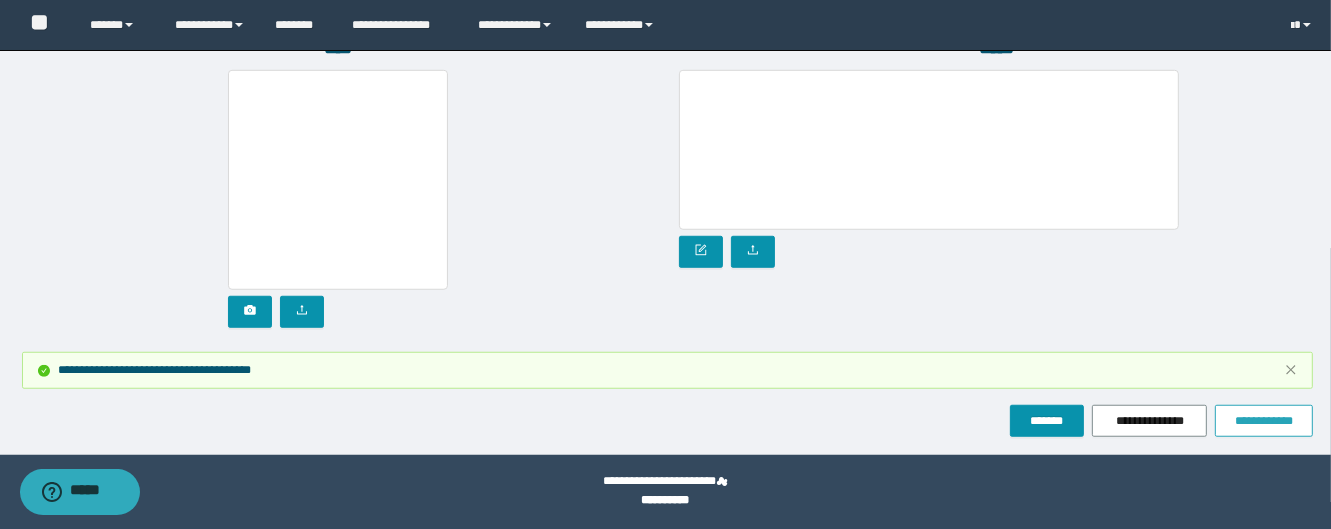 click on "**********" at bounding box center (1264, 421) 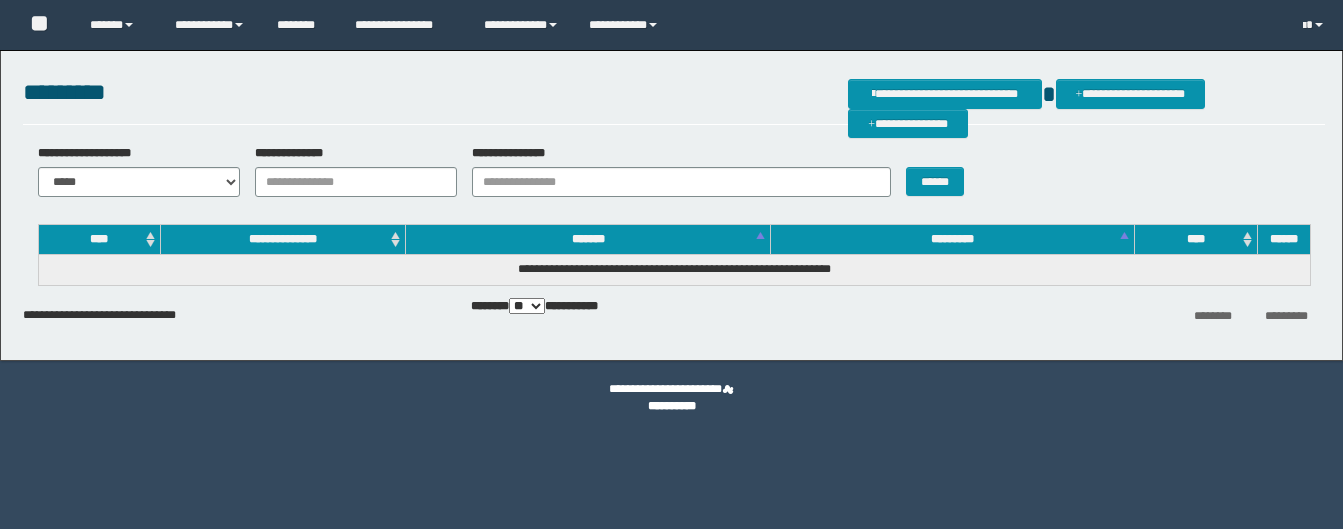 scroll, scrollTop: 0, scrollLeft: 0, axis: both 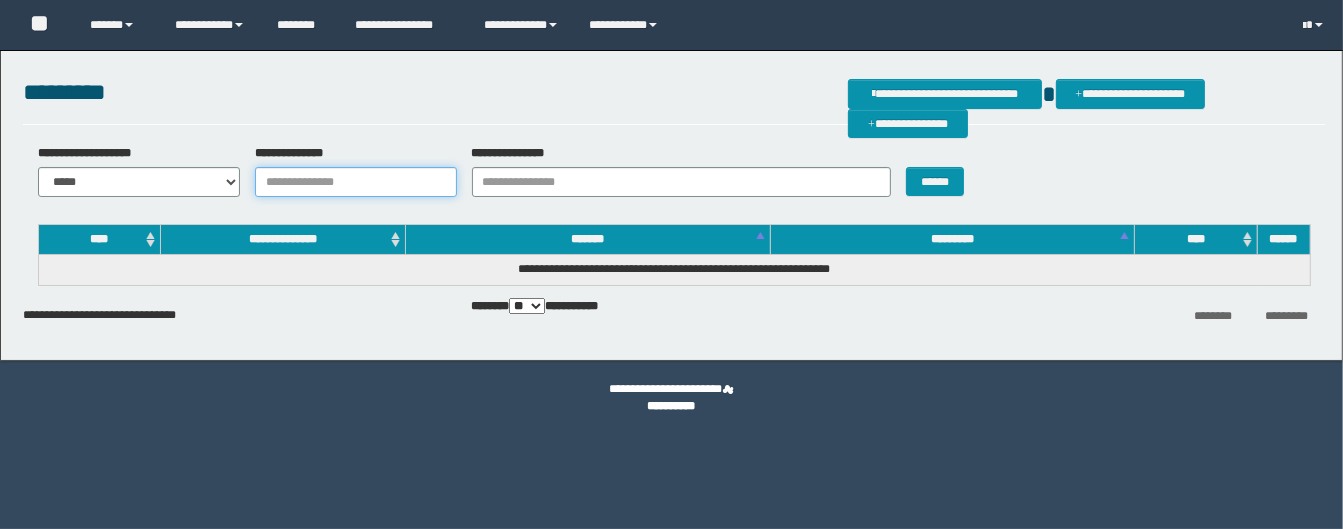 click on "**********" at bounding box center [356, 182] 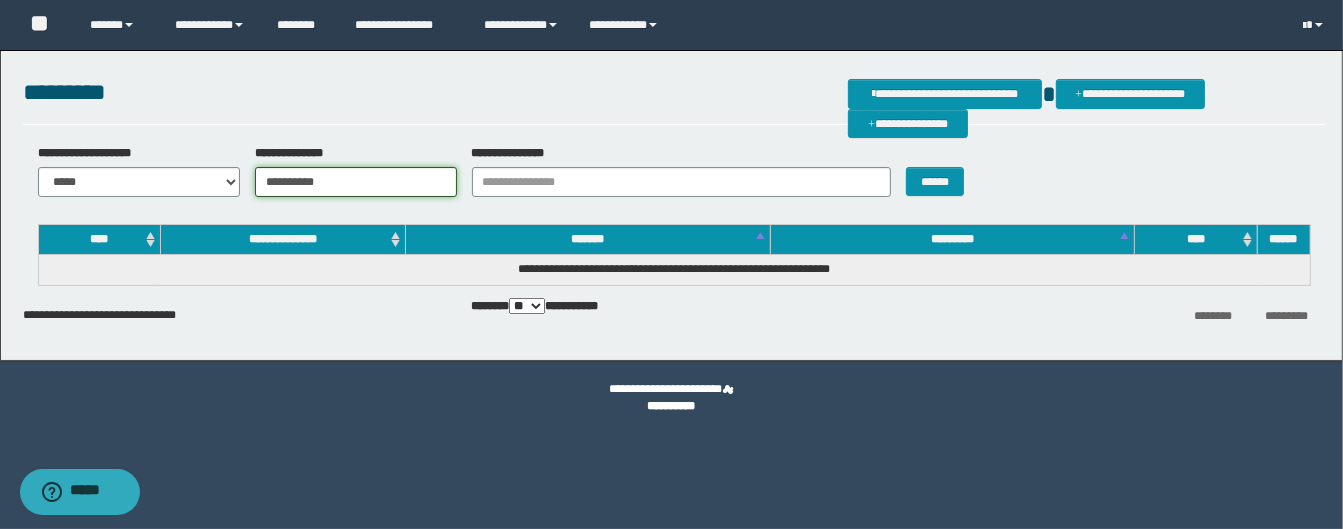 type on "**********" 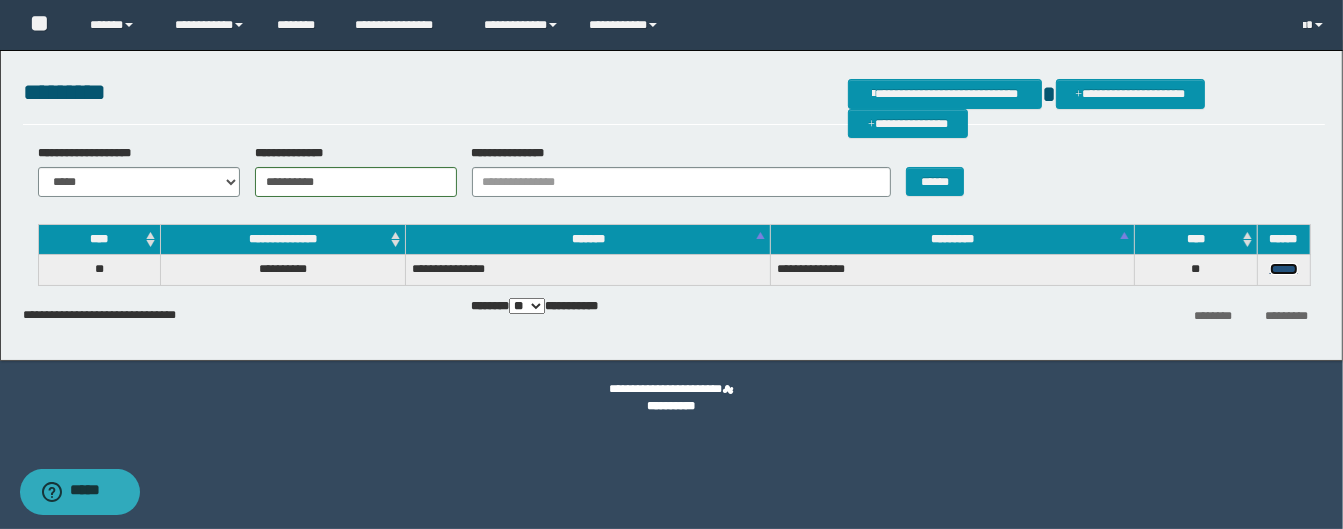 click on "******" at bounding box center [1284, 269] 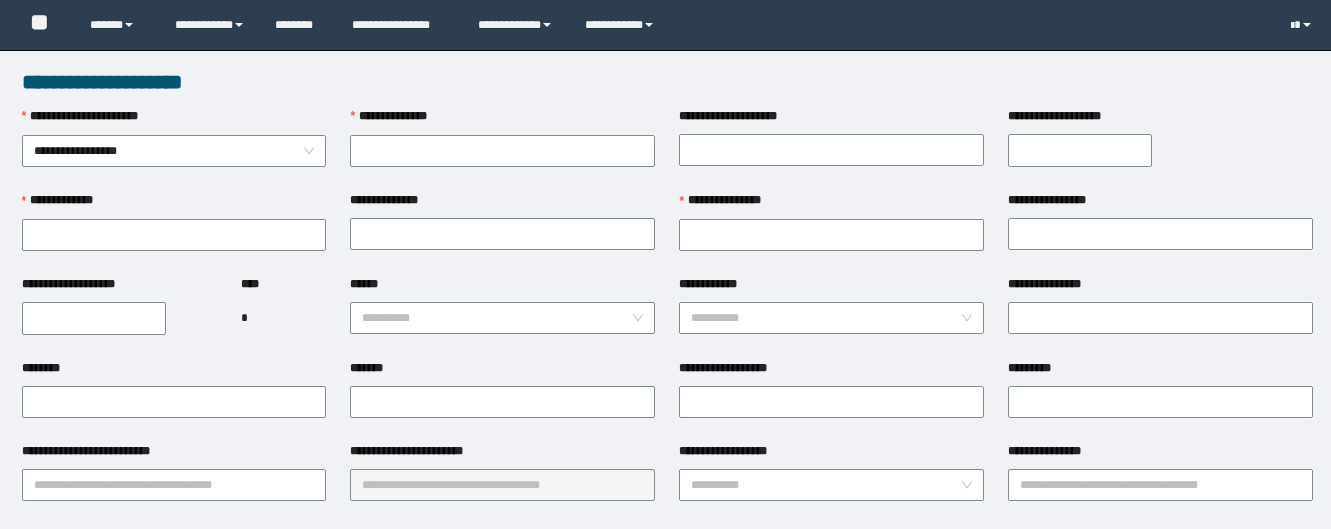 scroll, scrollTop: 0, scrollLeft: 0, axis: both 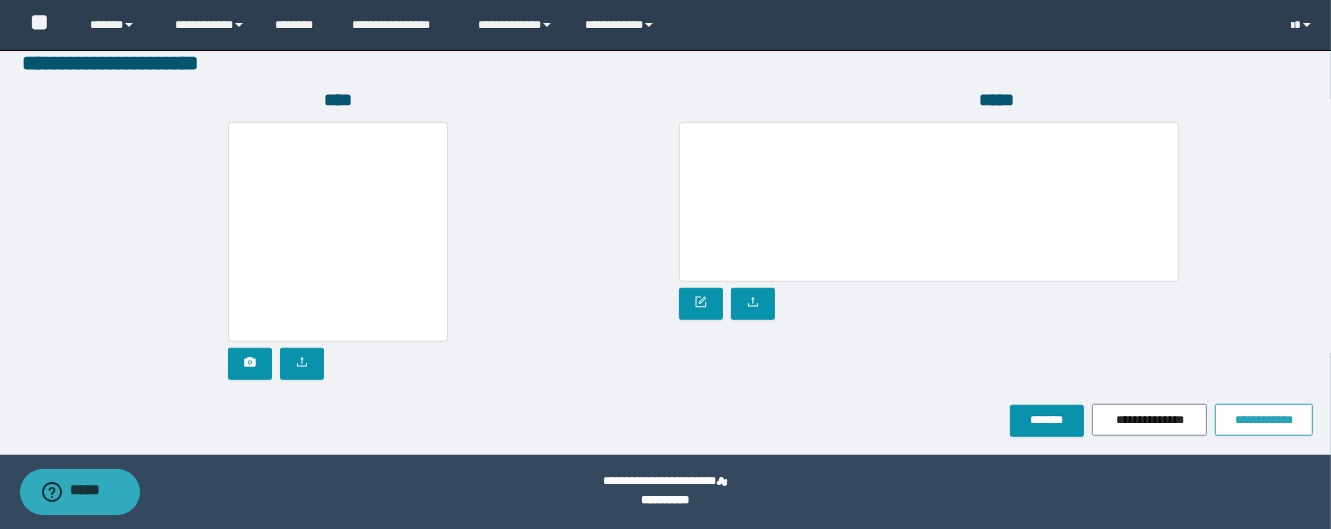 click on "**********" at bounding box center (1264, 420) 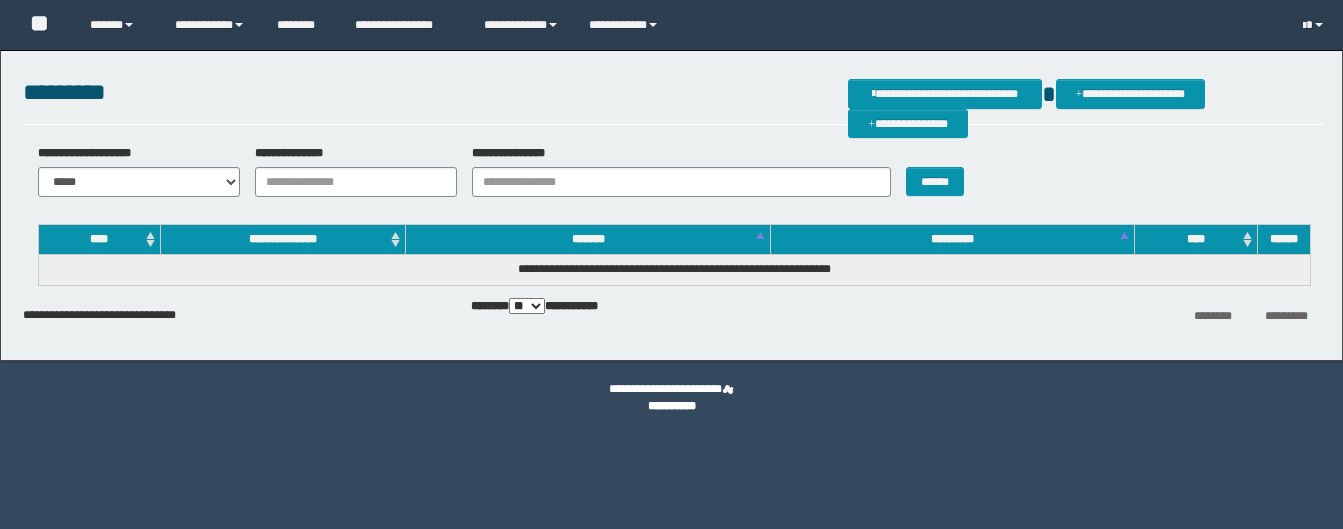 scroll, scrollTop: 0, scrollLeft: 0, axis: both 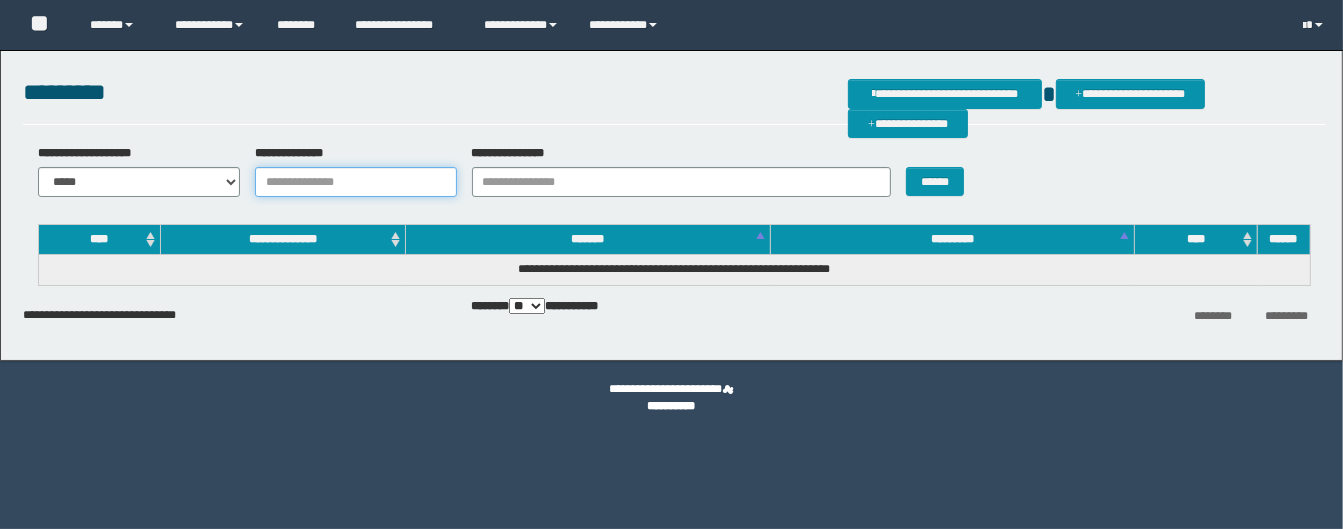 click on "**********" at bounding box center [356, 182] 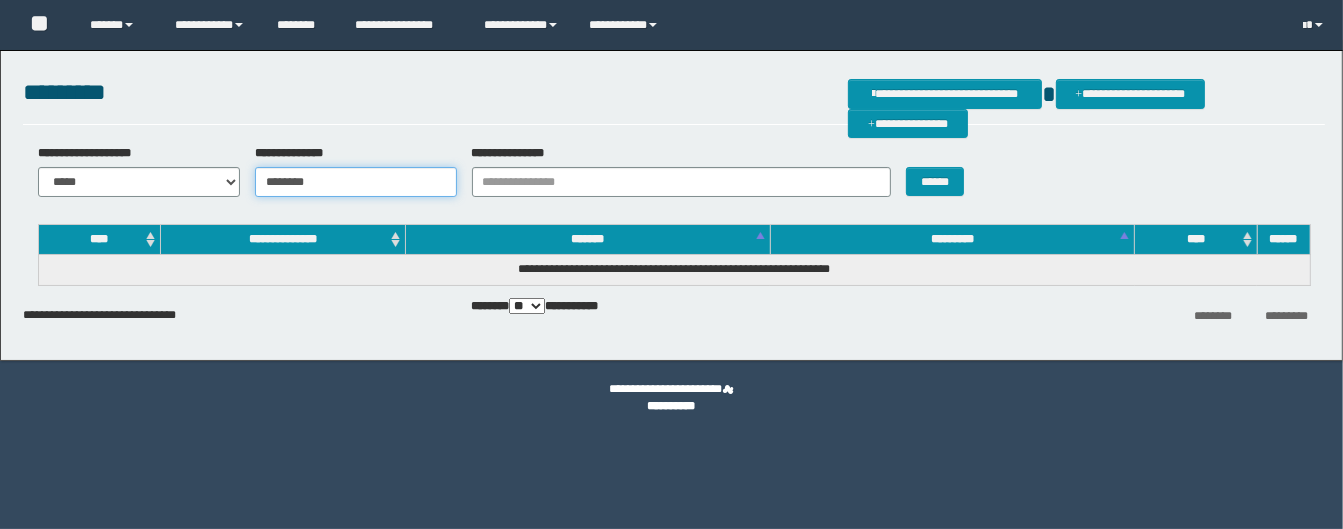 scroll, scrollTop: 0, scrollLeft: 0, axis: both 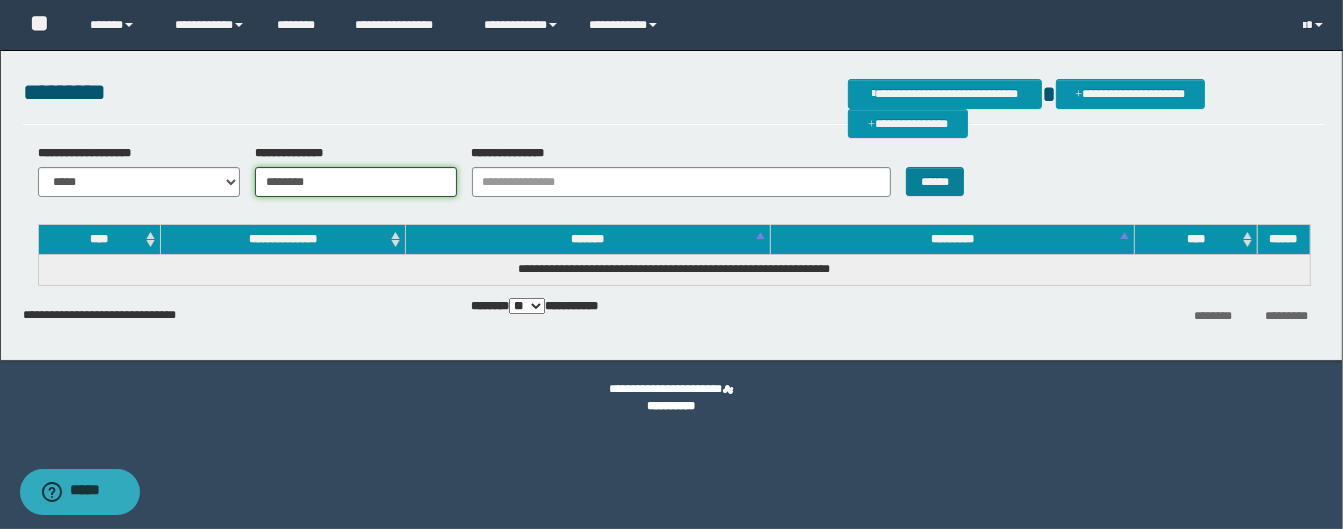 type on "********" 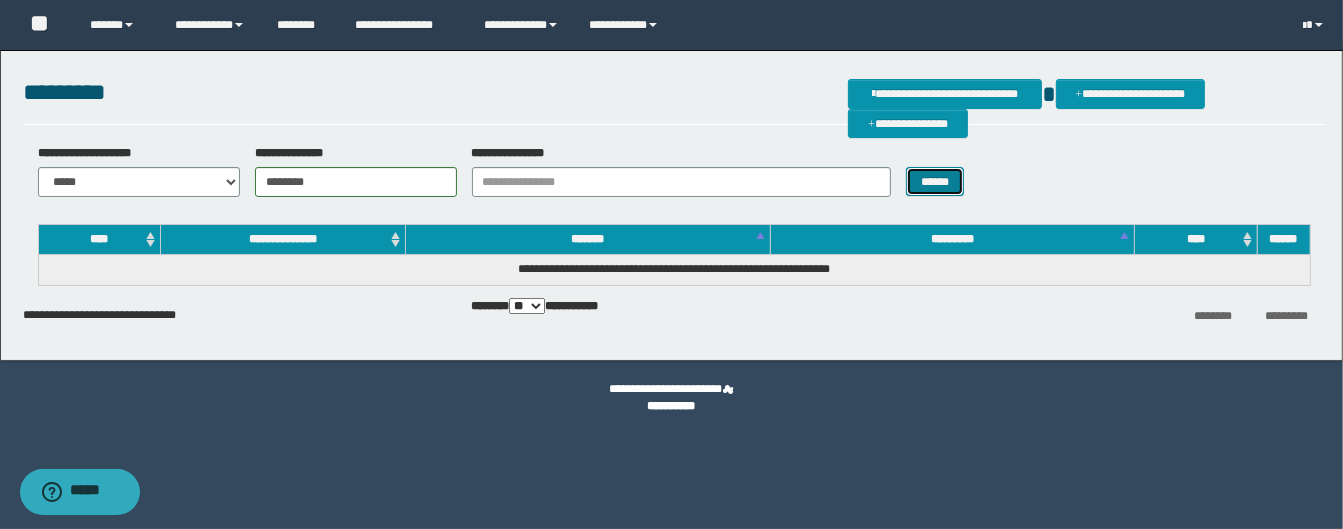 click on "******" at bounding box center (935, 182) 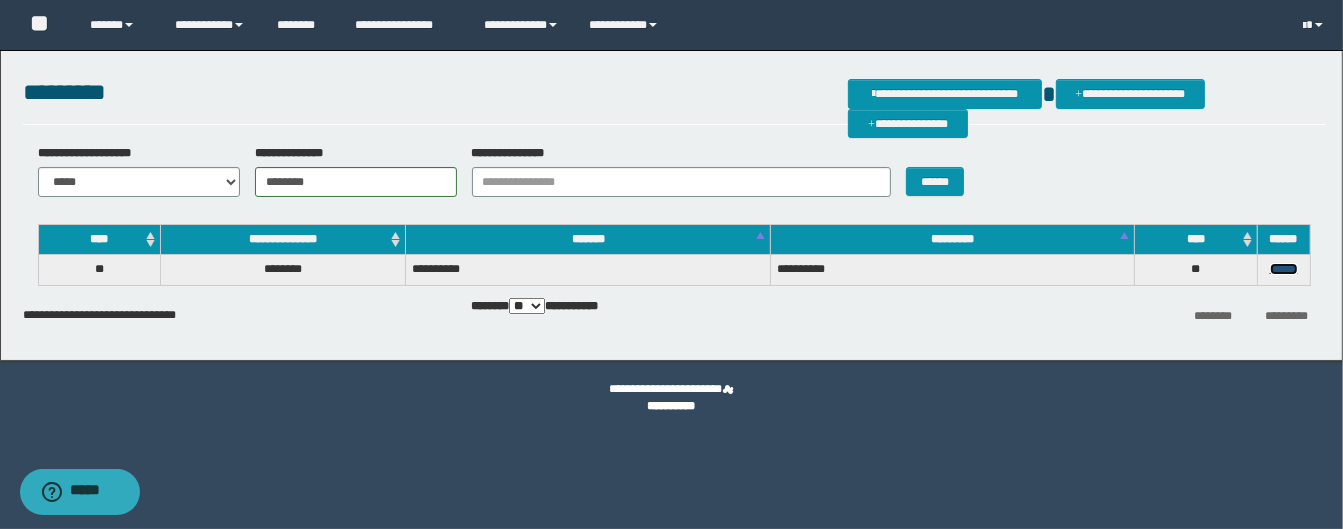 click on "******" at bounding box center [1284, 269] 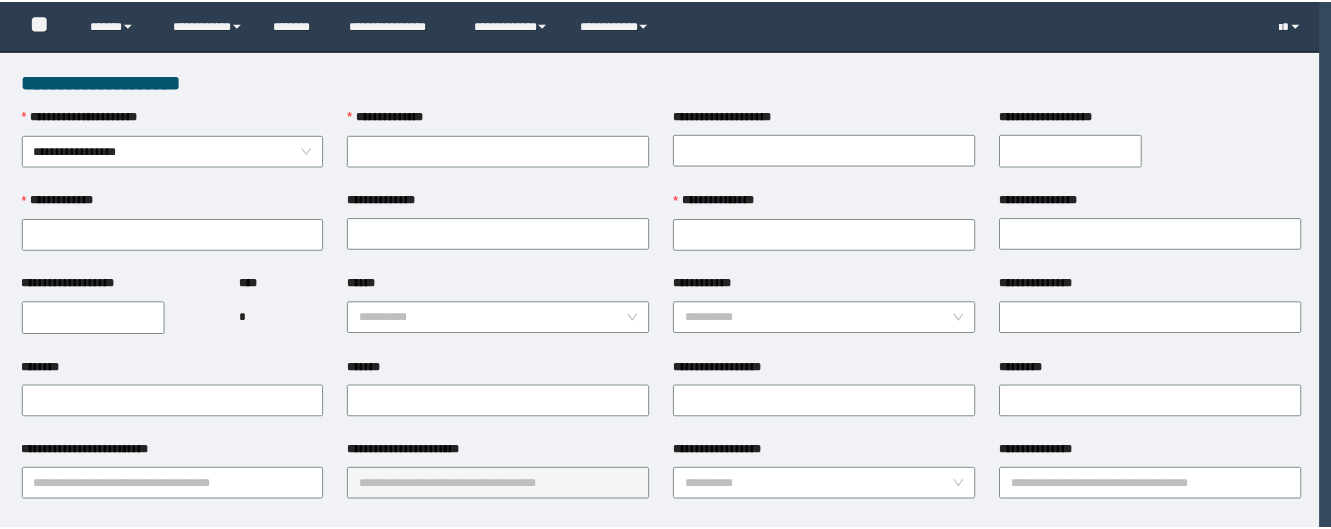 scroll, scrollTop: 0, scrollLeft: 0, axis: both 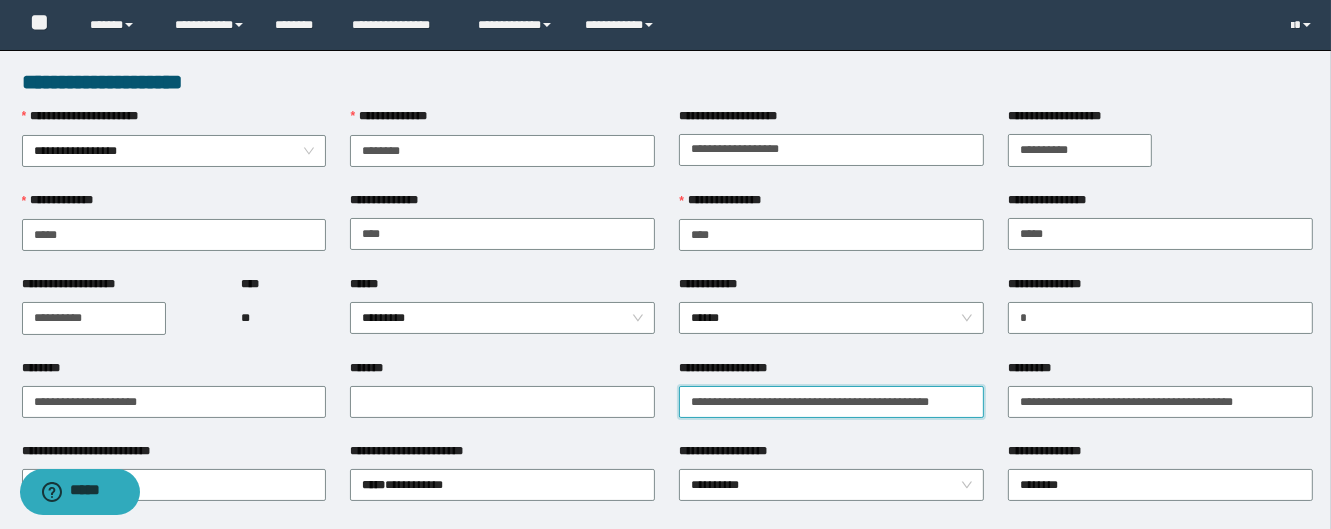 click on "**********" at bounding box center [831, 402] 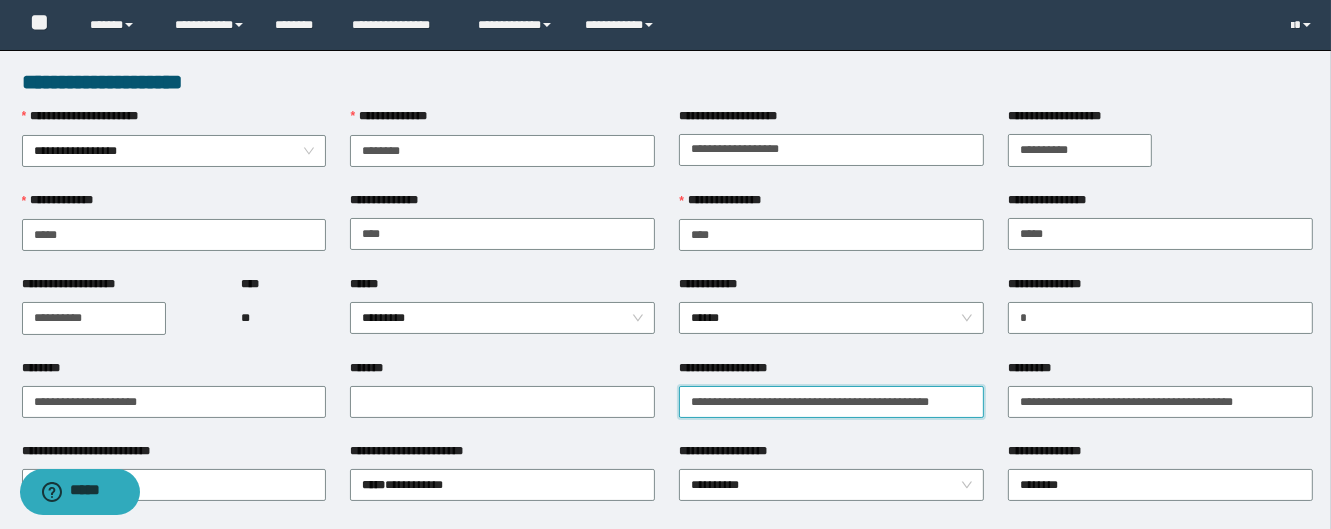 type on "**********" 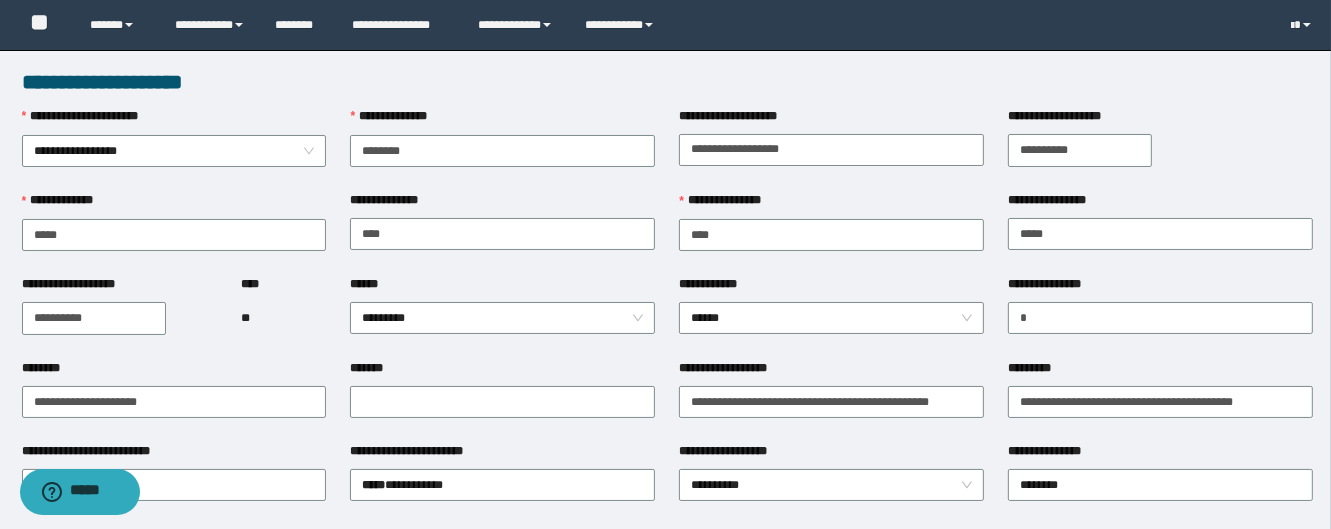 click on "*******" at bounding box center [502, 400] 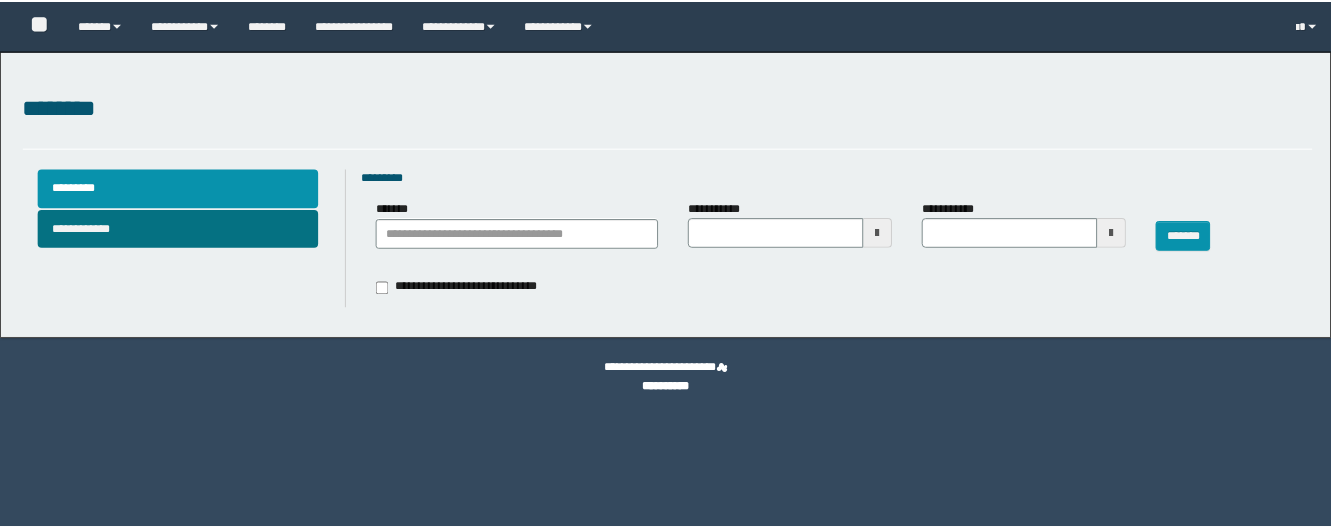 scroll, scrollTop: 0, scrollLeft: 0, axis: both 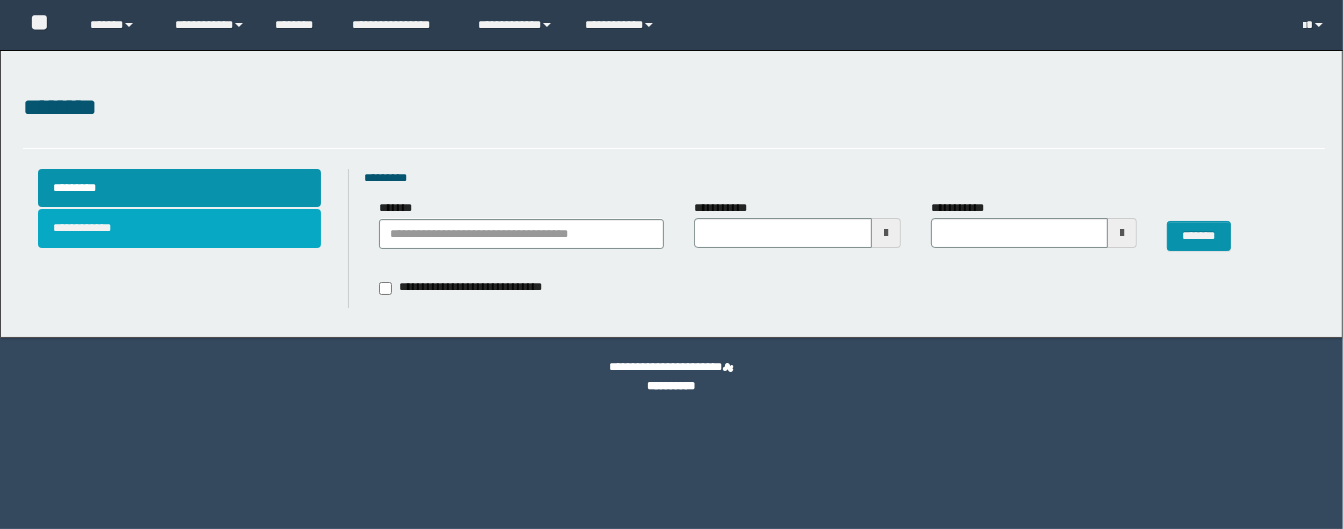 click on "**********" at bounding box center (180, 228) 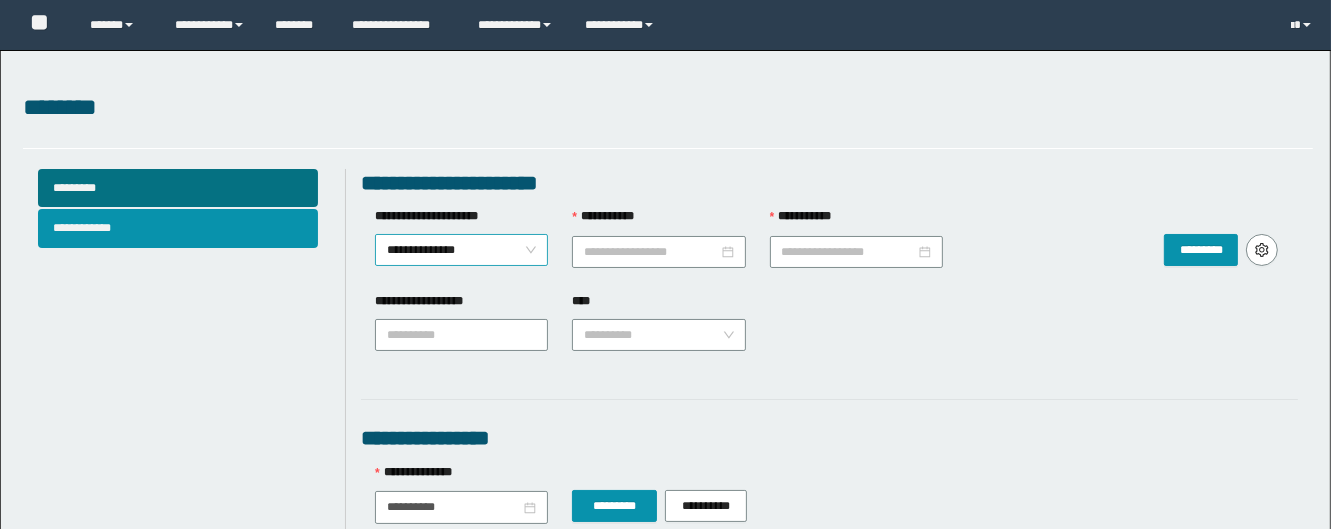 scroll, scrollTop: 0, scrollLeft: 0, axis: both 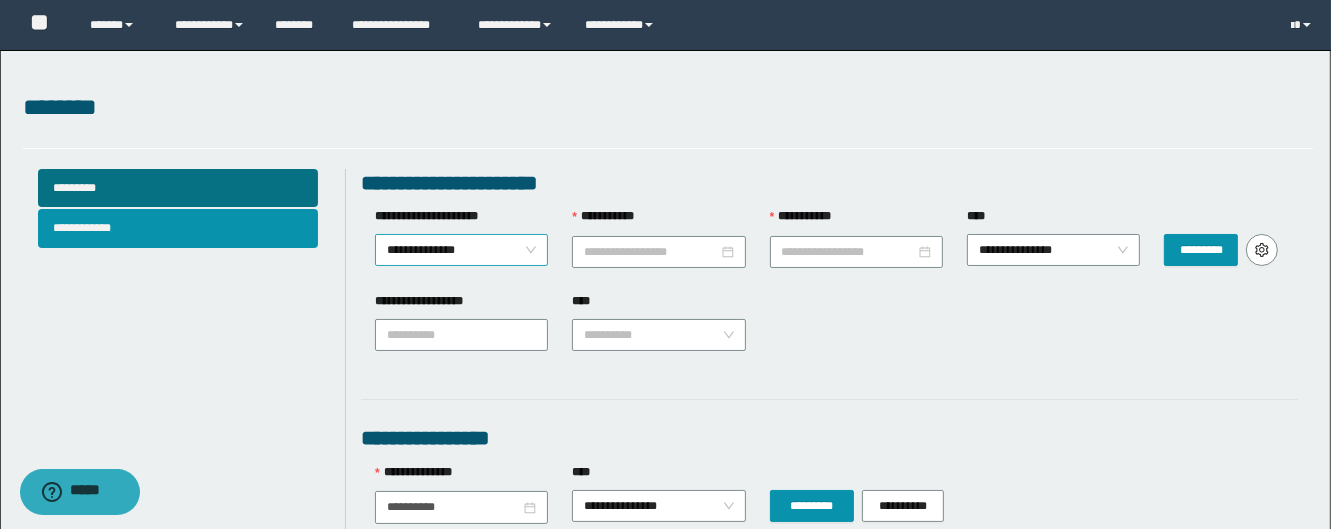 click on "**********" at bounding box center [462, 250] 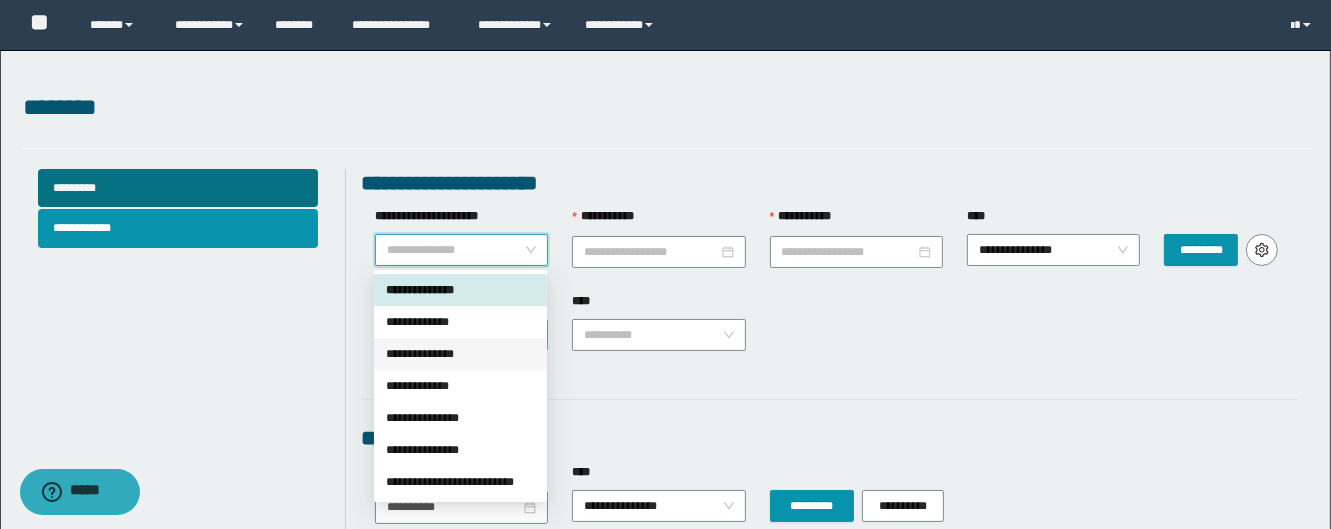 click on "**********" at bounding box center (460, 354) 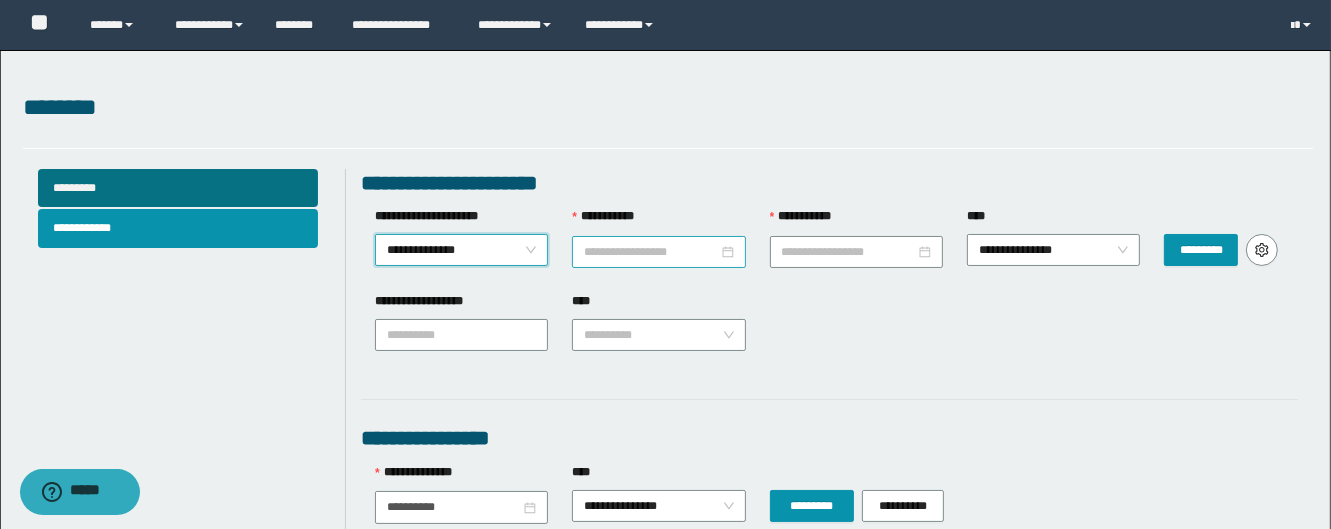 drag, startPoint x: 622, startPoint y: 251, endPoint x: 648, endPoint y: 266, distance: 30.016663 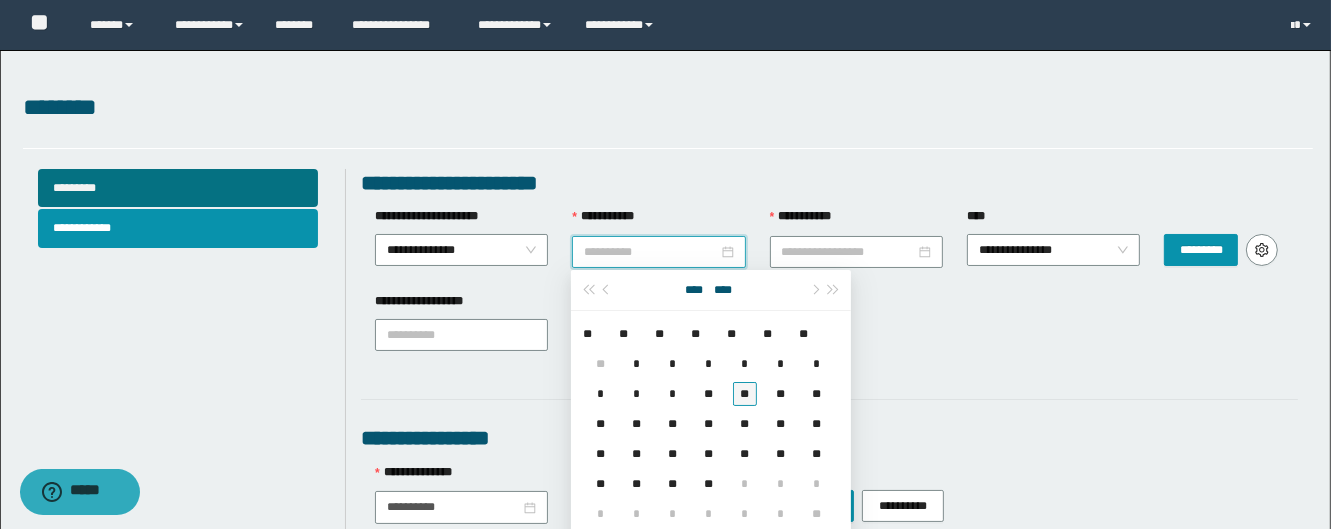 click on "**" at bounding box center [745, 394] 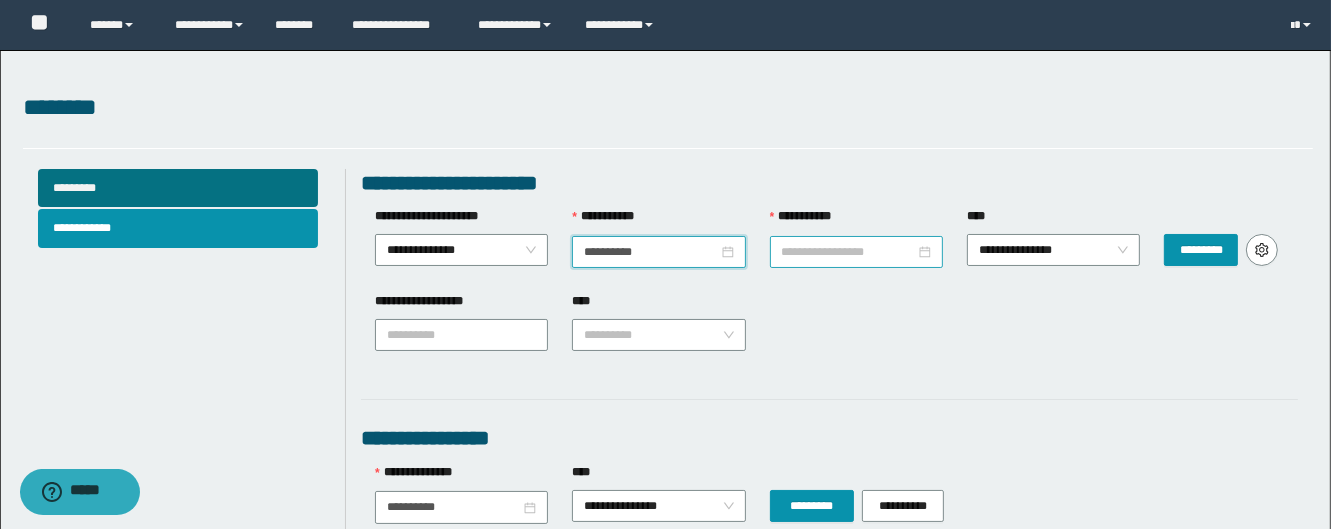click on "**********" at bounding box center [848, 252] 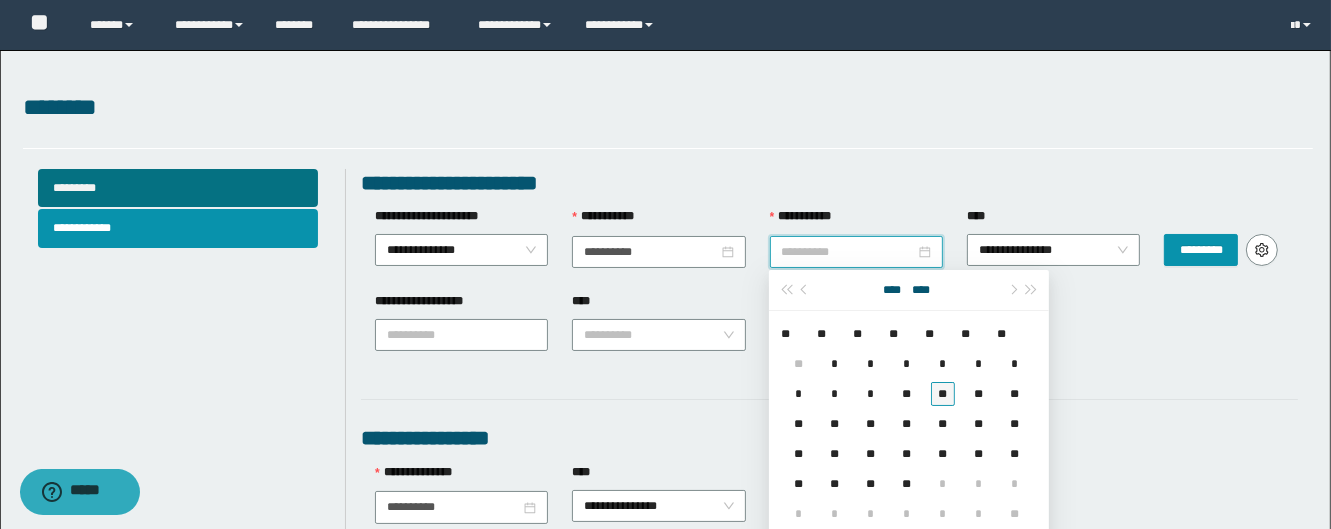 drag, startPoint x: 940, startPoint y: 395, endPoint x: 997, endPoint y: 268, distance: 139.20488 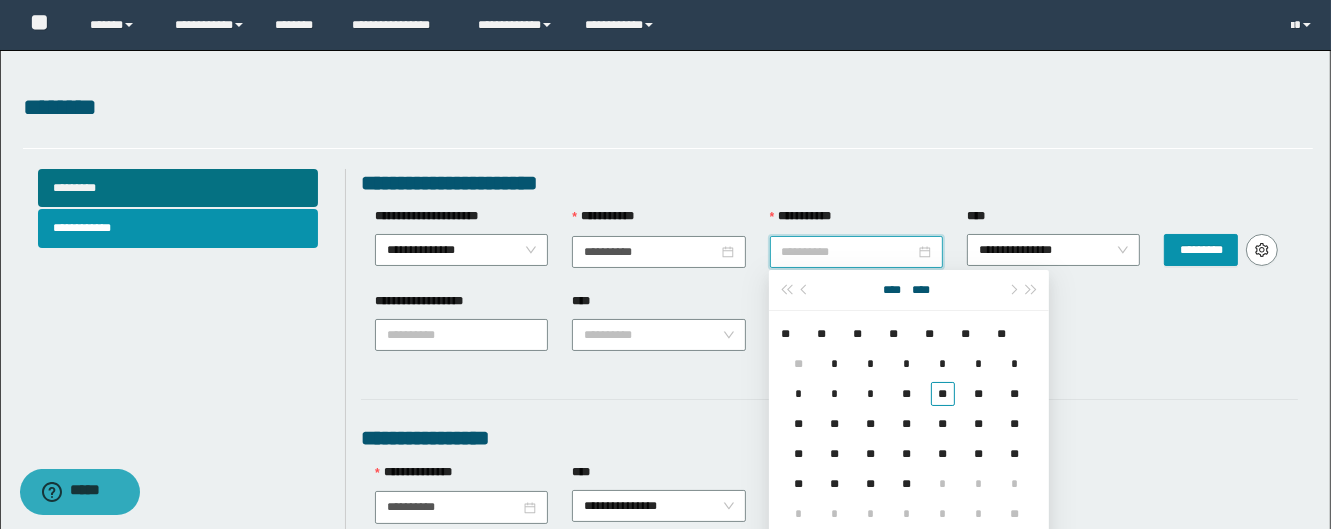 click on "**" at bounding box center [943, 394] 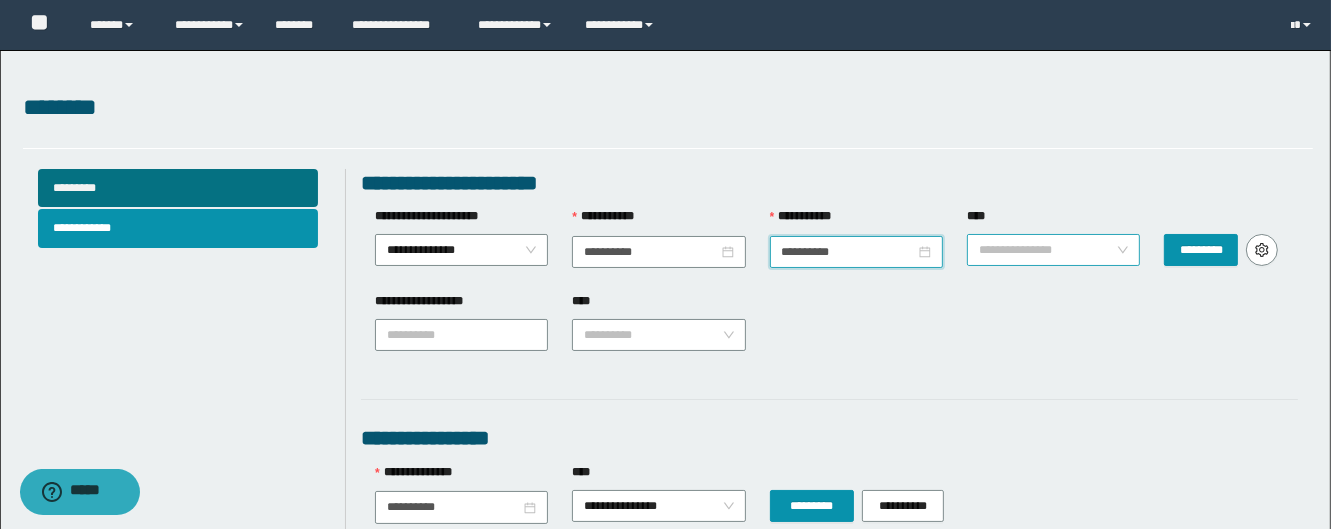 click on "**********" at bounding box center [1054, 250] 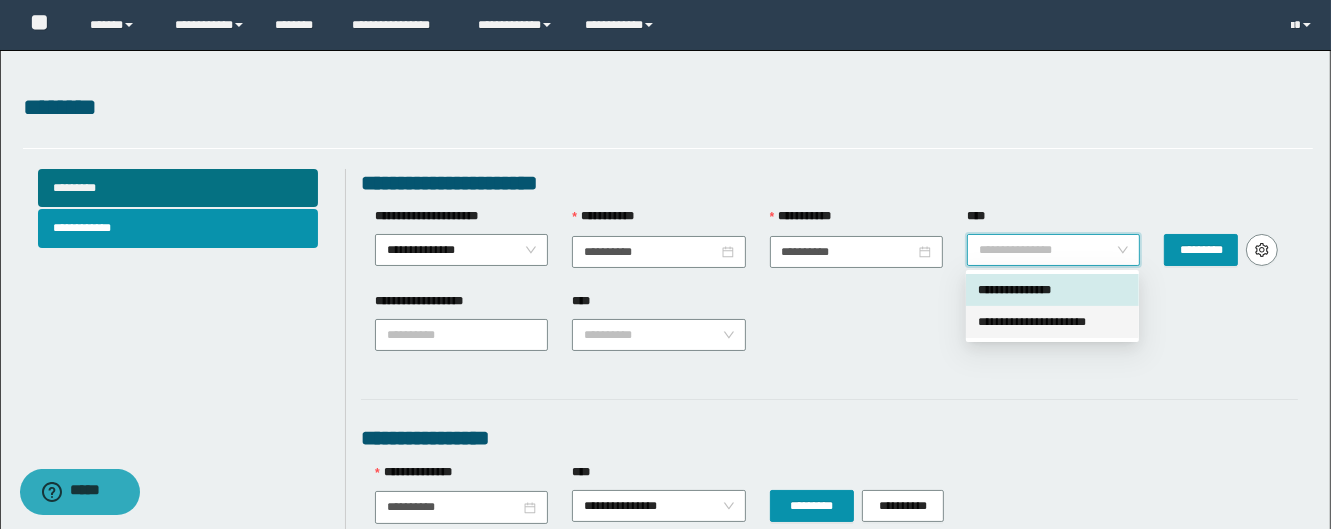 click on "**********" at bounding box center [1052, 322] 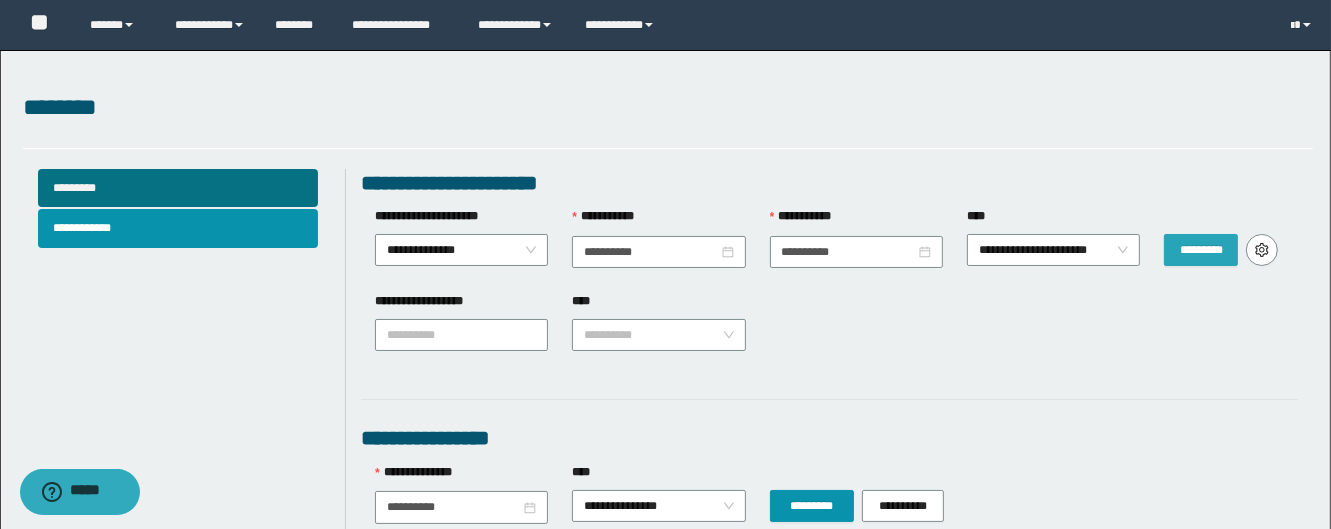 click on "*********" at bounding box center (1201, 250) 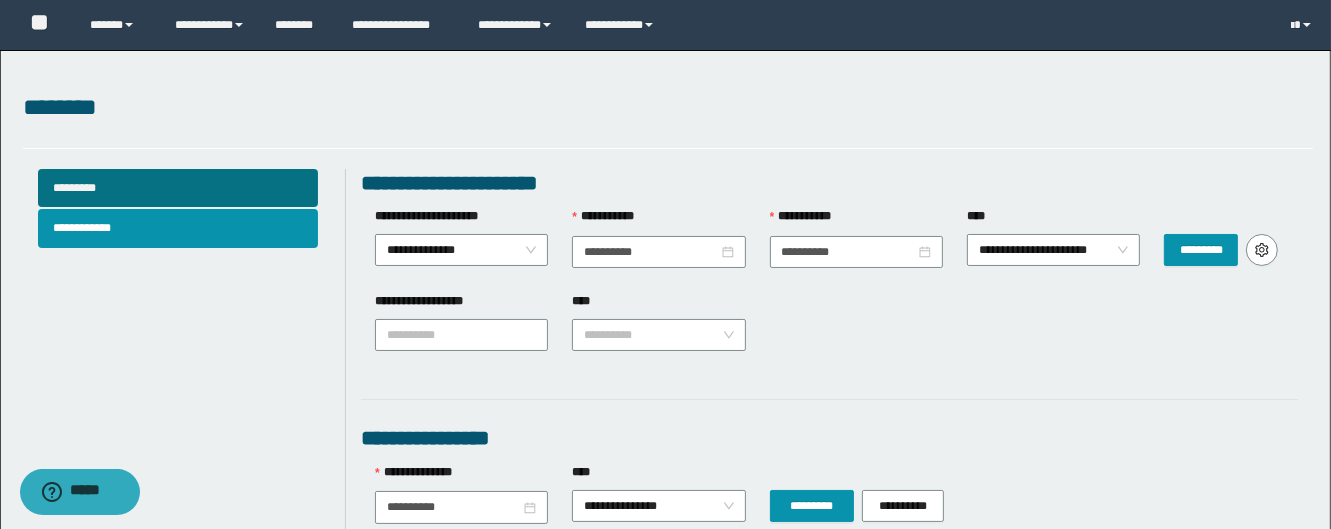 click on "**********" at bounding box center (829, 669) 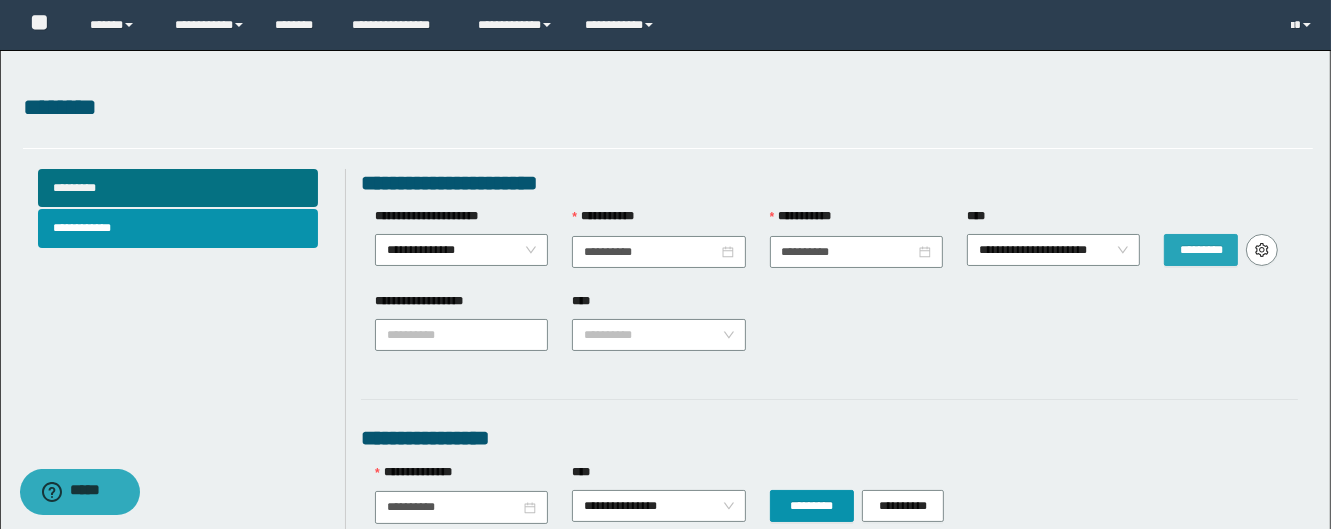 click on "*********" at bounding box center (1201, 250) 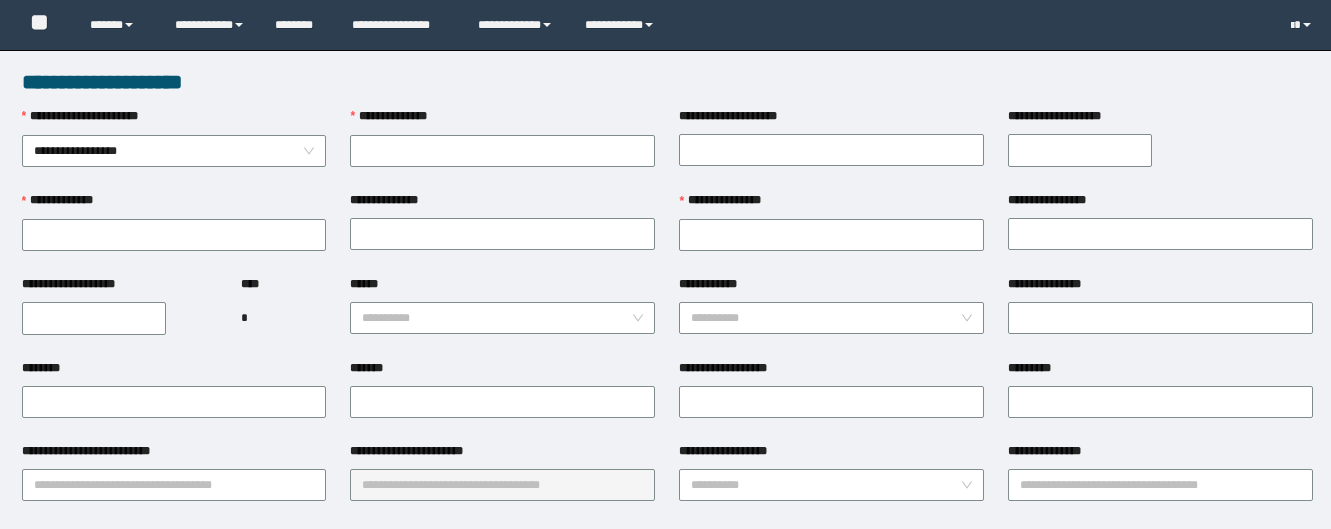 scroll, scrollTop: 0, scrollLeft: 0, axis: both 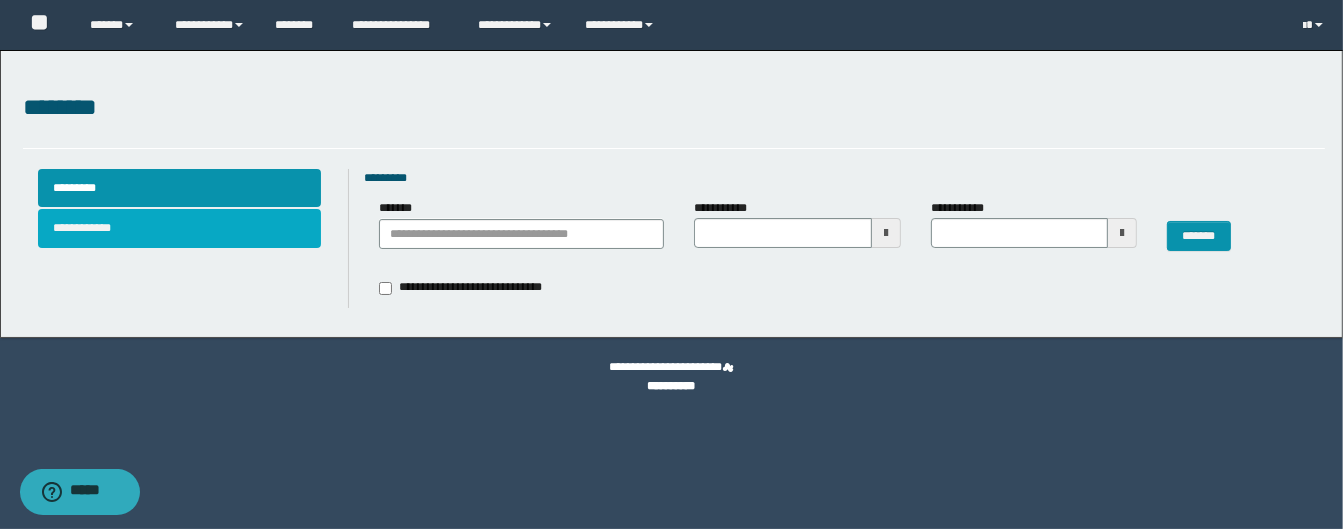 click on "**********" at bounding box center (180, 228) 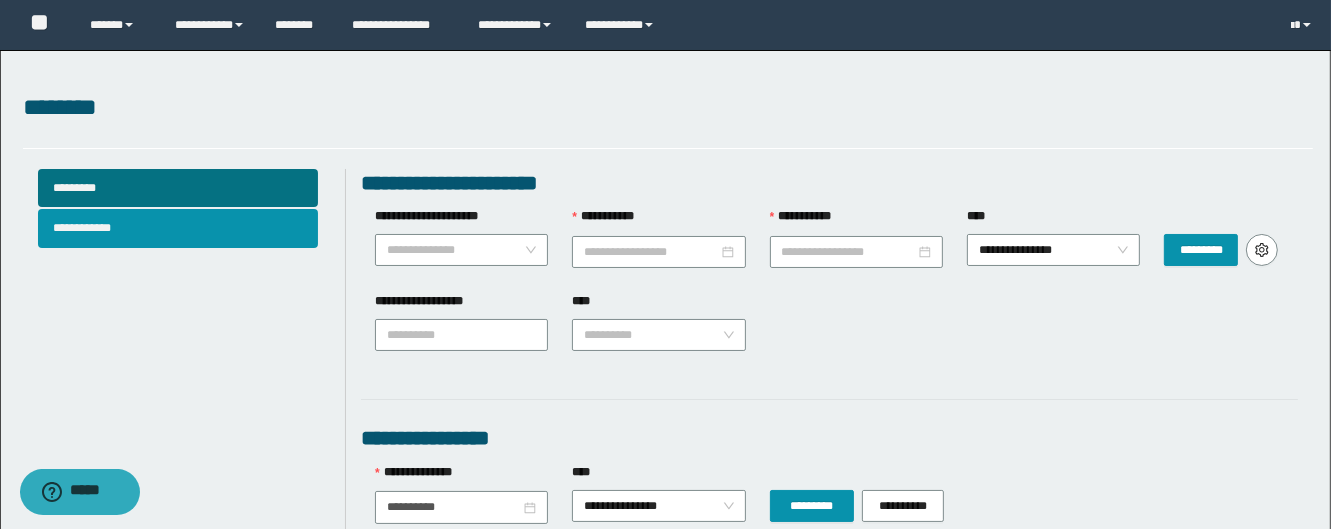 drag, startPoint x: 481, startPoint y: 240, endPoint x: 484, endPoint y: 270, distance: 30.149628 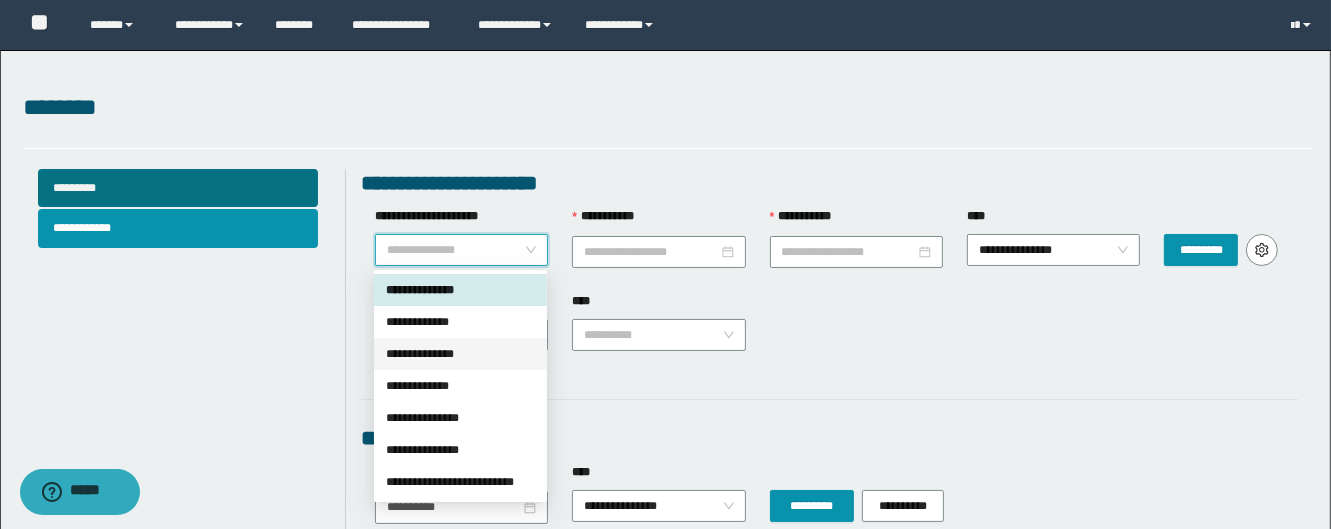 click on "**********" at bounding box center [460, 354] 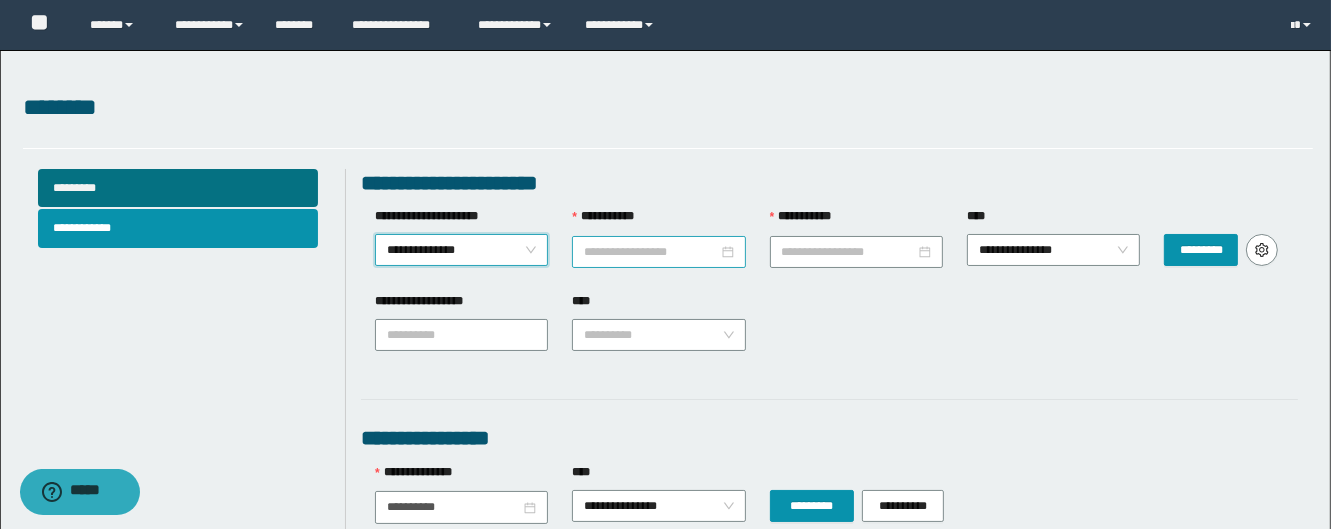 click at bounding box center [658, 252] 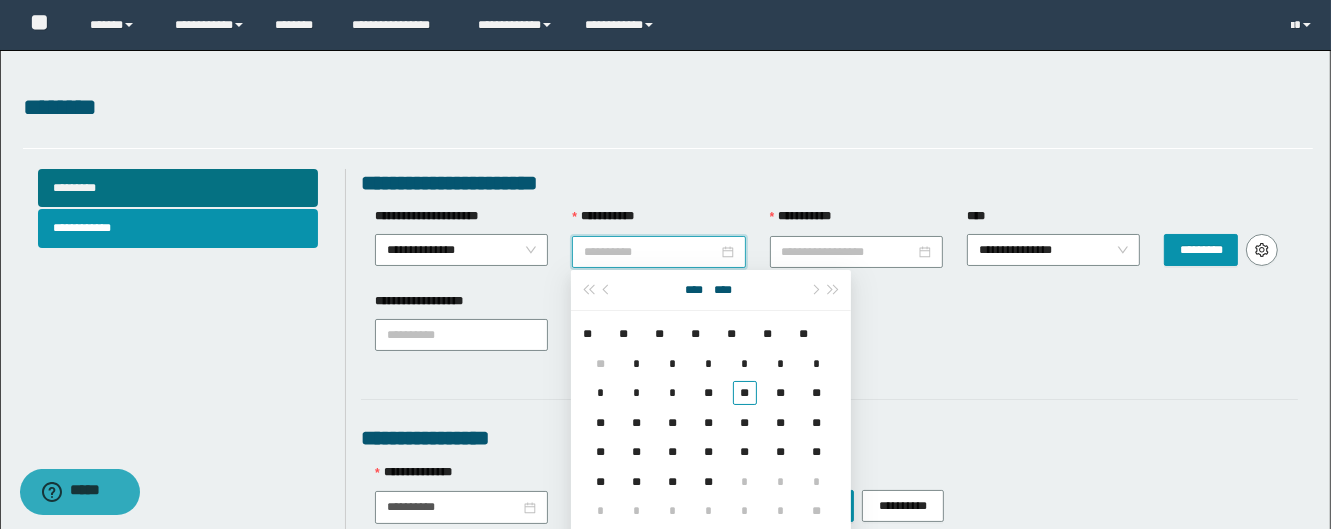 click on "**" at bounding box center (745, 392) 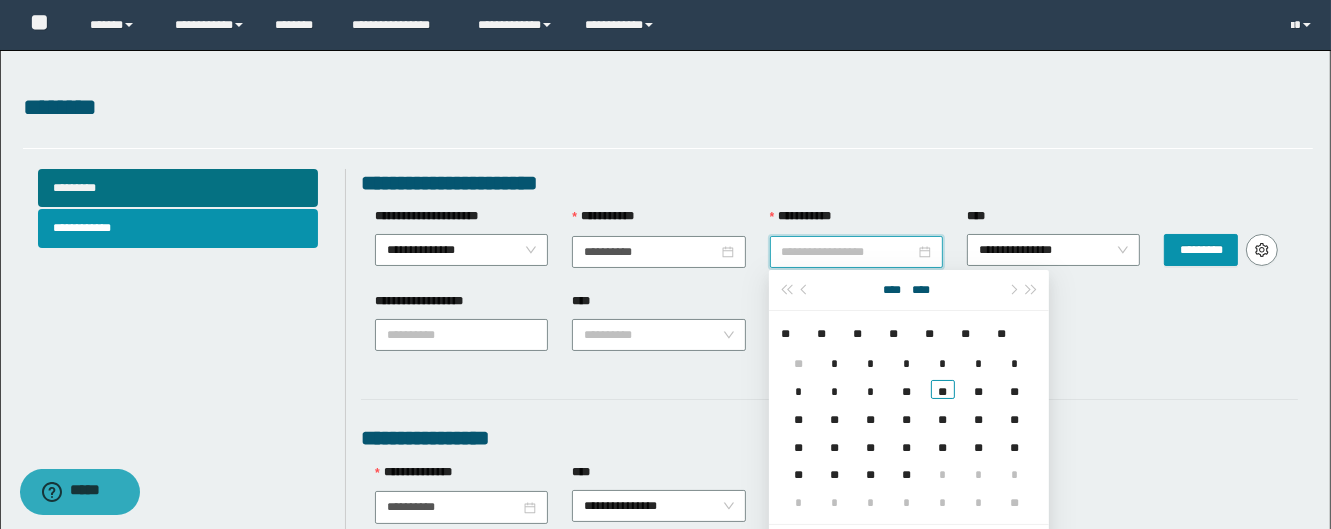 click on "**********" at bounding box center [848, 252] 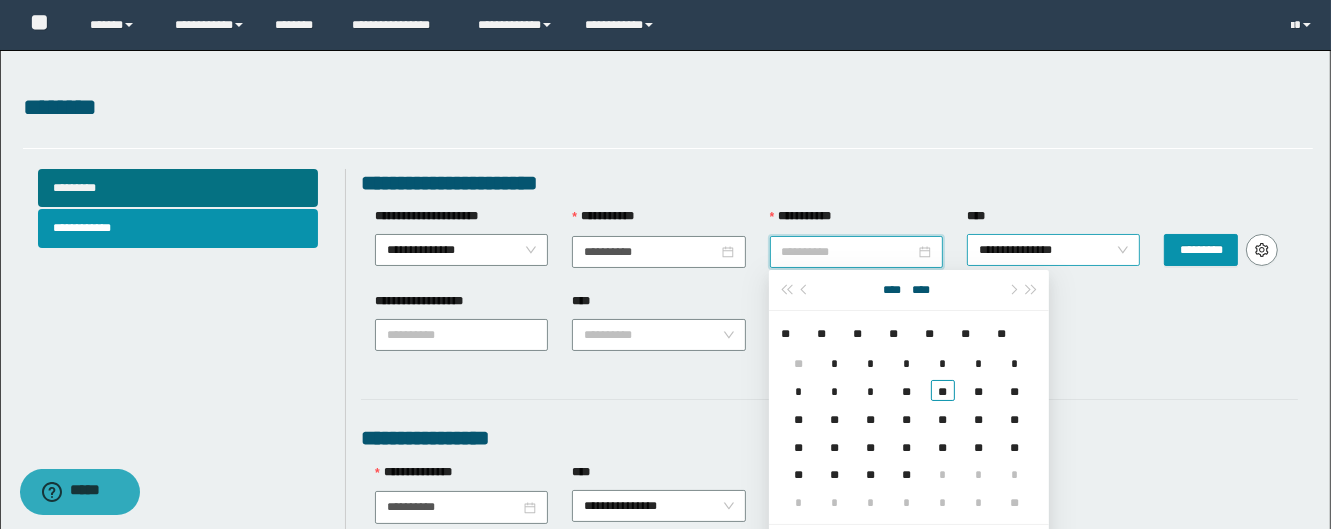 drag, startPoint x: 936, startPoint y: 395, endPoint x: 989, endPoint y: 256, distance: 148.76155 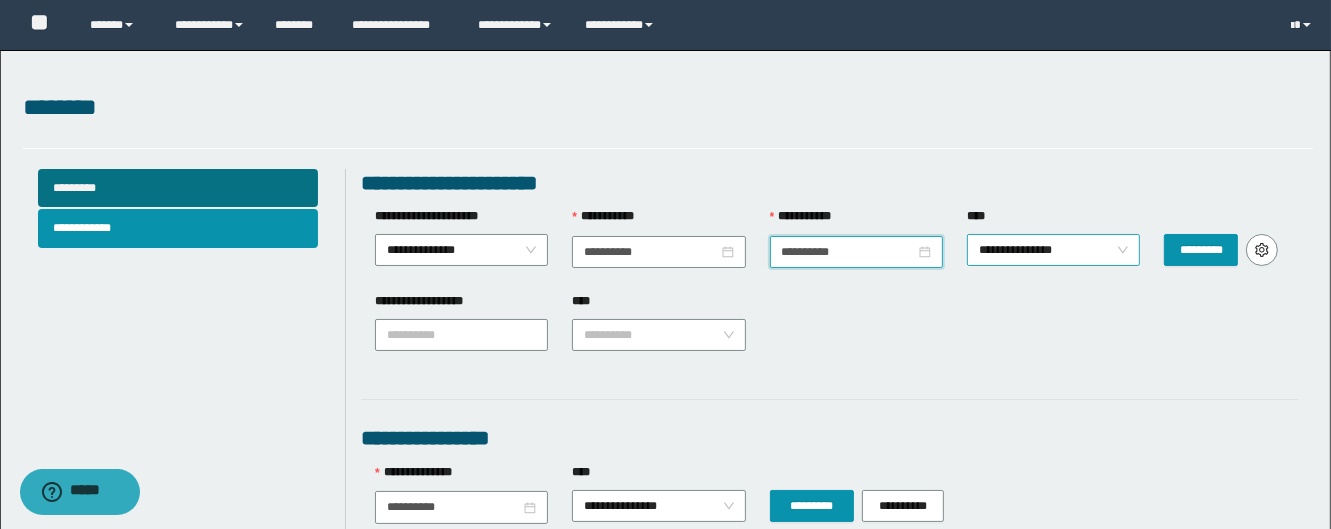 click on "**********" at bounding box center (1054, 250) 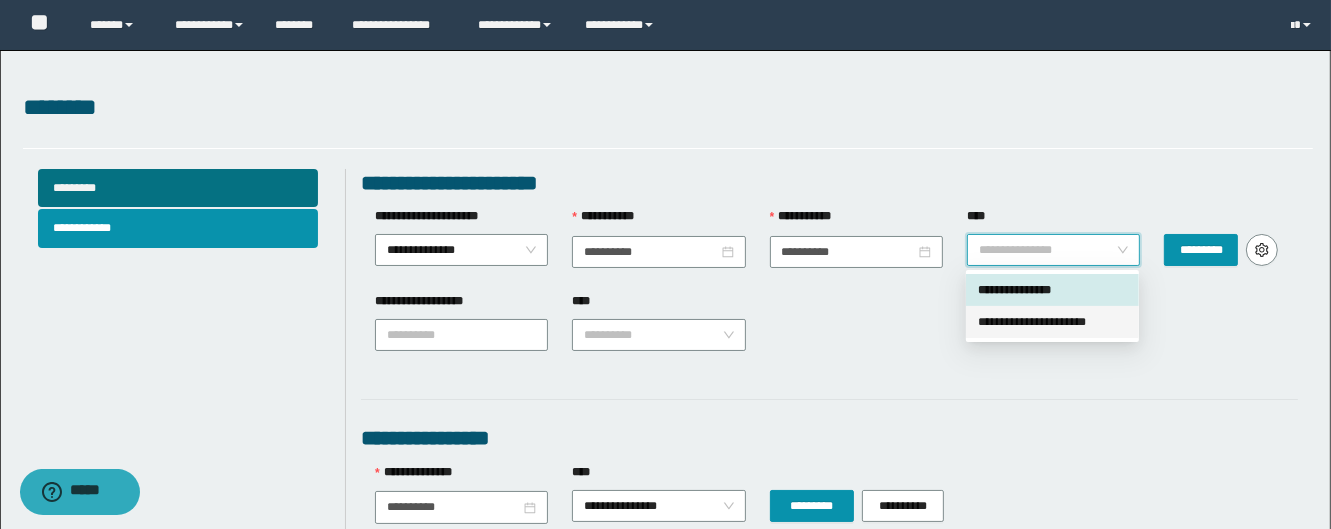 drag, startPoint x: 1040, startPoint y: 320, endPoint x: 1216, endPoint y: 256, distance: 187.27519 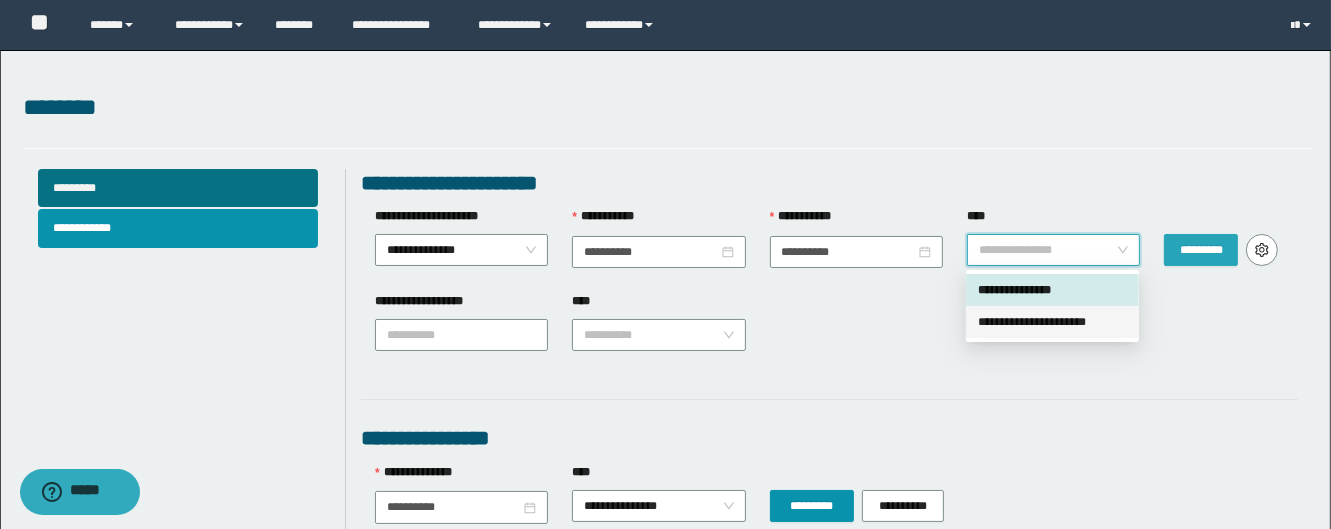 click on "**********" at bounding box center (1052, 322) 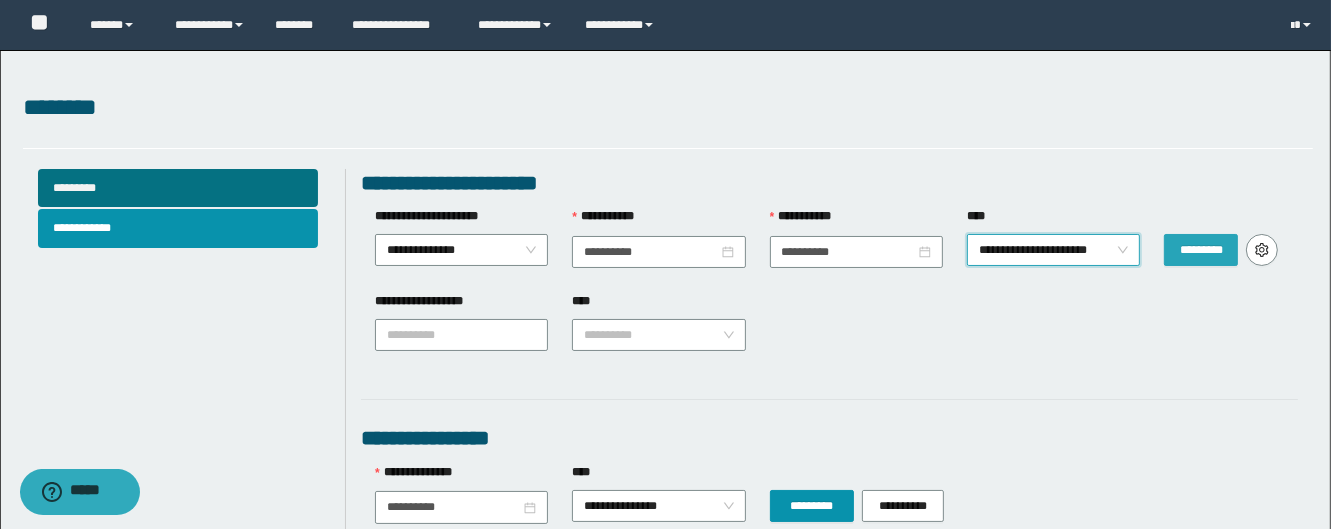 click on "*********" at bounding box center [1201, 250] 